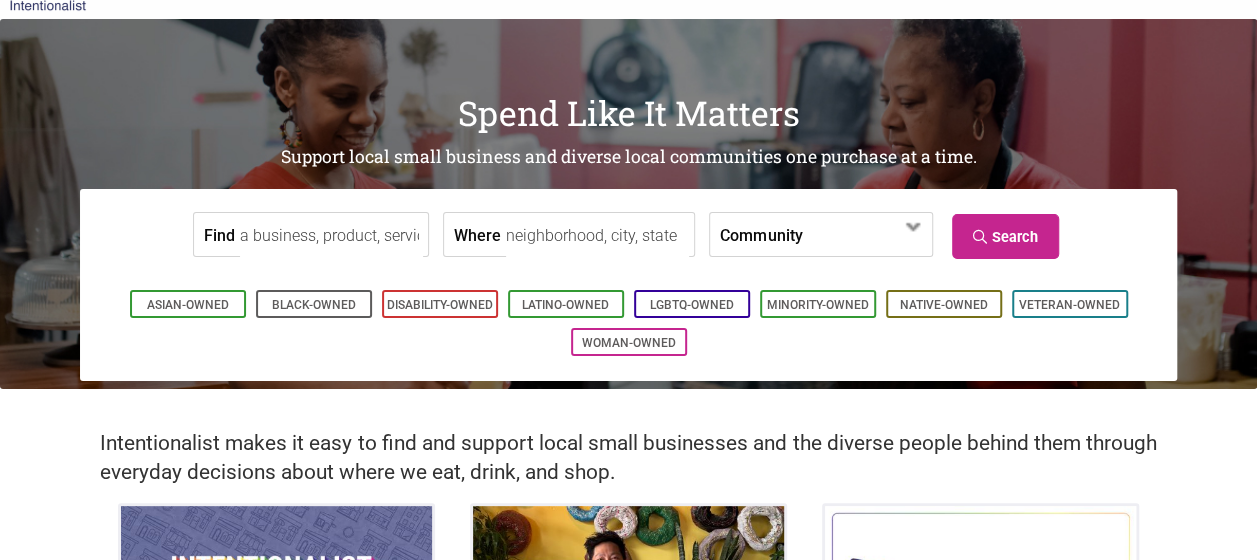 scroll, scrollTop: 50, scrollLeft: 0, axis: vertical 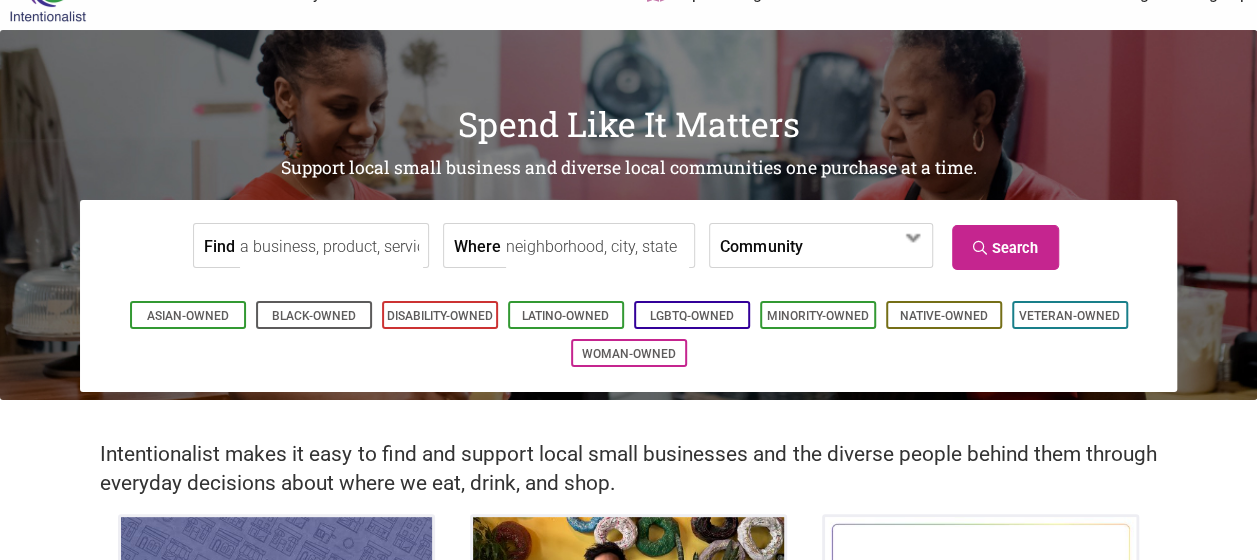 click on "Find" at bounding box center [331, 246] 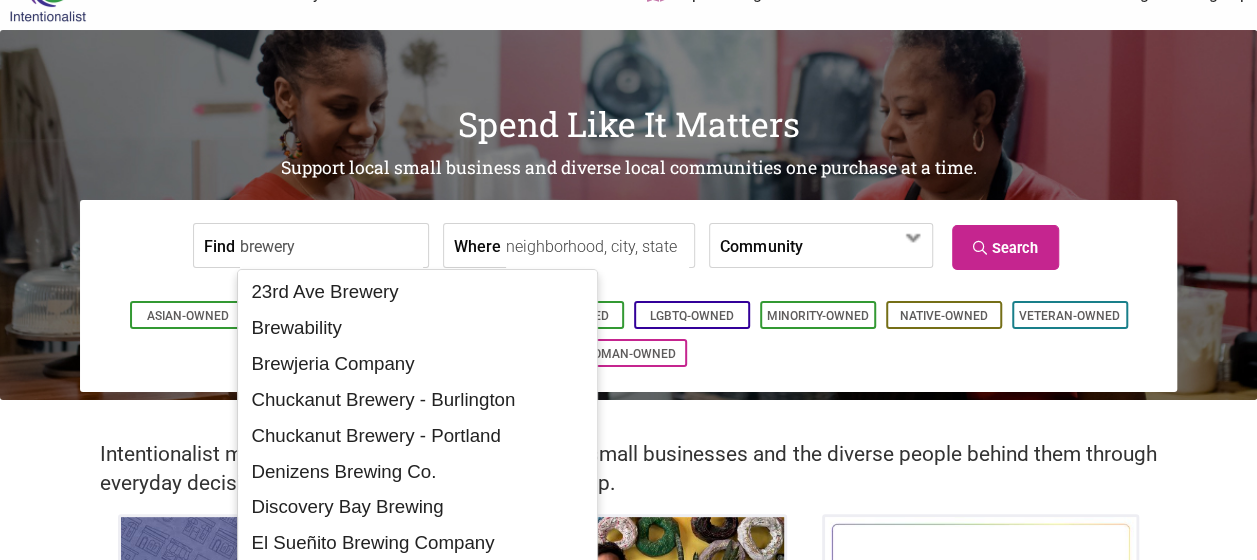 type on "brewery" 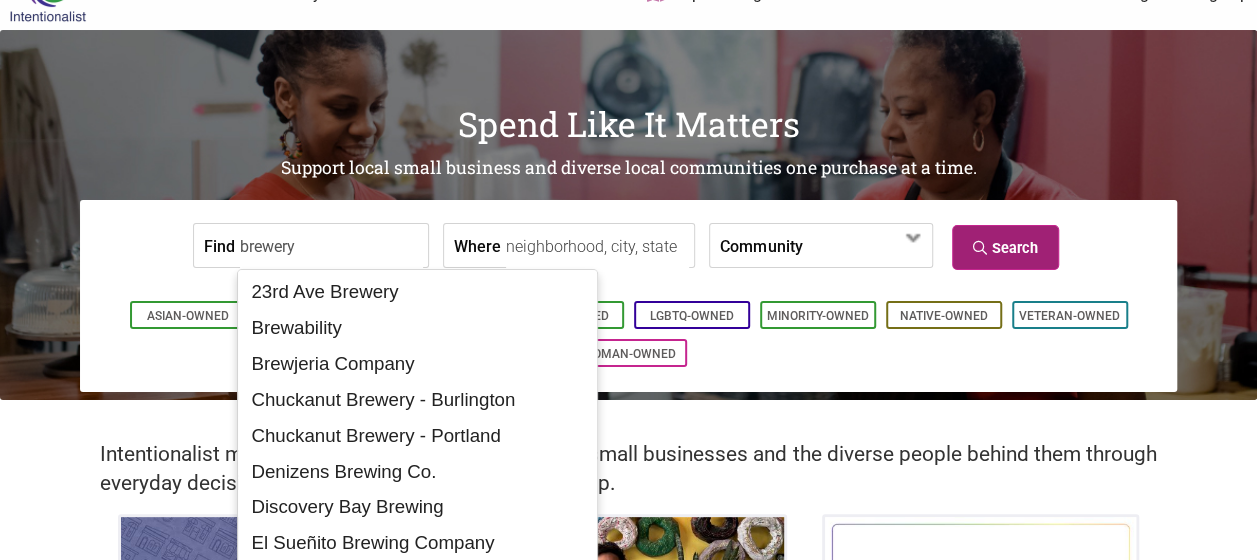 click at bounding box center (982, 248) 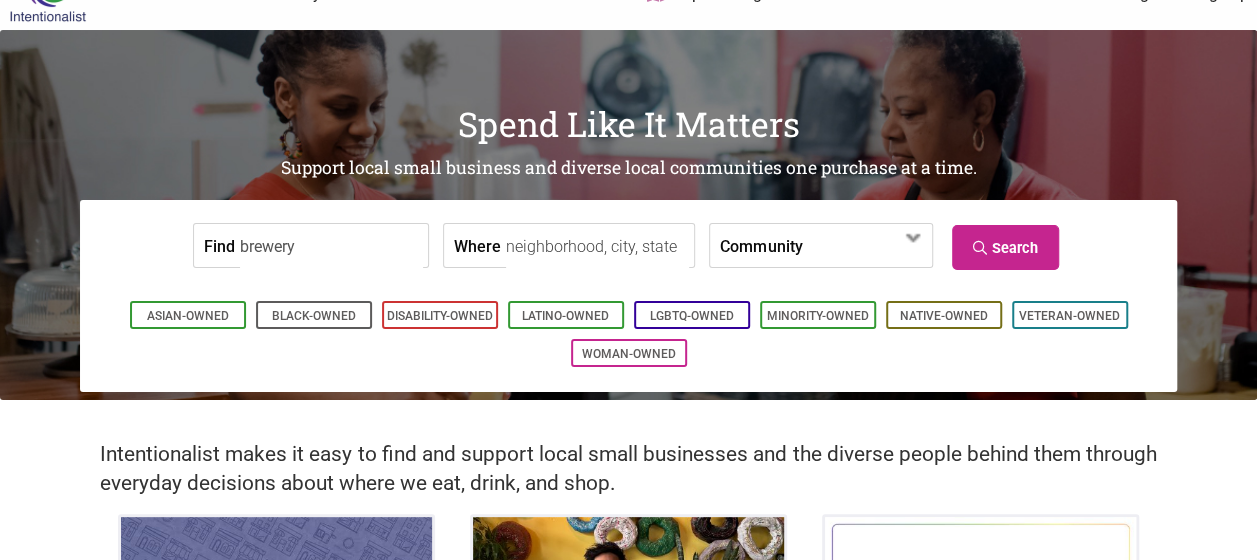 click on "Where" at bounding box center [597, 246] 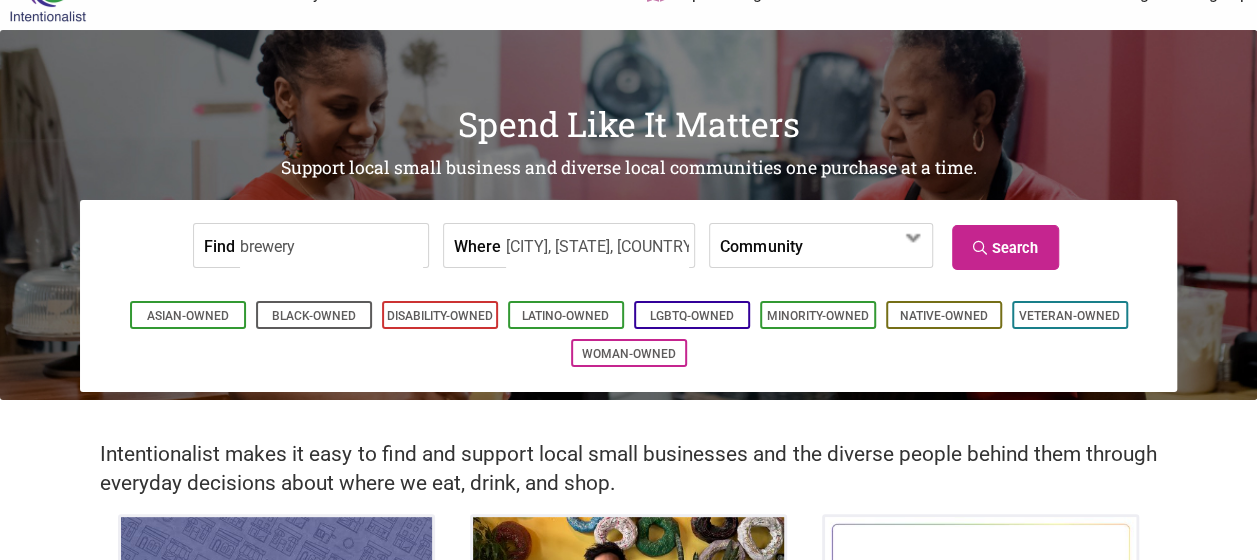 type on "Seattle, WA, USA" 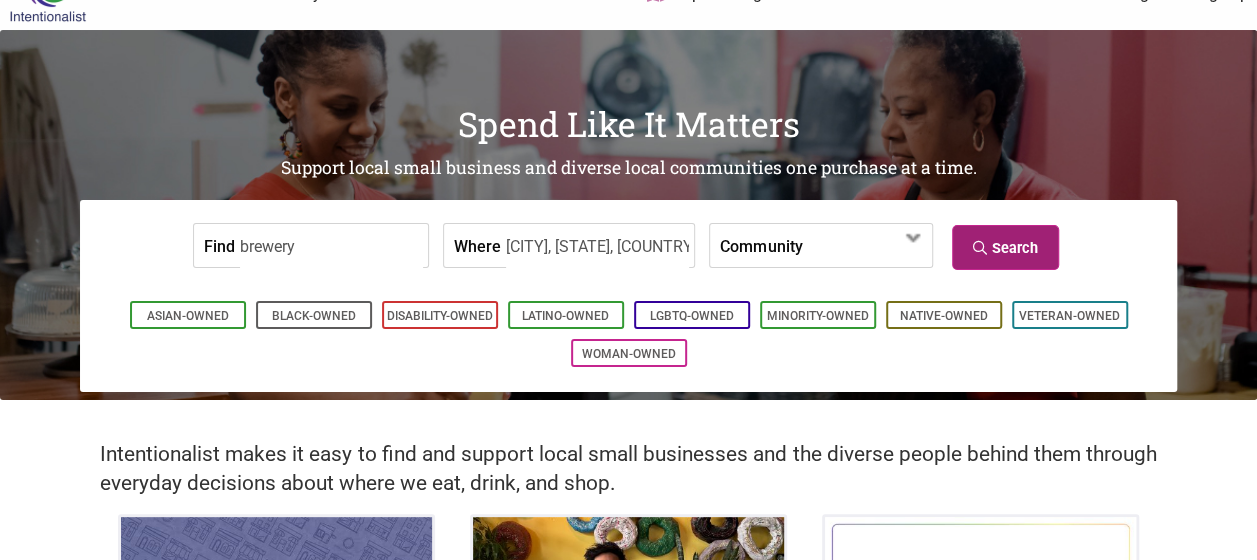 click on "Search" at bounding box center (1005, 247) 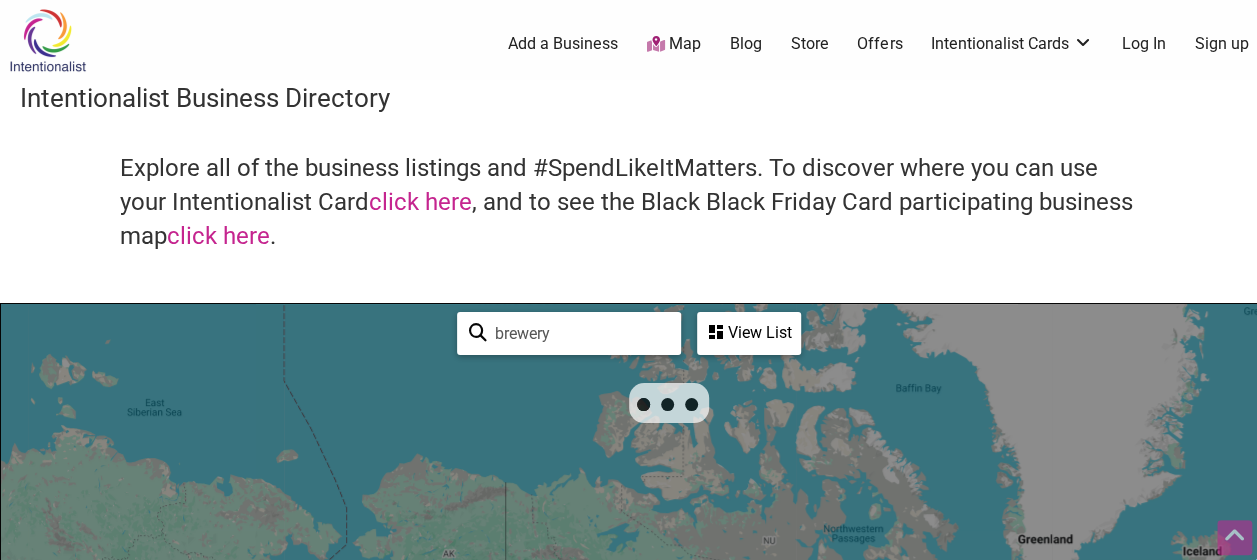 scroll, scrollTop: 212, scrollLeft: 0, axis: vertical 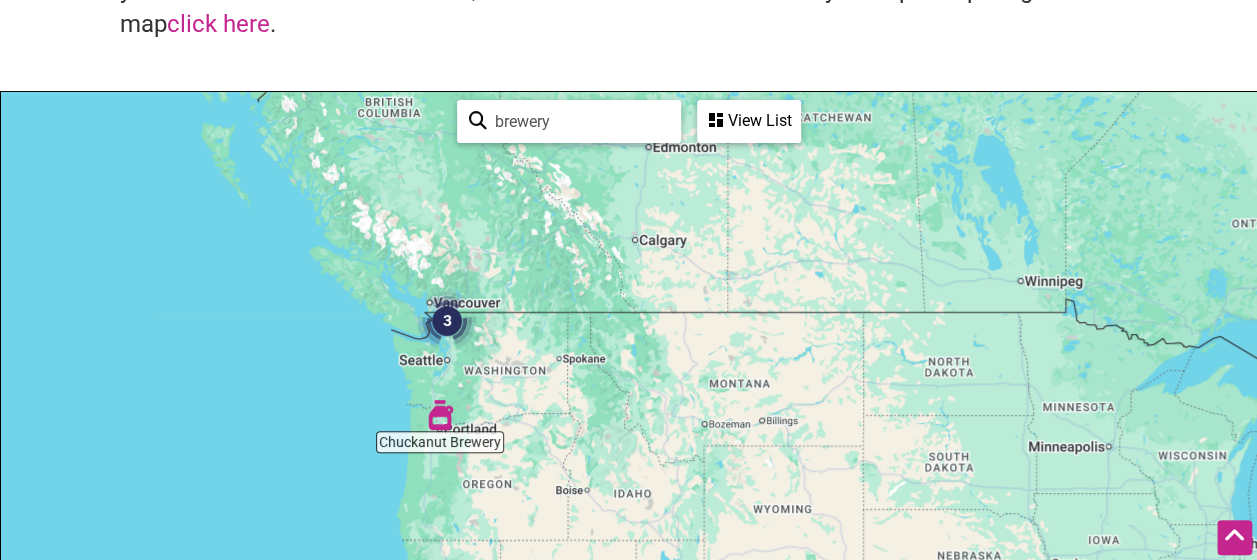 drag, startPoint x: 212, startPoint y: 308, endPoint x: 461, endPoint y: 386, distance: 260.93103 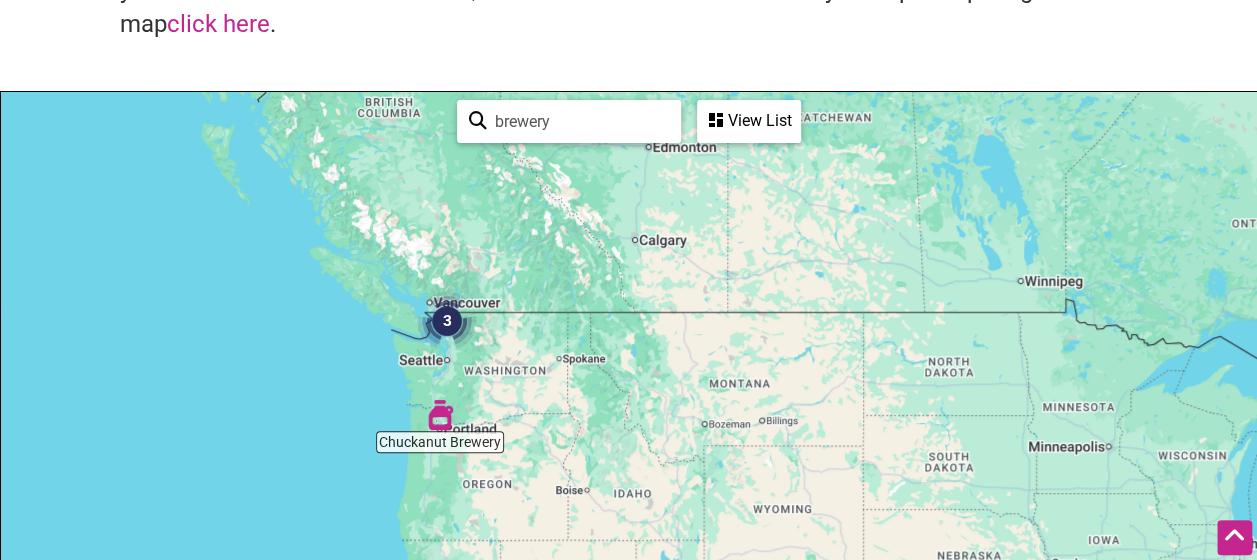 click on "To navigate, press the arrow keys." at bounding box center (628, 481) 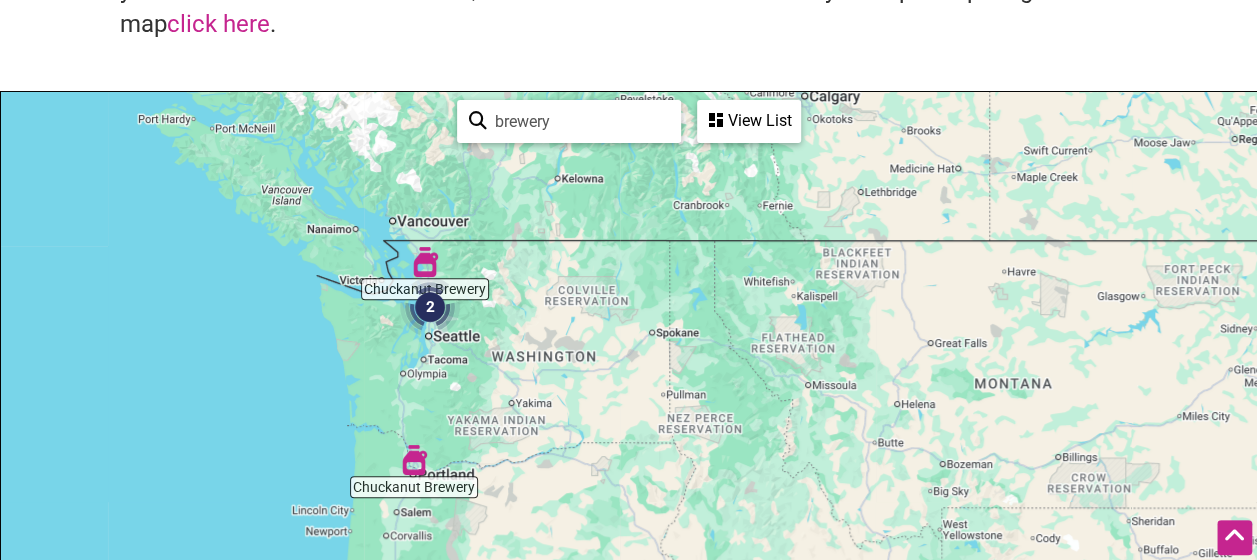 click on "To navigate, press the arrow keys." at bounding box center [628, 481] 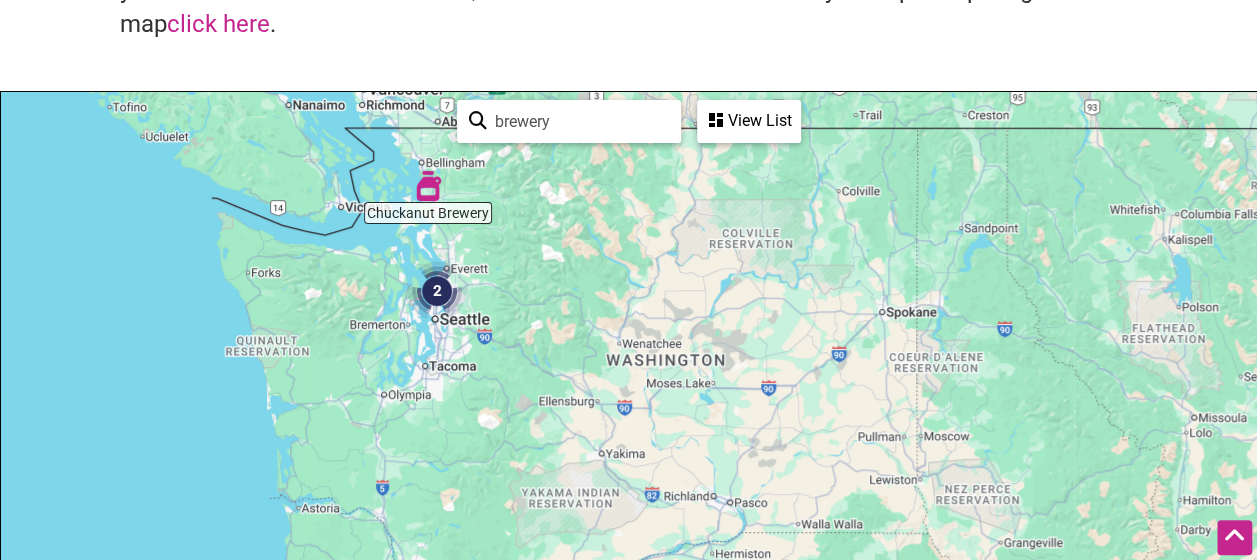 click on "To navigate, press the arrow keys." at bounding box center [628, 481] 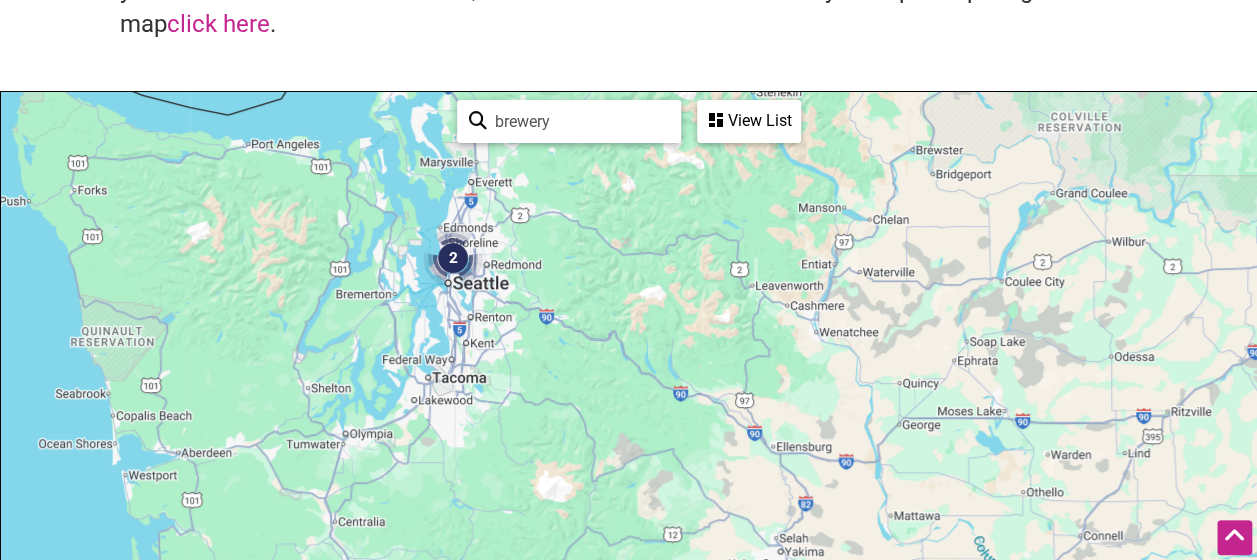 click on "To navigate, press the arrow keys." at bounding box center (628, 481) 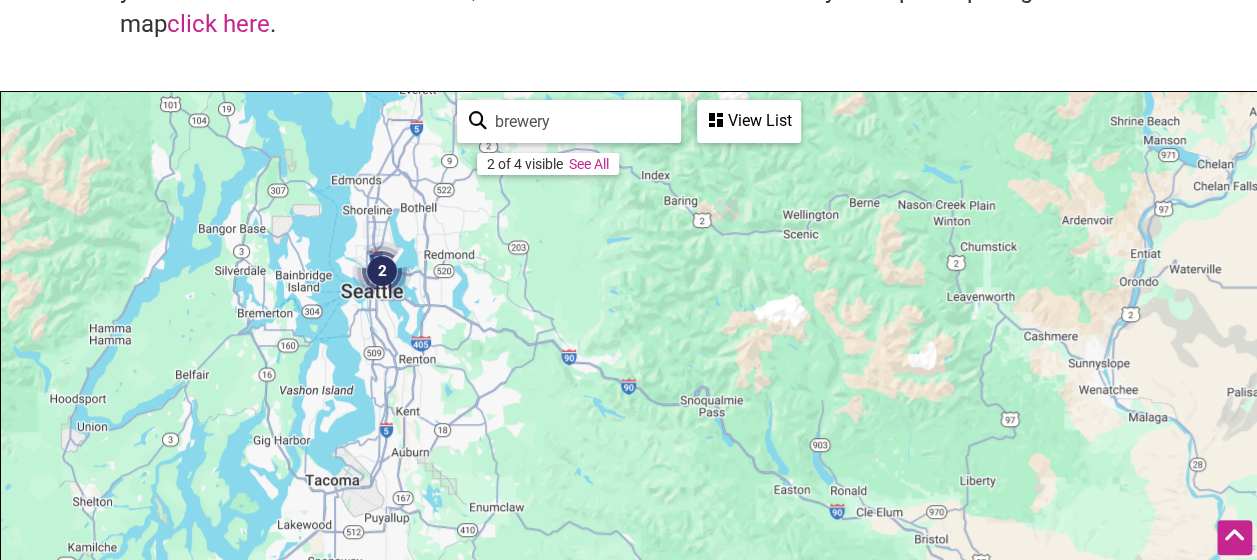 click on "To navigate, press the arrow keys." at bounding box center (628, 481) 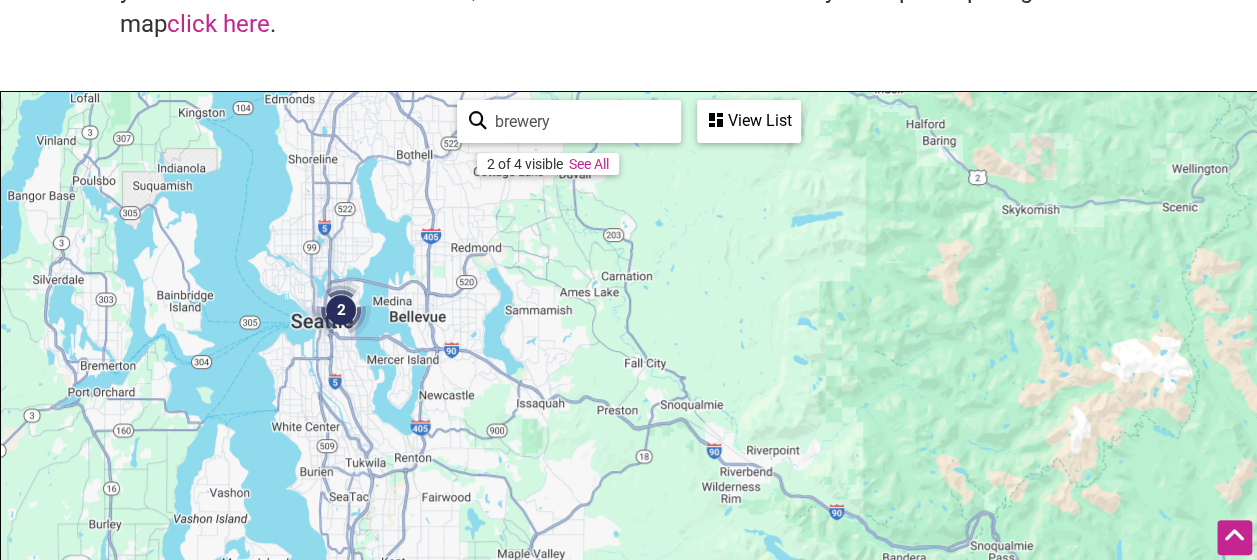 drag, startPoint x: 332, startPoint y: 246, endPoint x: 434, endPoint y: 258, distance: 102.70345 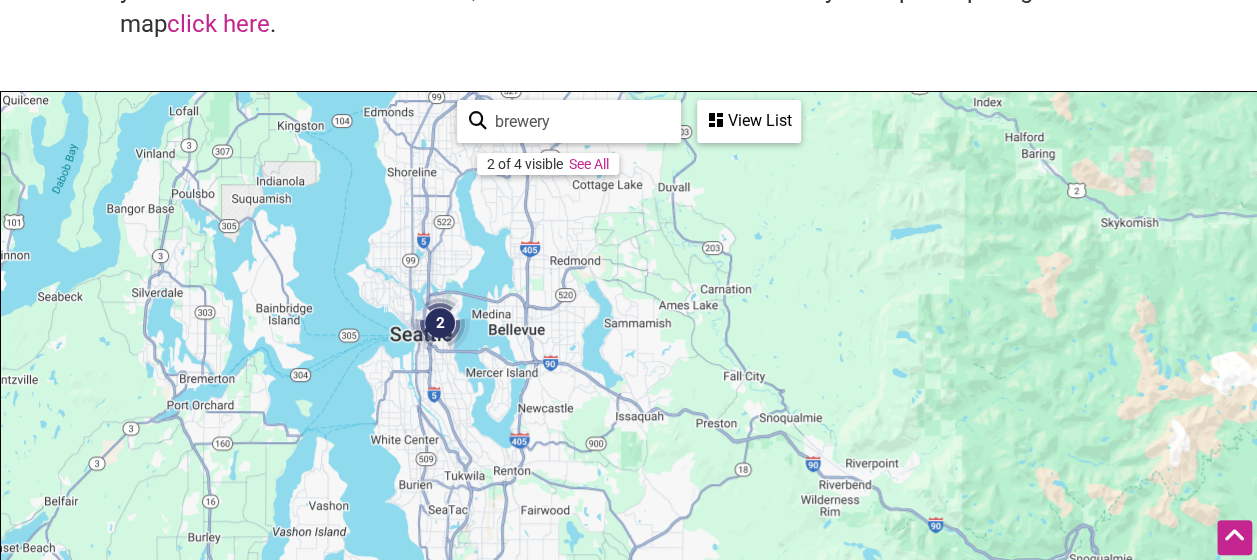 click on "To navigate, press the arrow keys." at bounding box center (628, 481) 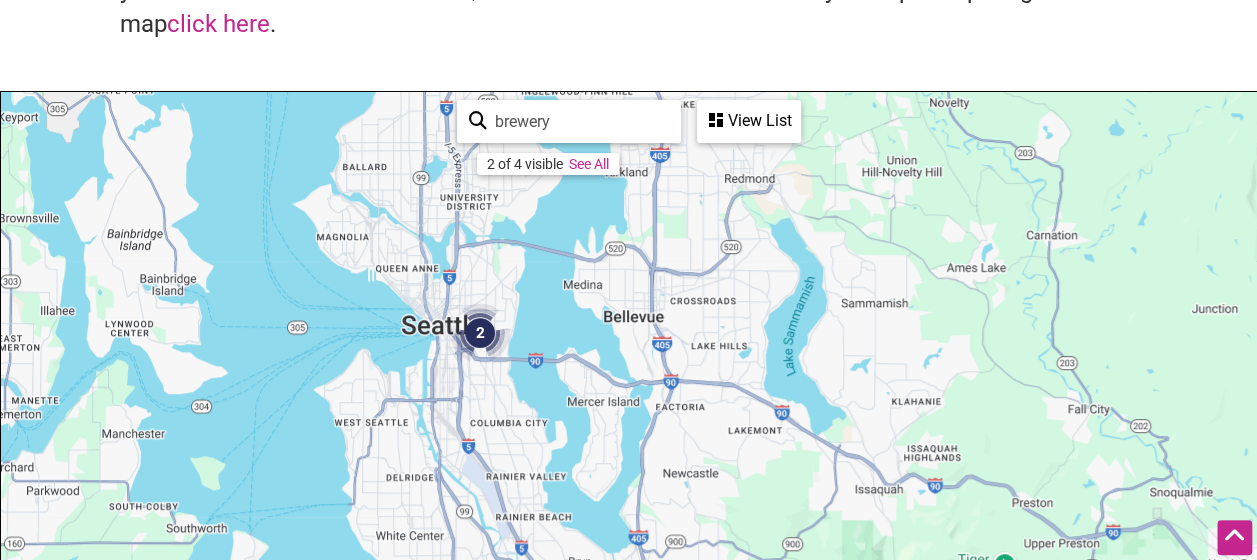 click on "To navigate, press the arrow keys." at bounding box center [628, 481] 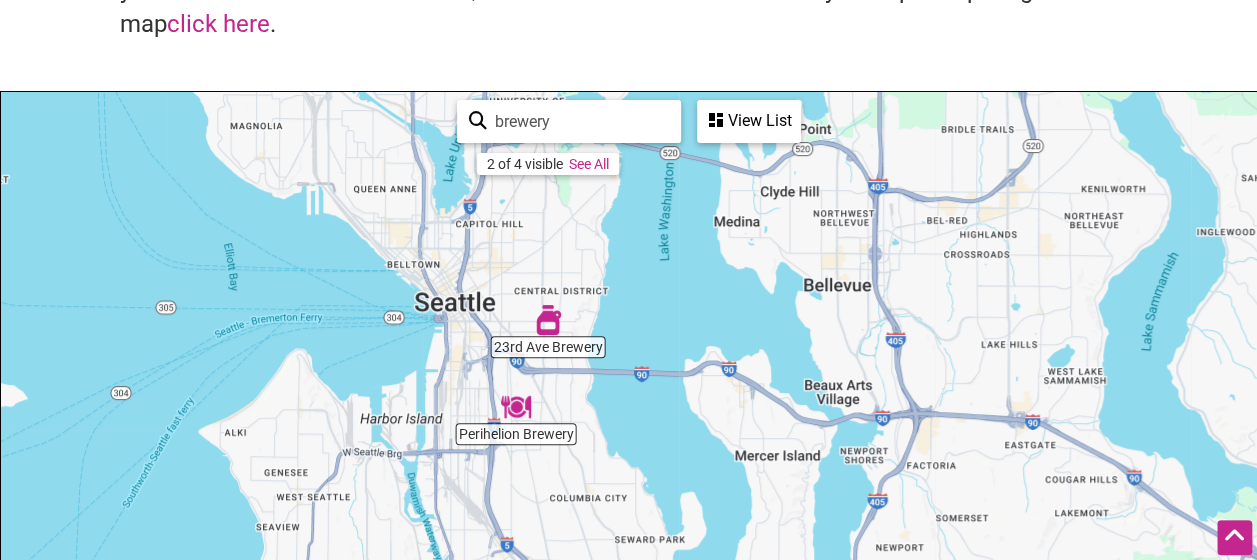 click on "To navigate, press the arrow keys." at bounding box center [628, 481] 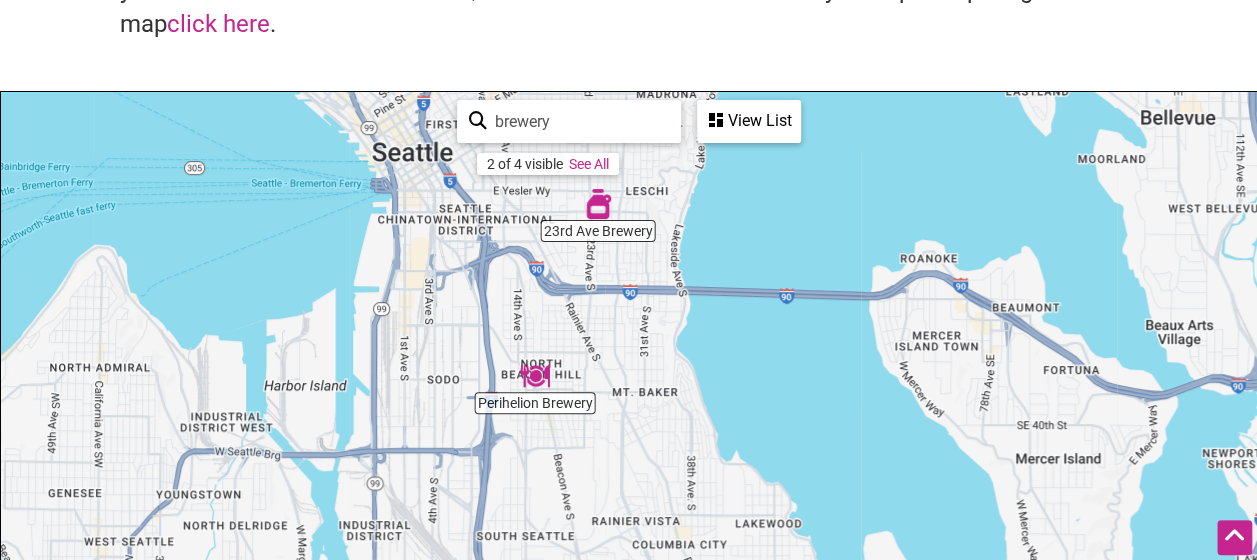drag, startPoint x: 657, startPoint y: 424, endPoint x: 584, endPoint y: 318, distance: 128.7051 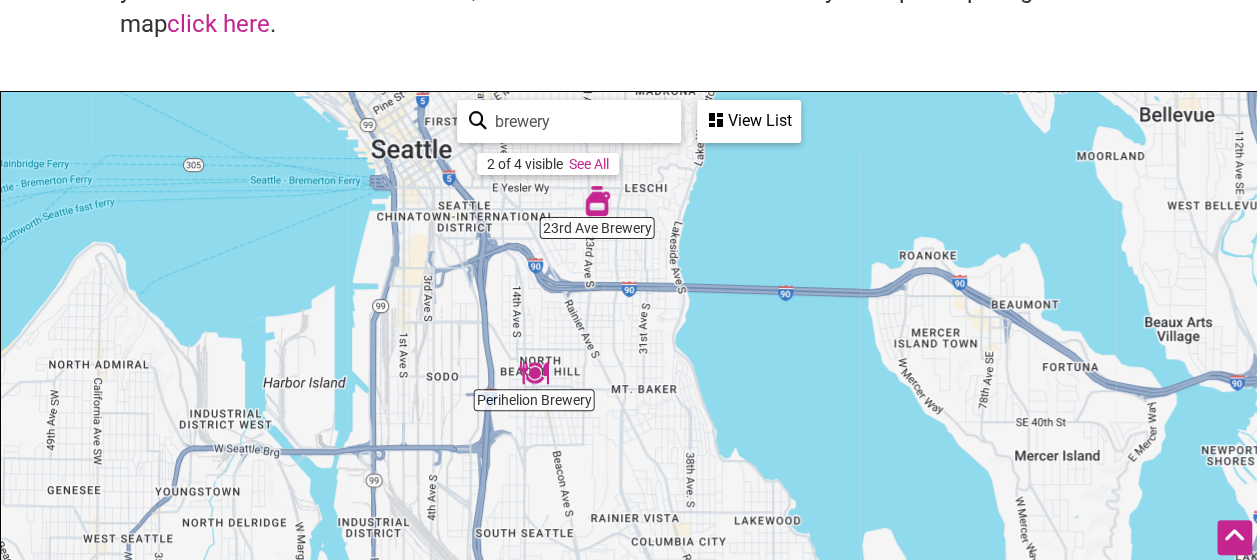 click on "To navigate, press the arrow keys." at bounding box center (628, 481) 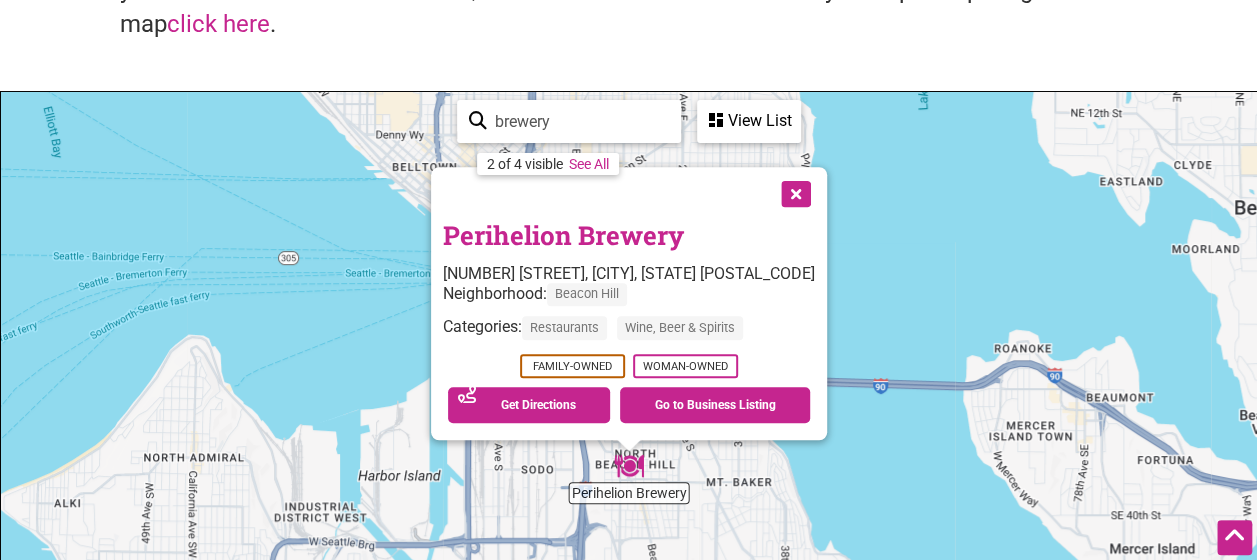 click at bounding box center (794, 192) 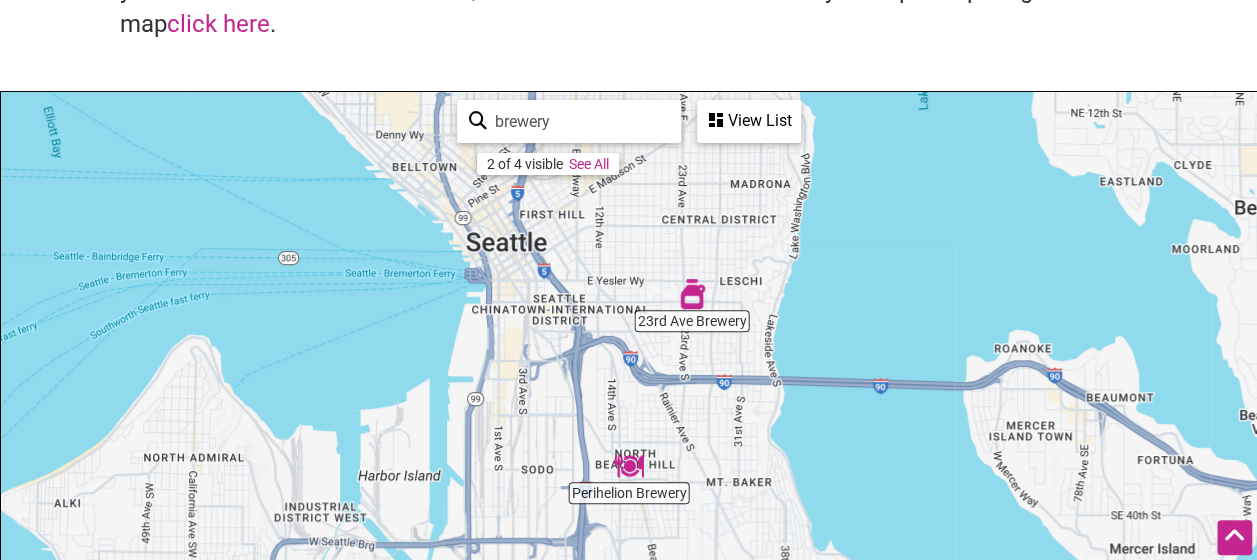 click at bounding box center [692, 294] 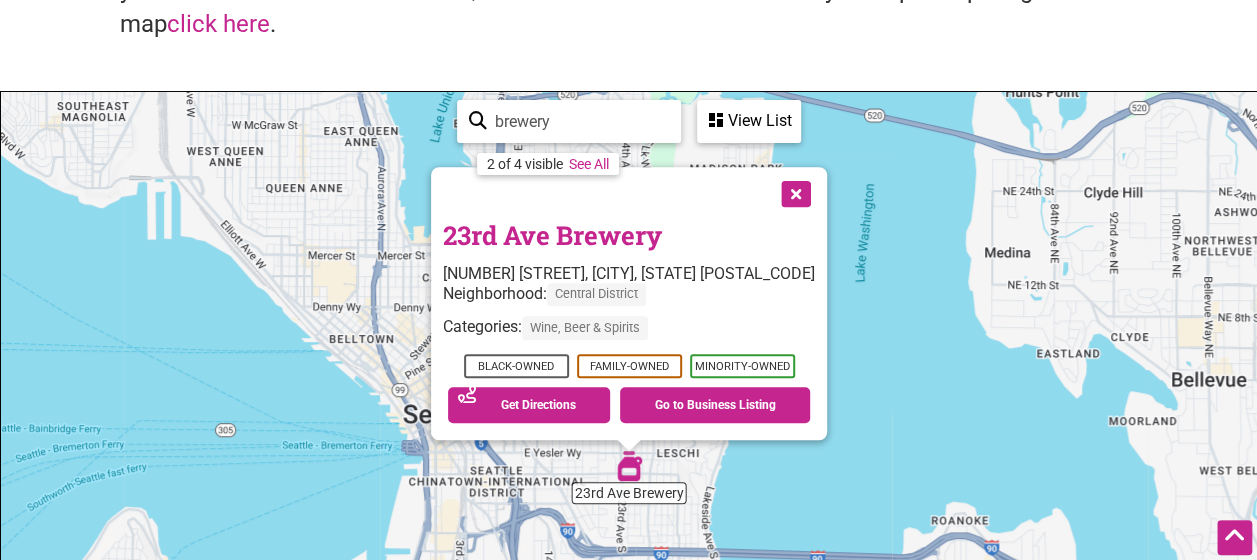 click at bounding box center (794, 192) 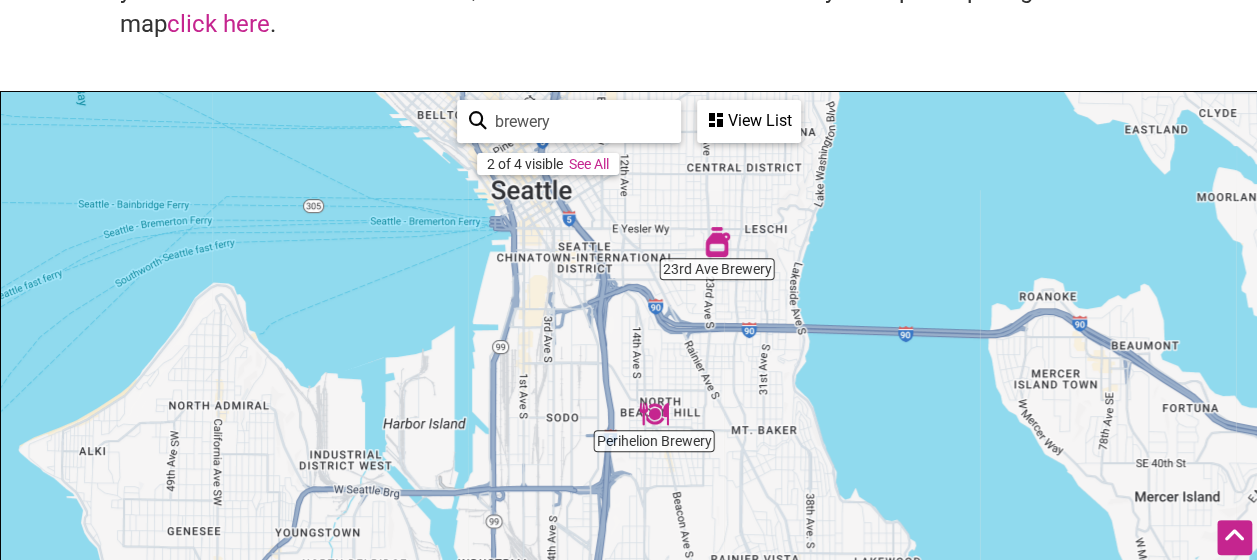 drag, startPoint x: 719, startPoint y: 472, endPoint x: 819, endPoint y: 189, distance: 300.1483 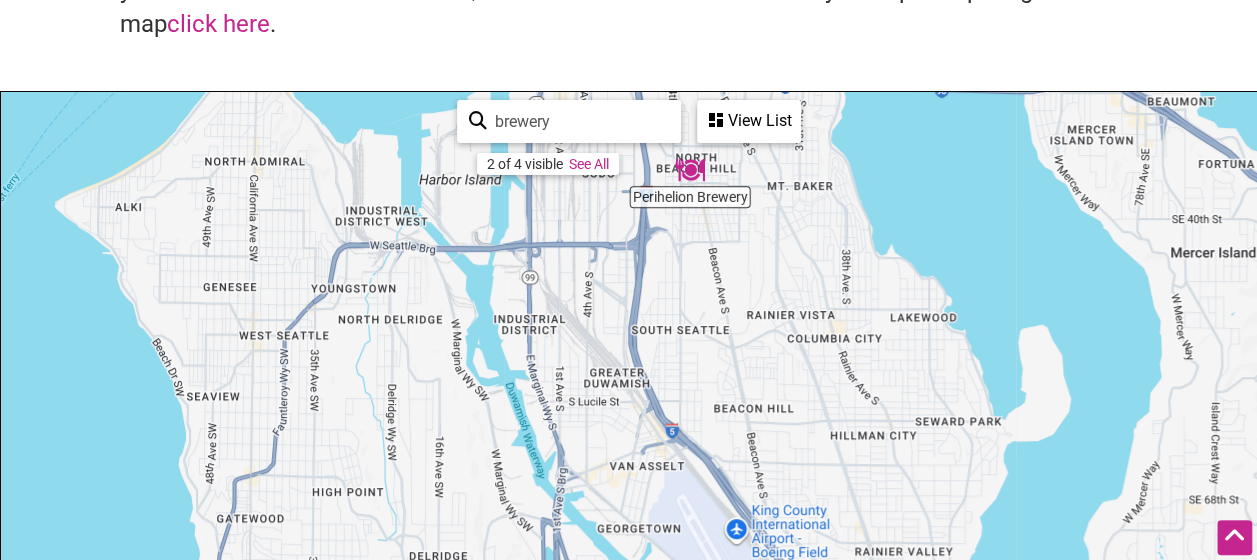drag, startPoint x: 723, startPoint y: 296, endPoint x: 730, endPoint y: 174, distance: 122.20065 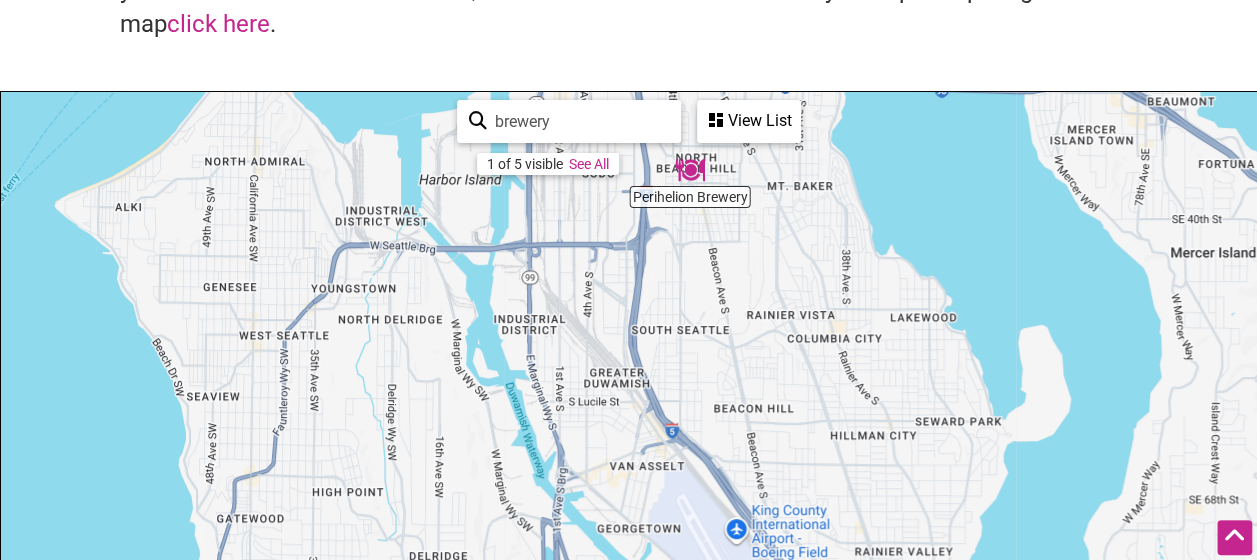 click on "To navigate, press the arrow keys." at bounding box center [628, 481] 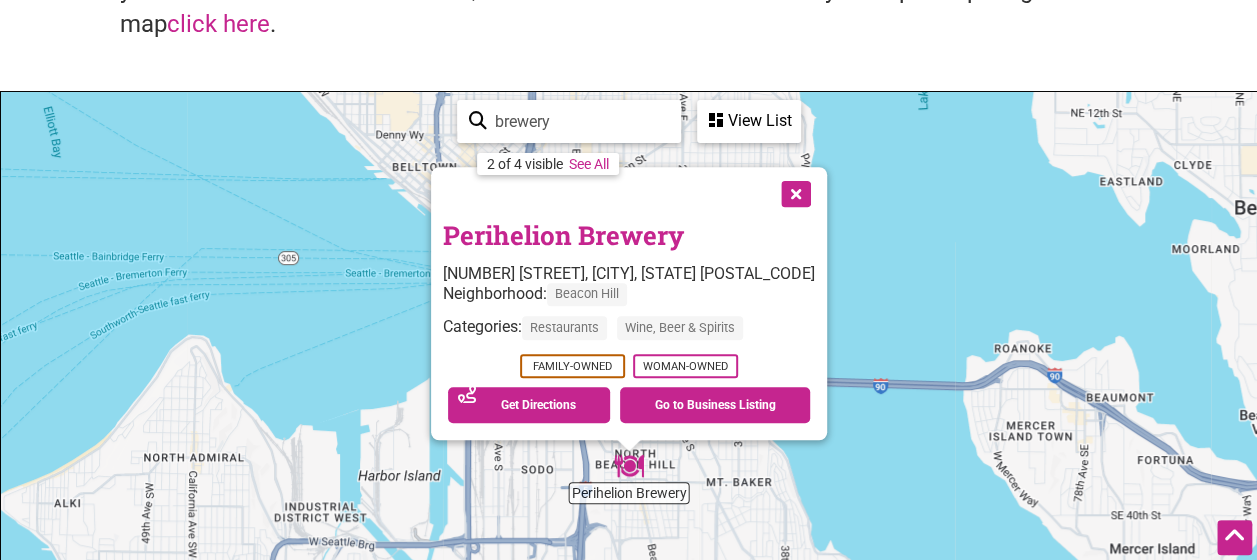 click at bounding box center [794, 192] 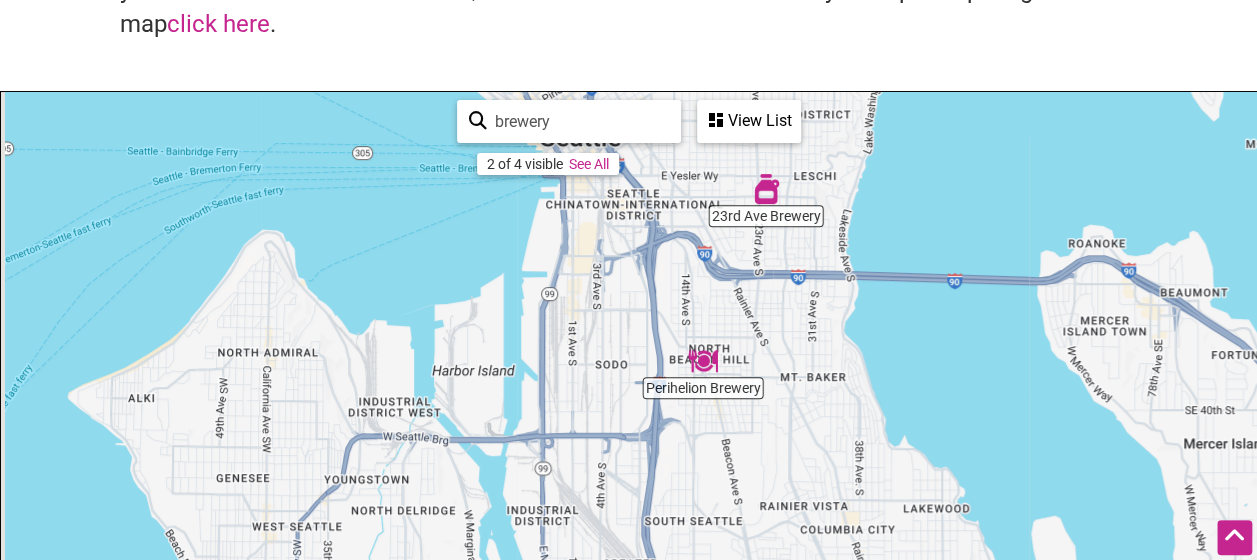 drag, startPoint x: 488, startPoint y: 450, endPoint x: 584, endPoint y: 309, distance: 170.57843 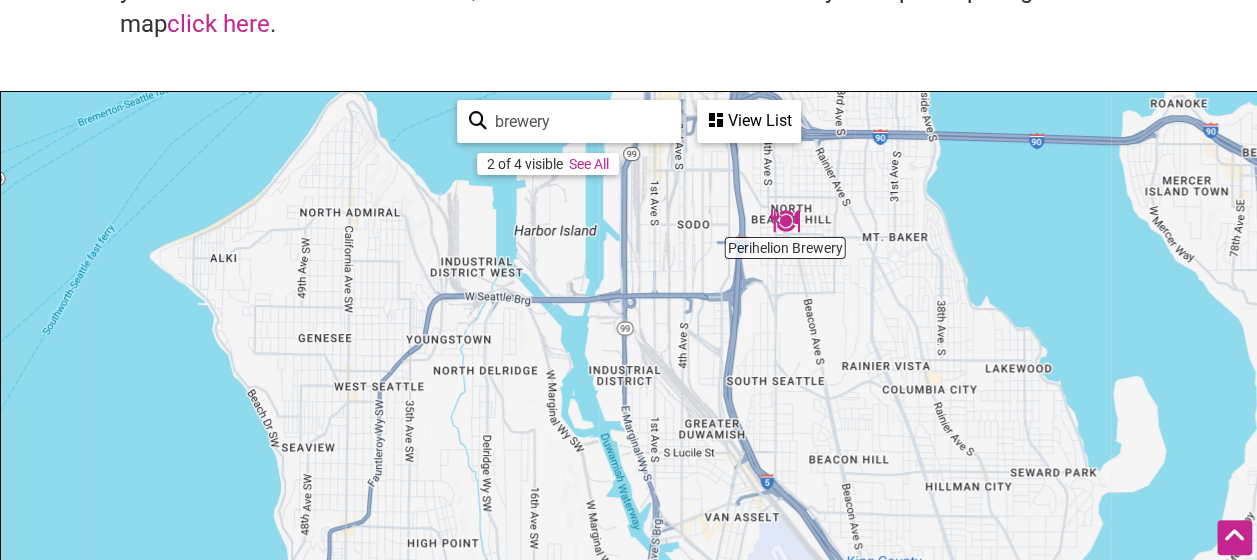 drag, startPoint x: 414, startPoint y: 464, endPoint x: 501, endPoint y: 312, distance: 175.13708 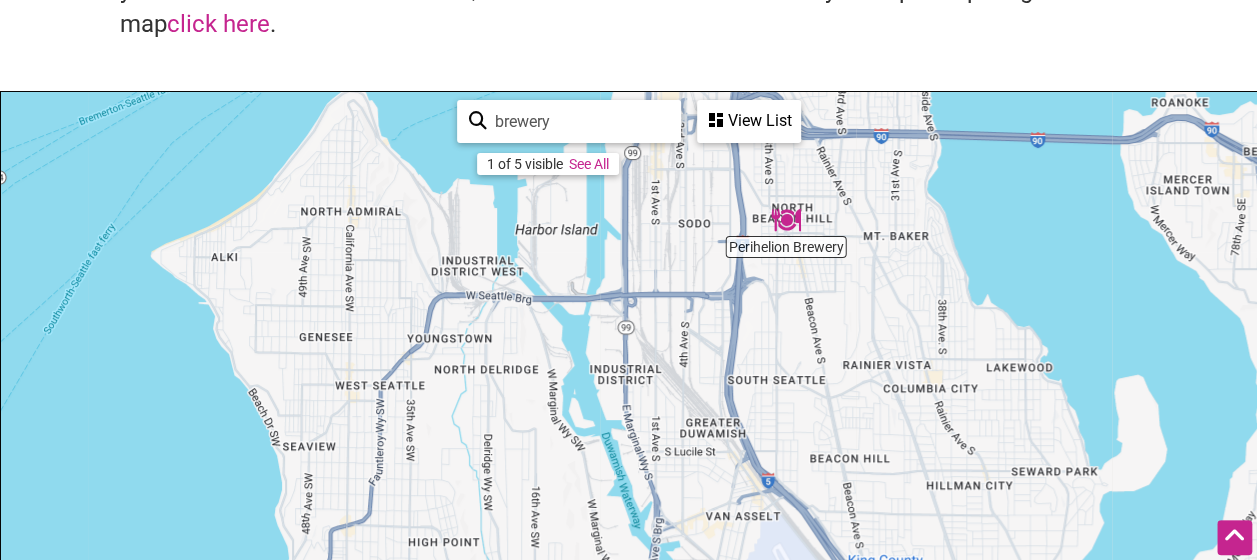 click on "To navigate, press the arrow keys." at bounding box center [628, 481] 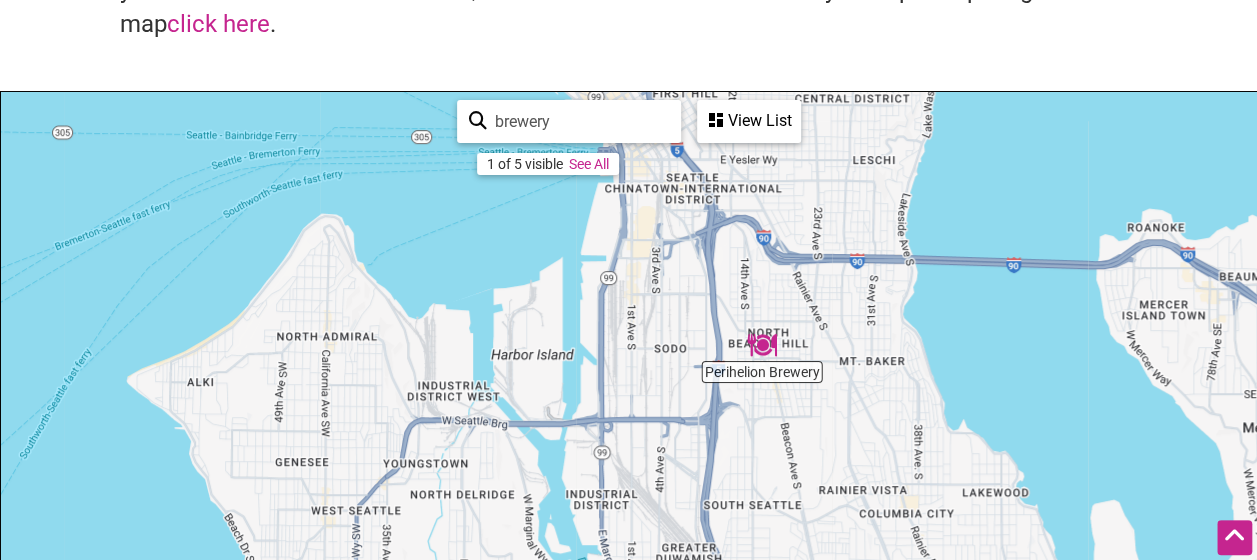 drag, startPoint x: 826, startPoint y: 294, endPoint x: 802, endPoint y: 421, distance: 129.24782 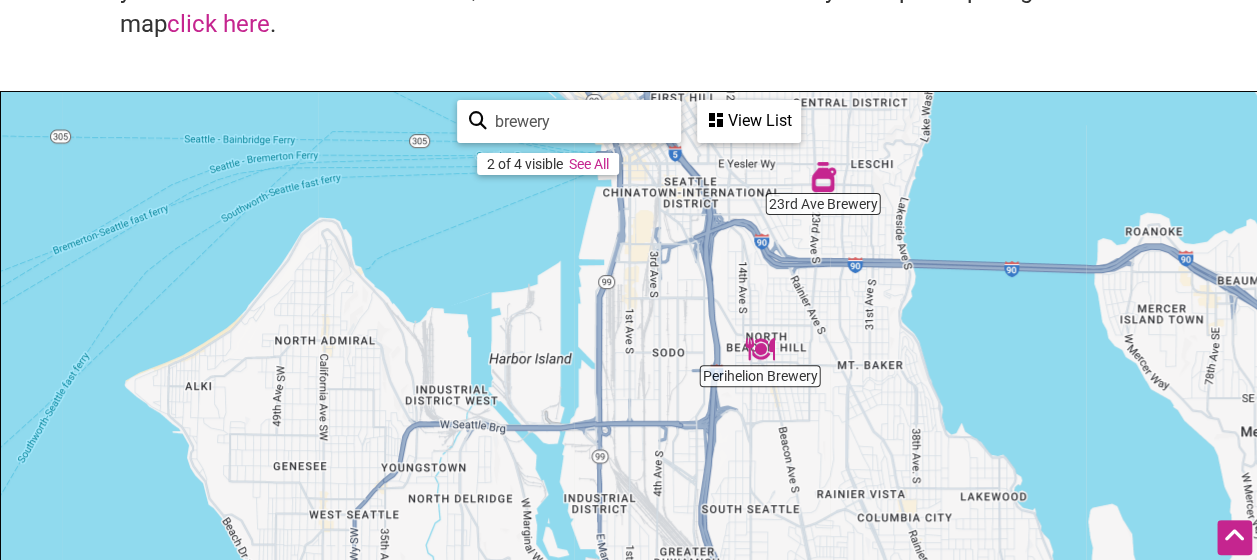 click on "To navigate, press the arrow keys." at bounding box center [628, 481] 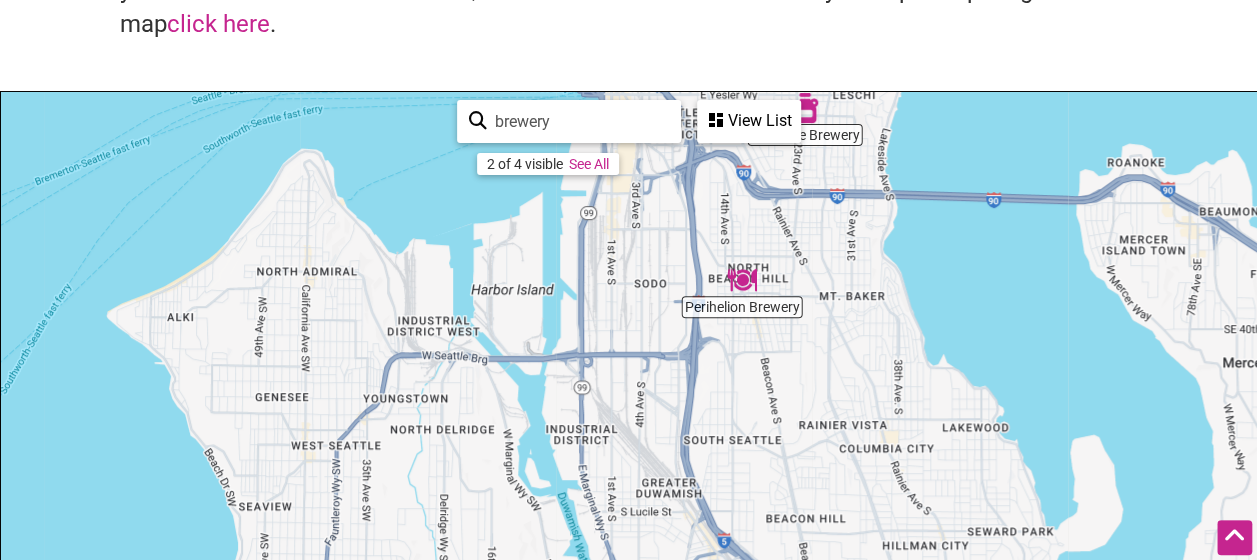 drag, startPoint x: 933, startPoint y: 494, endPoint x: 909, endPoint y: 409, distance: 88.32327 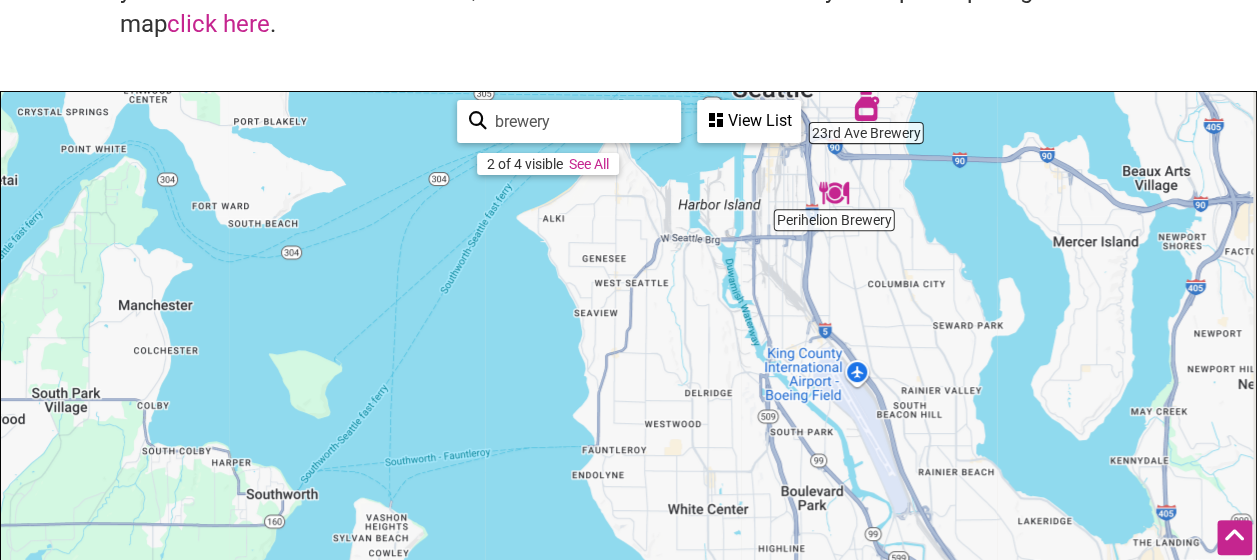 drag, startPoint x: 1057, startPoint y: 436, endPoint x: 924, endPoint y: 316, distance: 179.13403 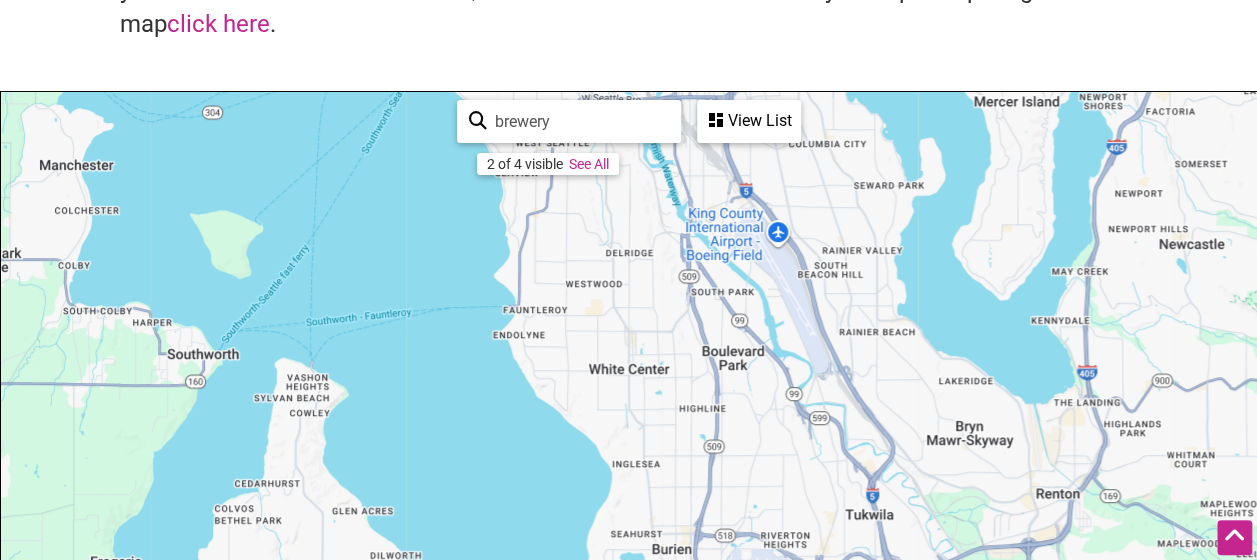 drag, startPoint x: 934, startPoint y: 396, endPoint x: 844, endPoint y: 246, distance: 174.92856 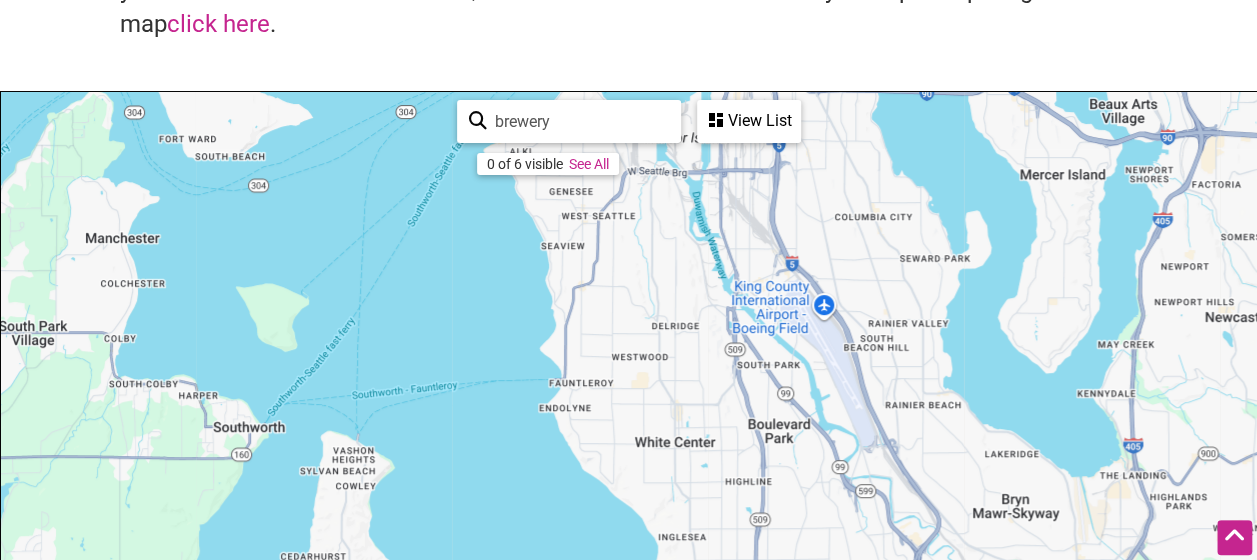 drag, startPoint x: 840, startPoint y: 316, endPoint x: 892, endPoint y: 397, distance: 96.25487 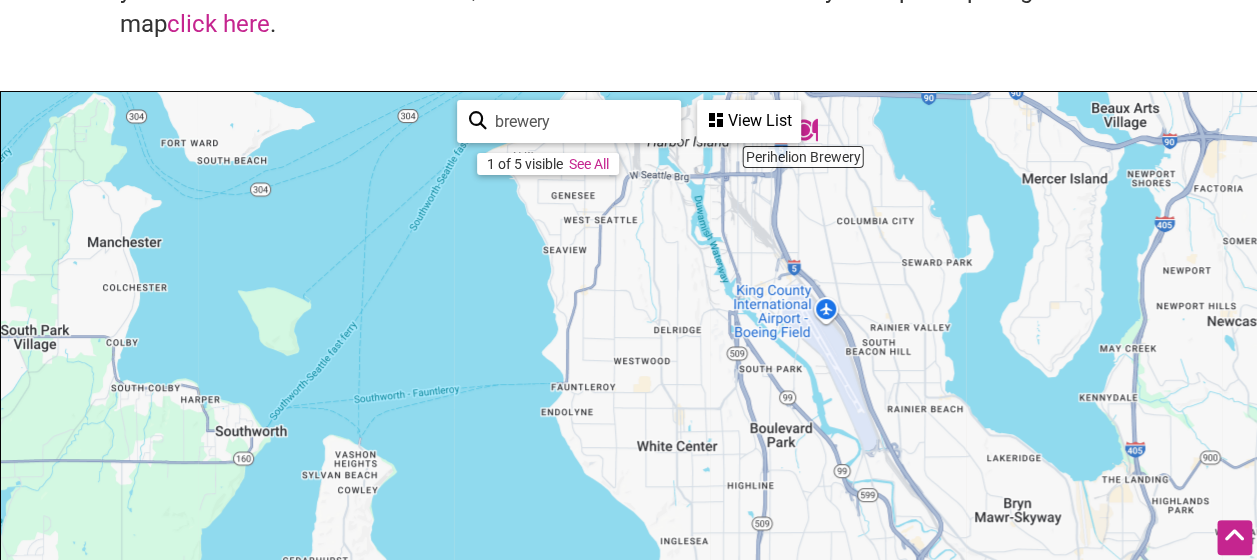 click on "brewery" at bounding box center [578, 121] 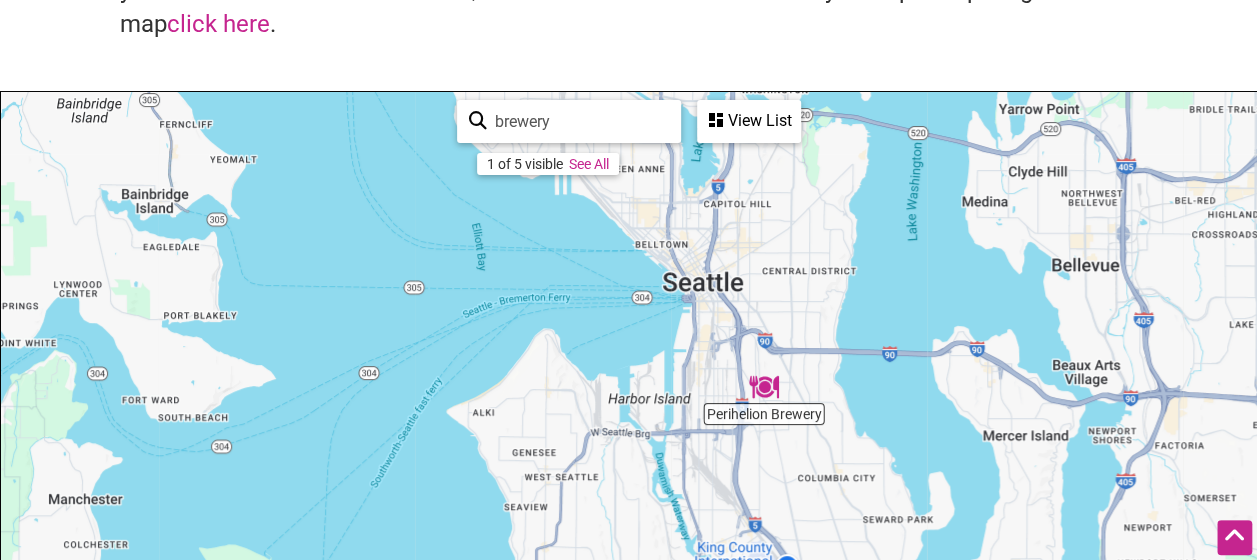 drag, startPoint x: 887, startPoint y: 302, endPoint x: 848, endPoint y: 564, distance: 264.88678 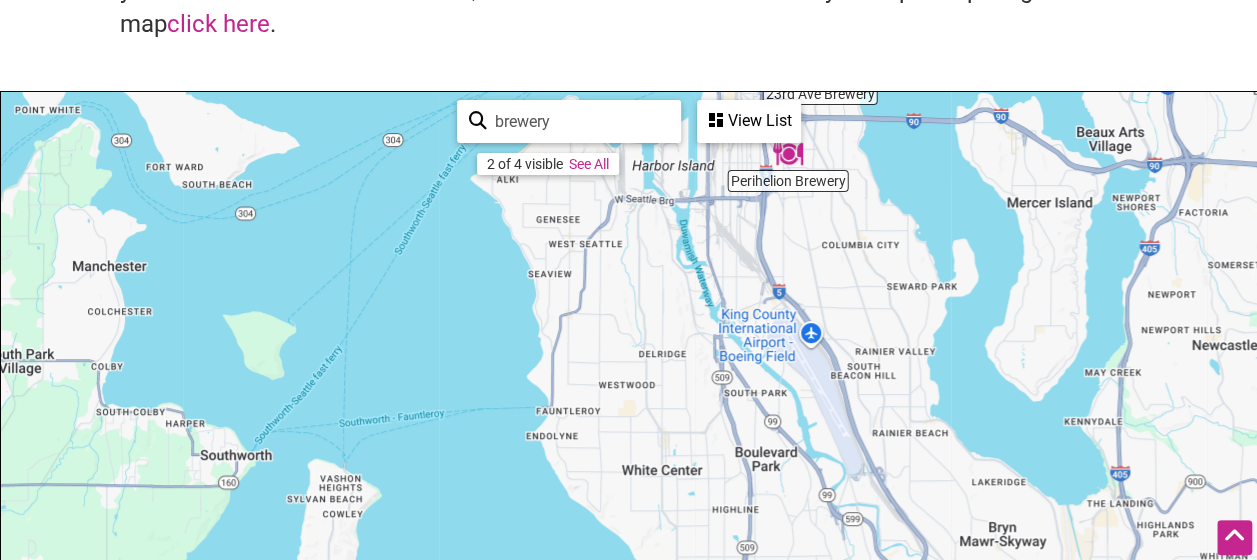 drag, startPoint x: 832, startPoint y: 234, endPoint x: 852, endPoint y: -94, distance: 328.6092 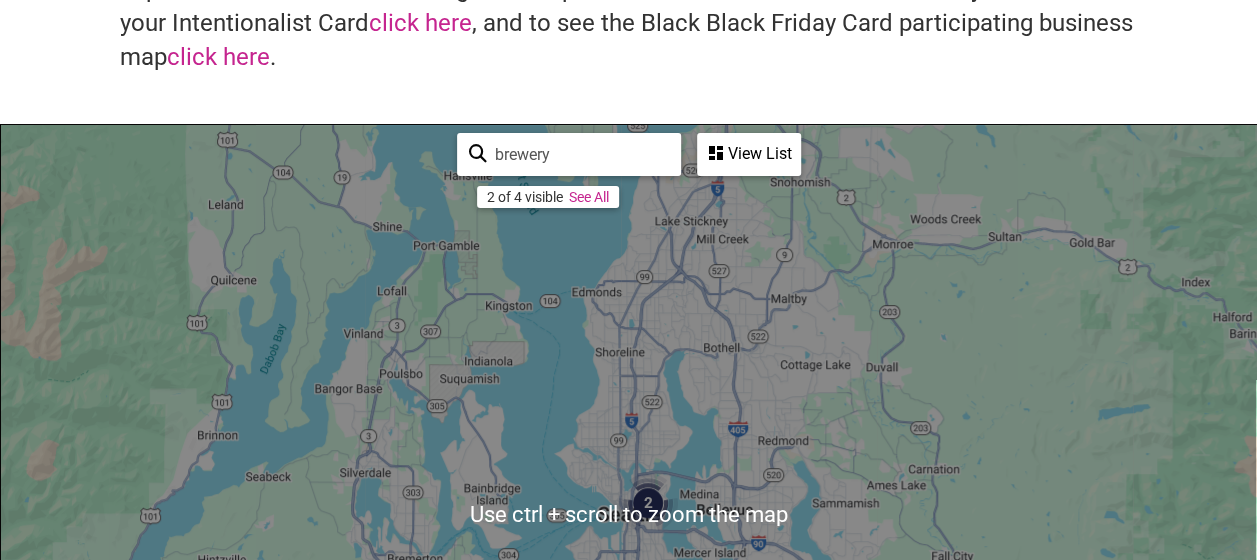 scroll, scrollTop: 222, scrollLeft: 0, axis: vertical 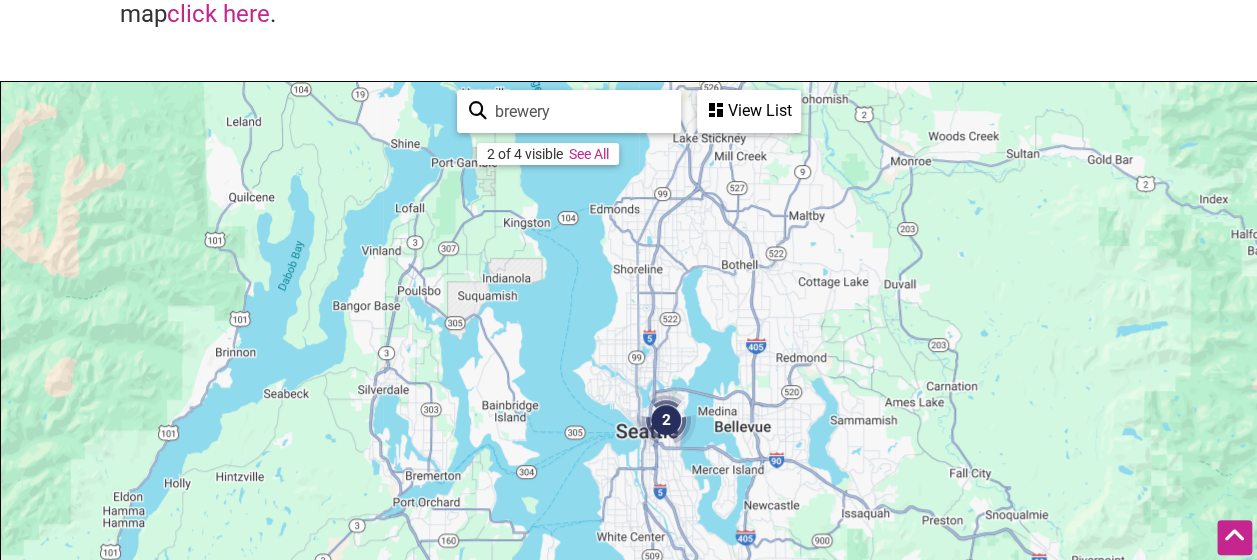 drag, startPoint x: 713, startPoint y: 379, endPoint x: 731, endPoint y: 318, distance: 63.600315 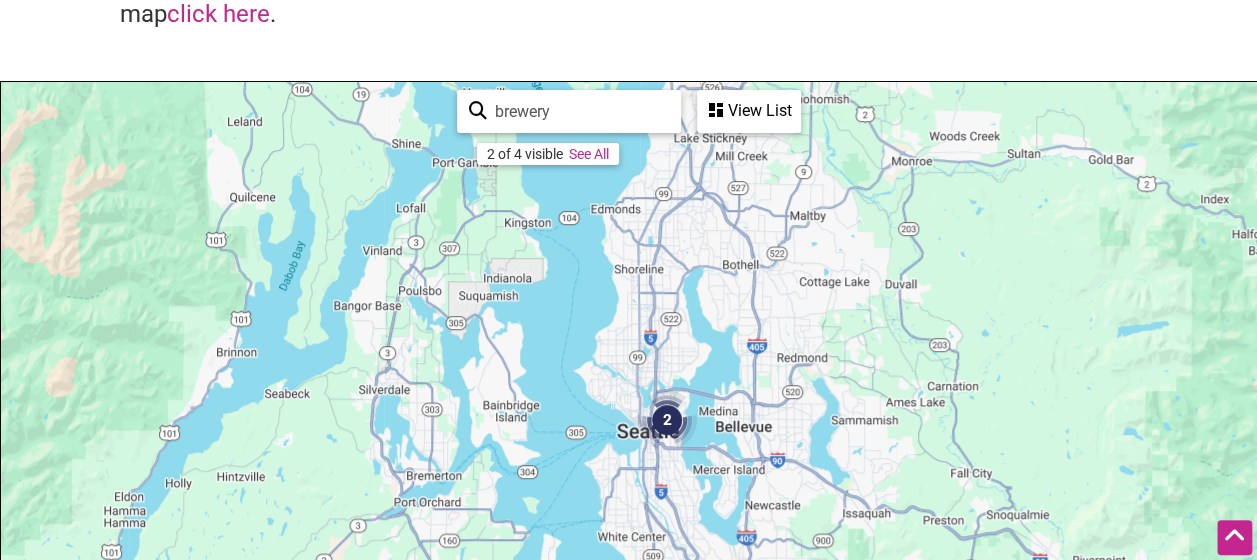 click on "See All" at bounding box center [589, 154] 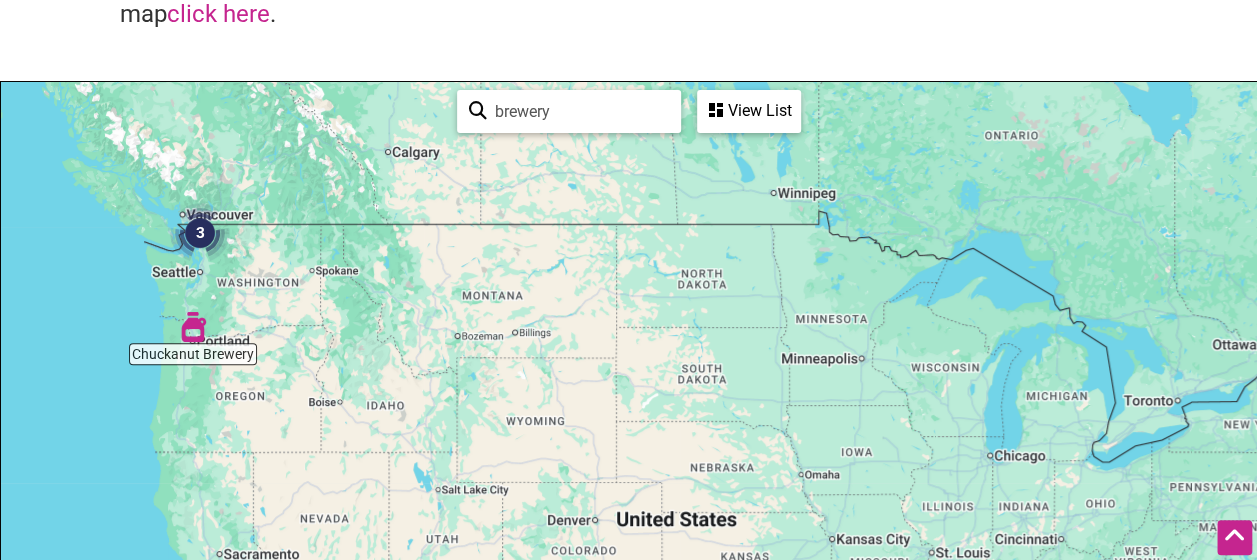 click at bounding box center [200, 233] 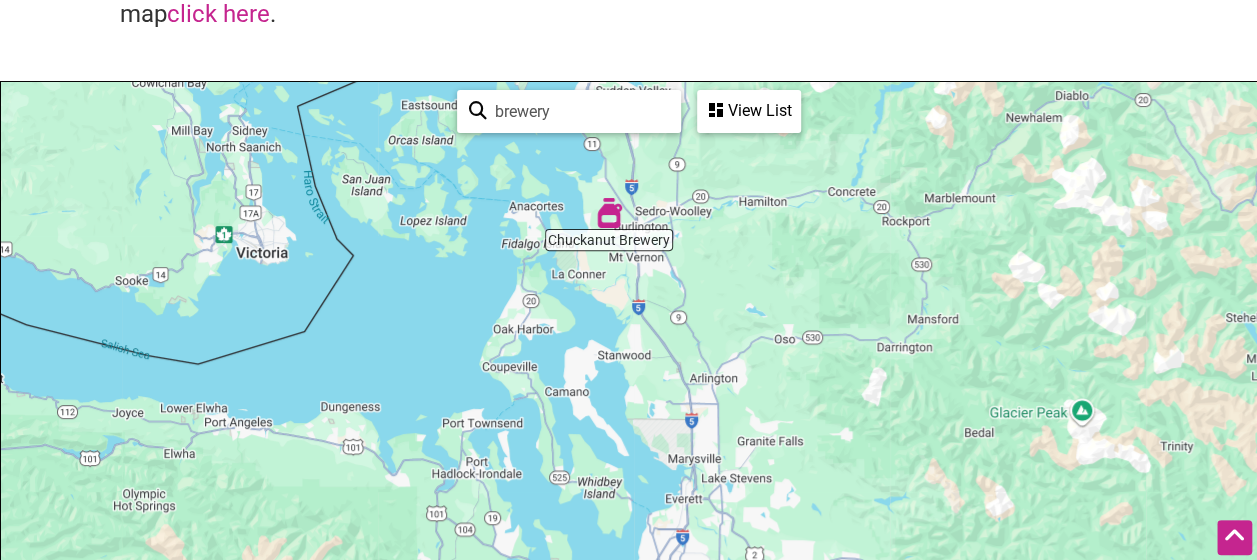 click on "View List" at bounding box center (749, 111) 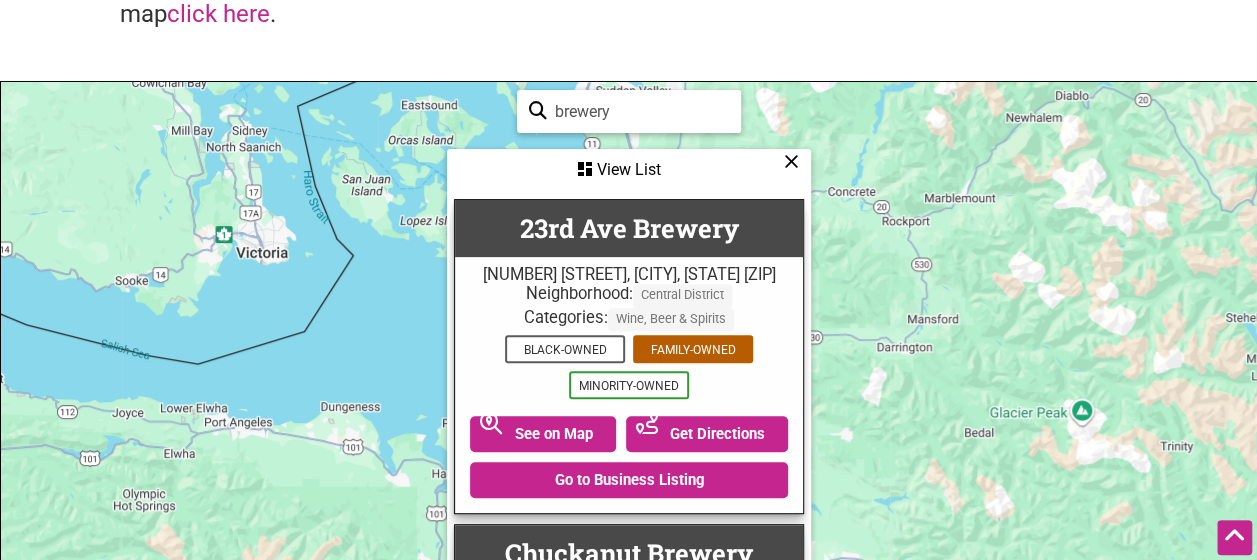scroll, scrollTop: 267, scrollLeft: 0, axis: vertical 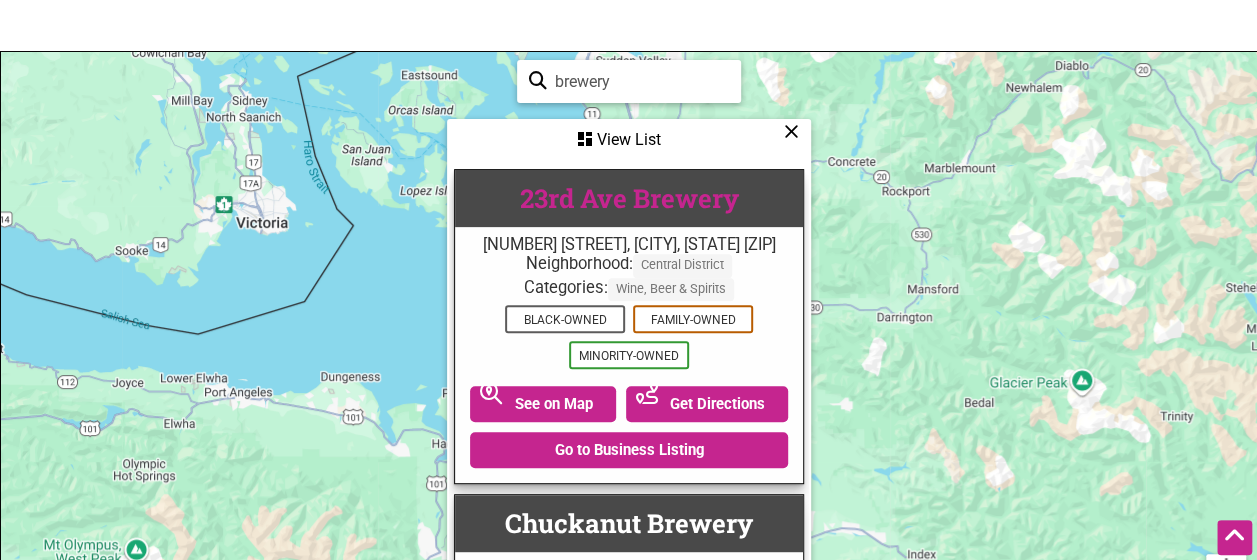 click on "23rd Ave Brewery" at bounding box center [629, 198] 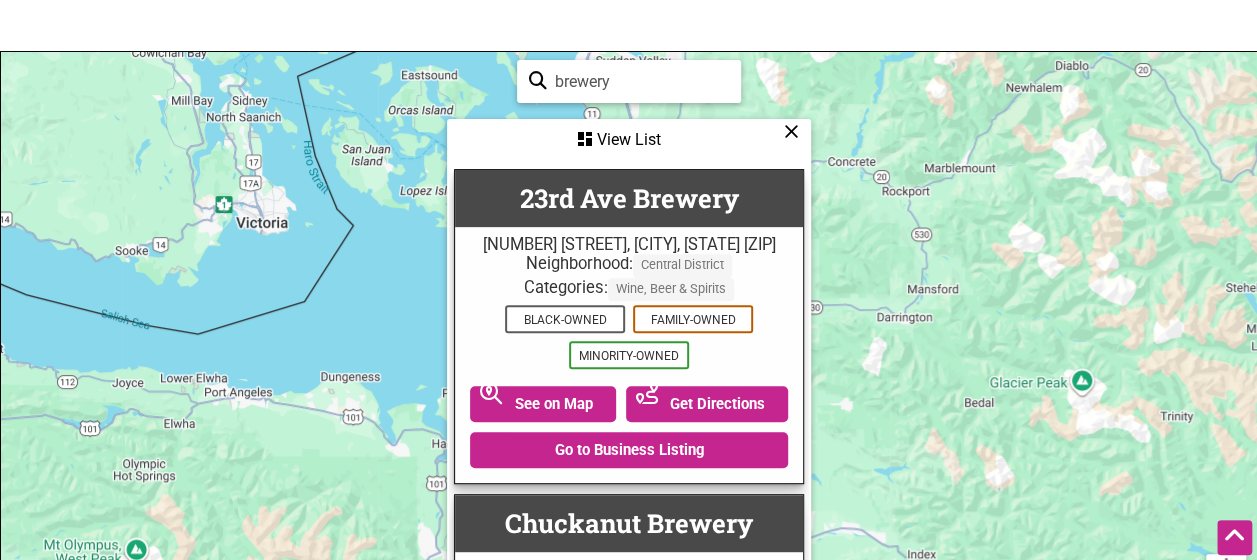 click at bounding box center [791, 131] 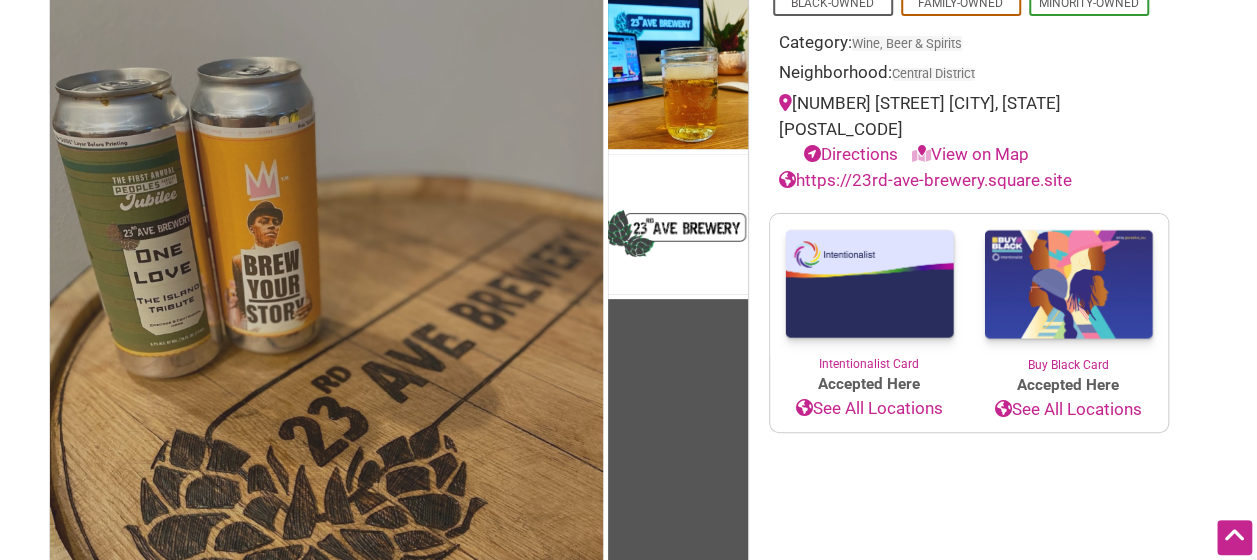 scroll, scrollTop: 156, scrollLeft: 0, axis: vertical 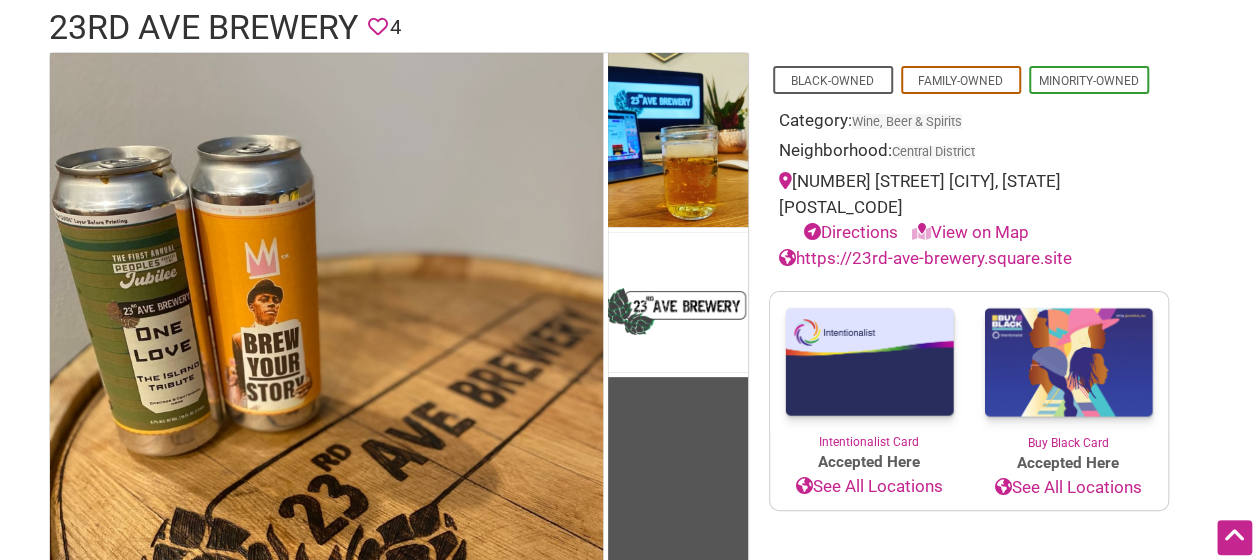 click on "https://23rd-ave-brewery.square.site" at bounding box center (925, 258) 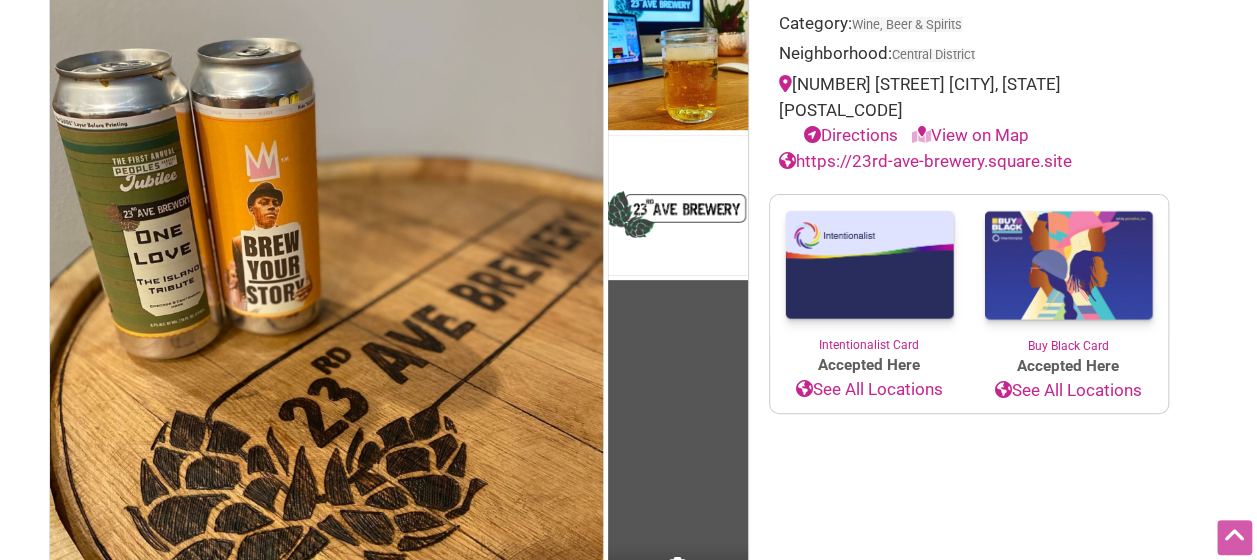 scroll, scrollTop: 0, scrollLeft: 0, axis: both 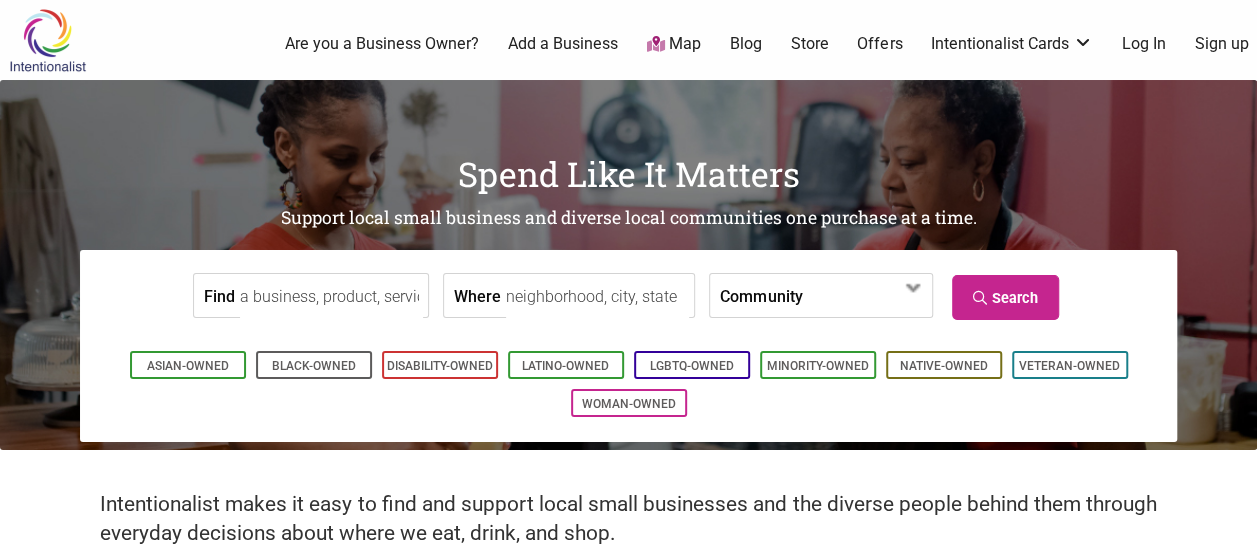 click on "Find" at bounding box center [331, 296] 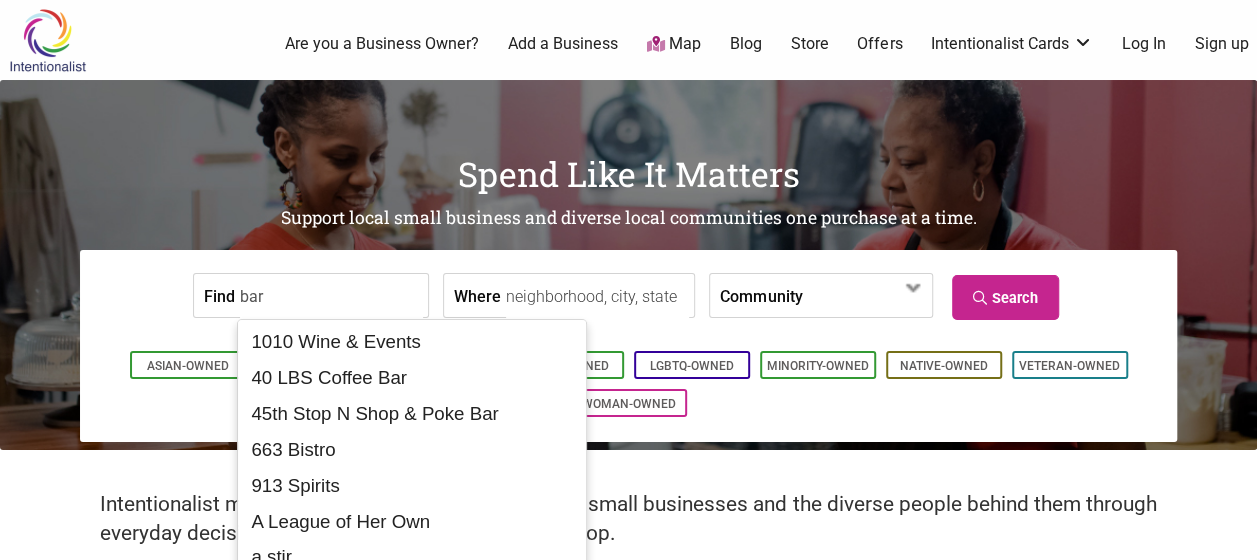 click on "bar" at bounding box center [331, 296] 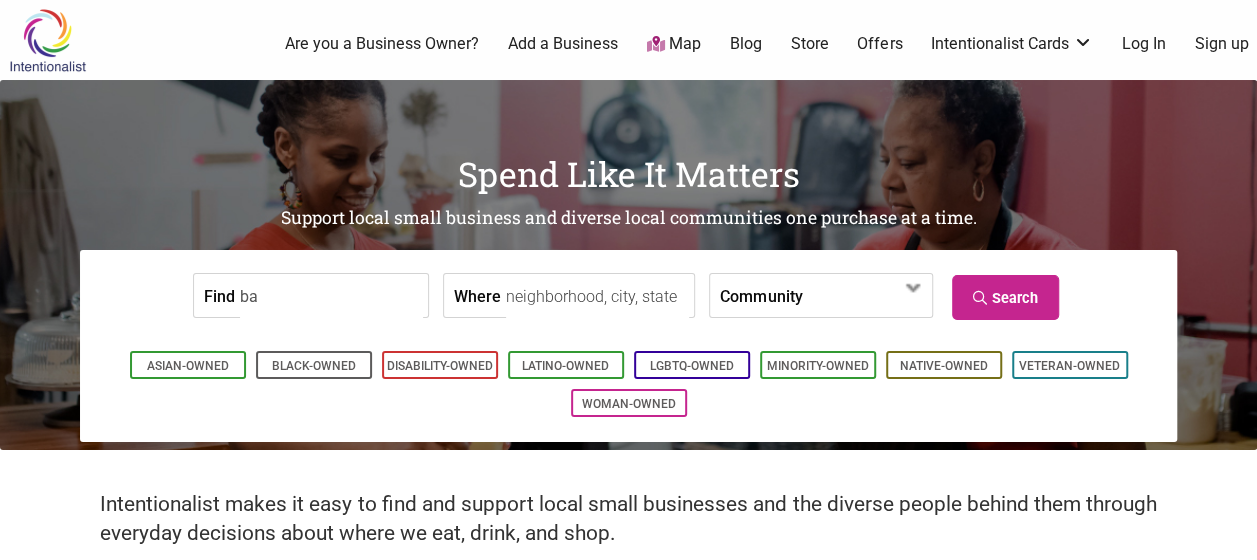 type on "b" 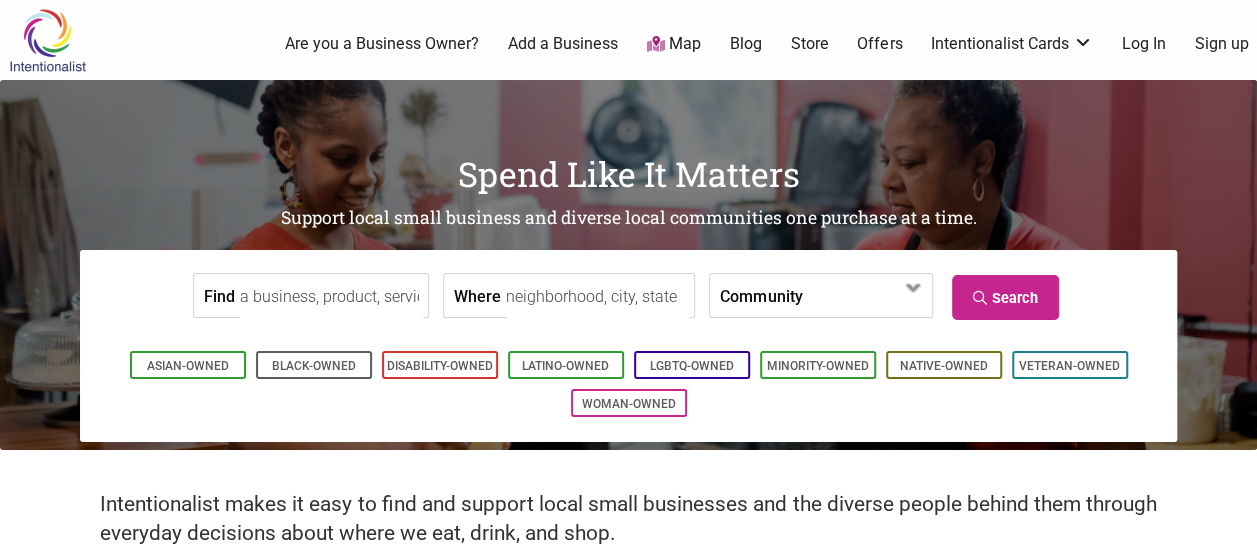 click on "Find" at bounding box center (331, 296) 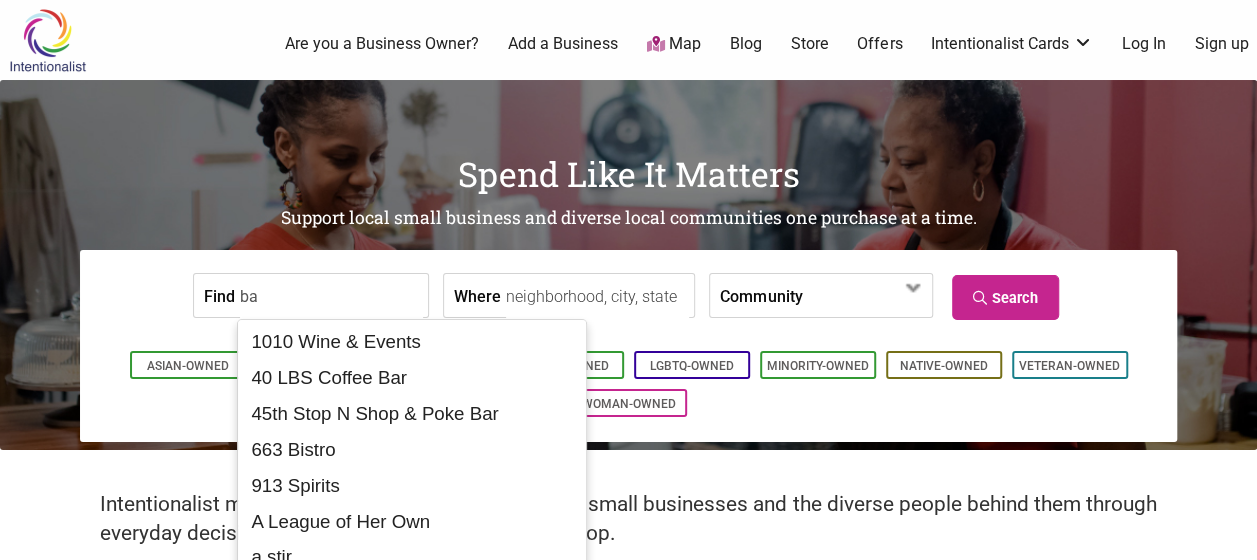 type on "b" 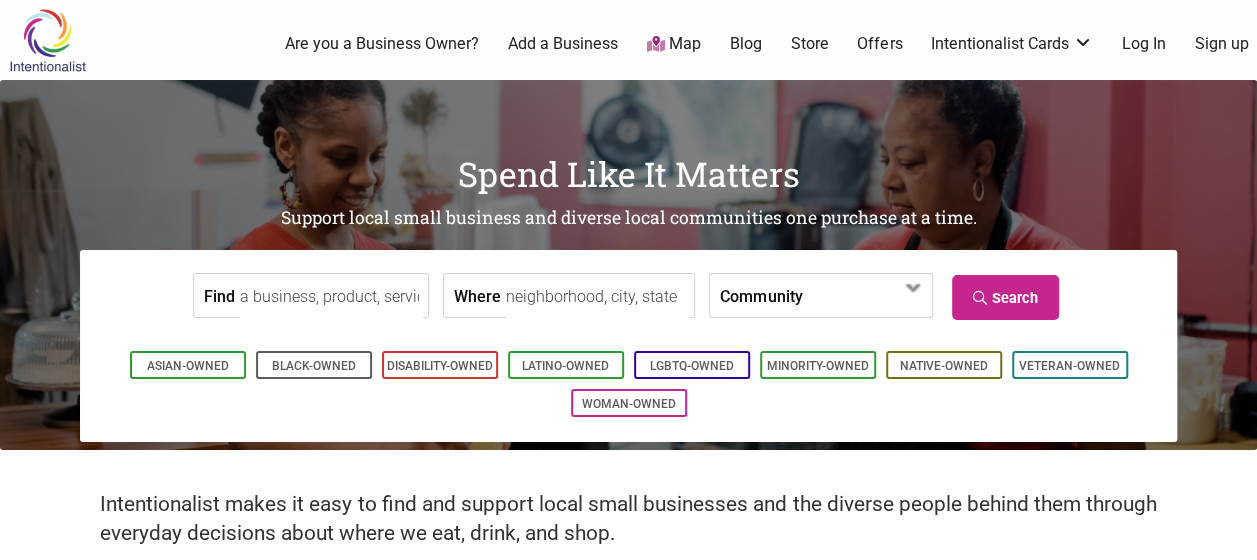 click on "Find" at bounding box center (331, 296) 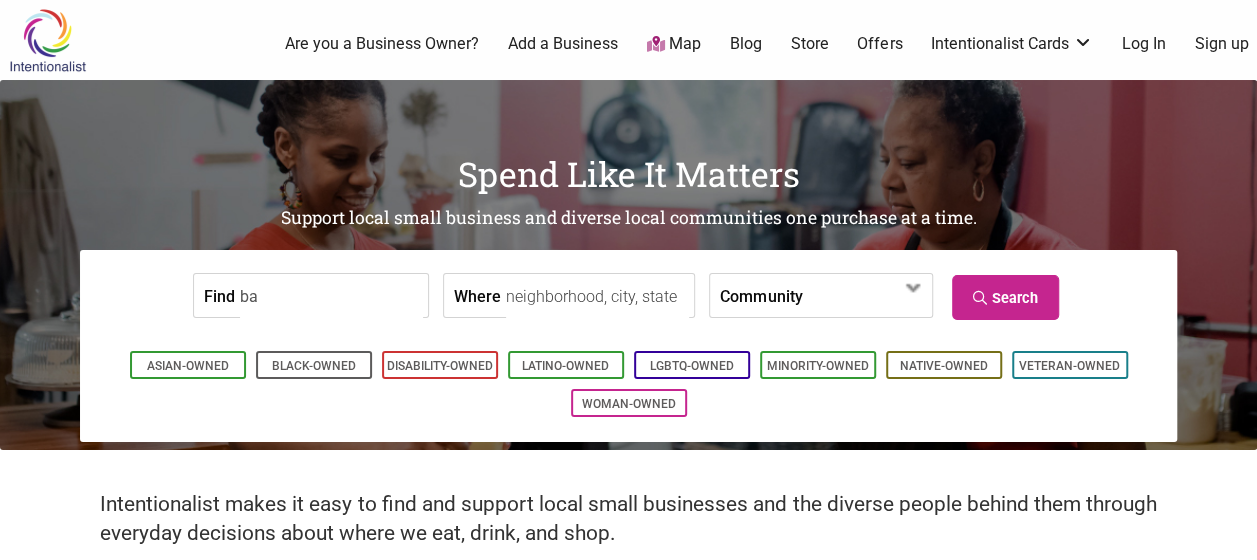 type on "b" 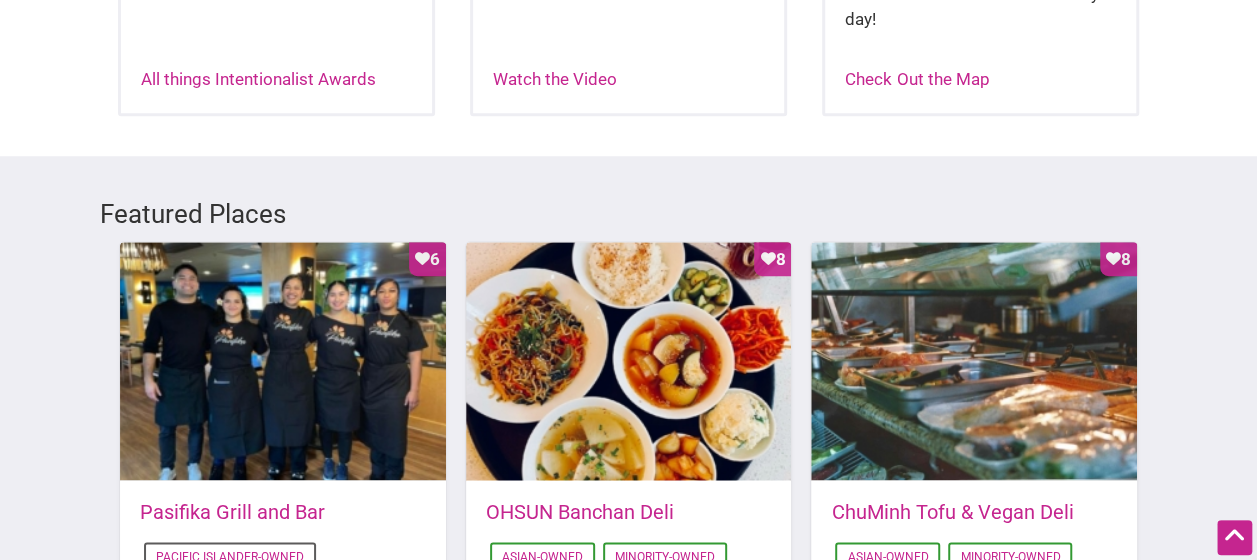 scroll, scrollTop: 0, scrollLeft: 0, axis: both 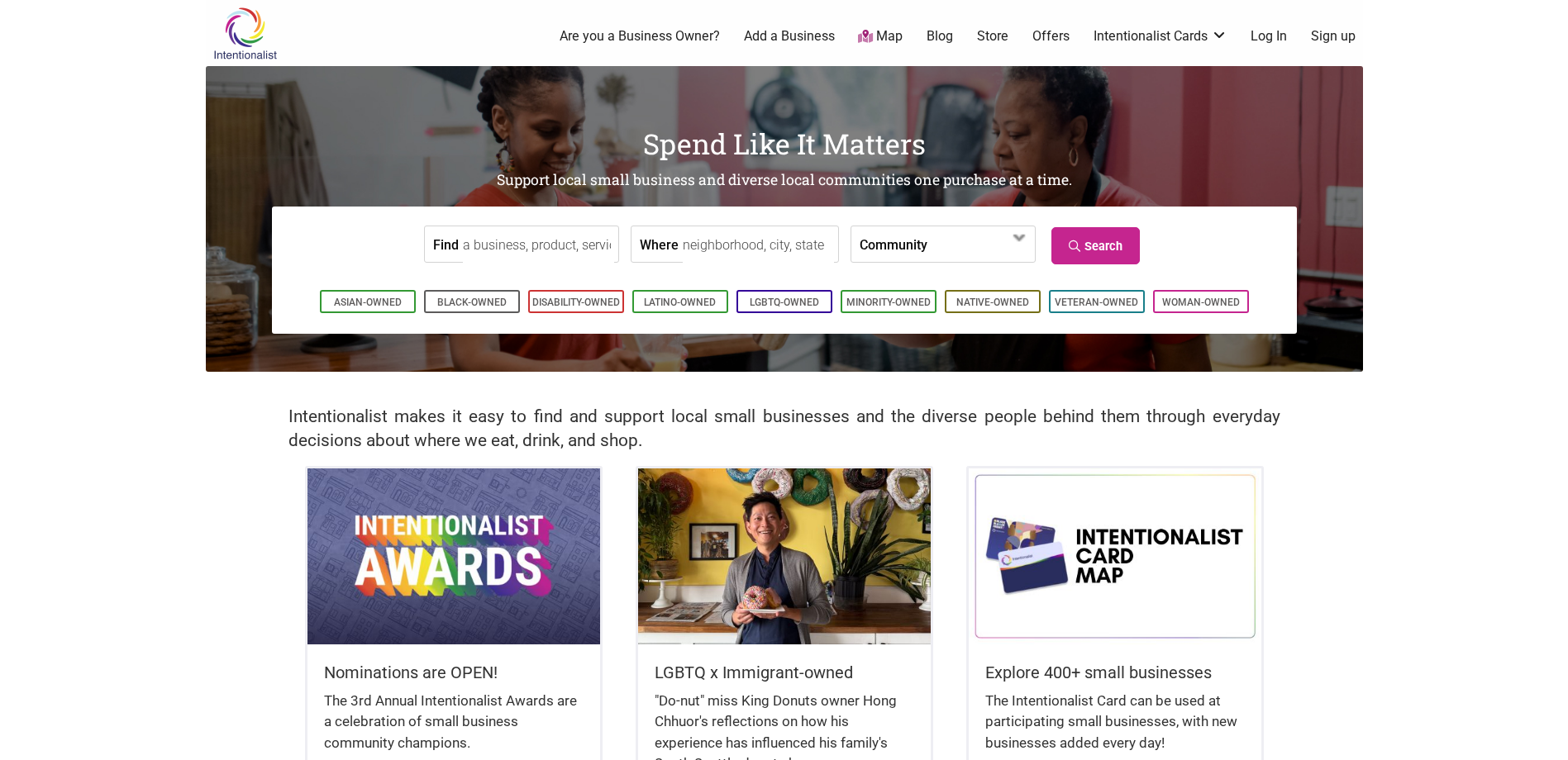 click on "Community" at bounding box center [894, 244] 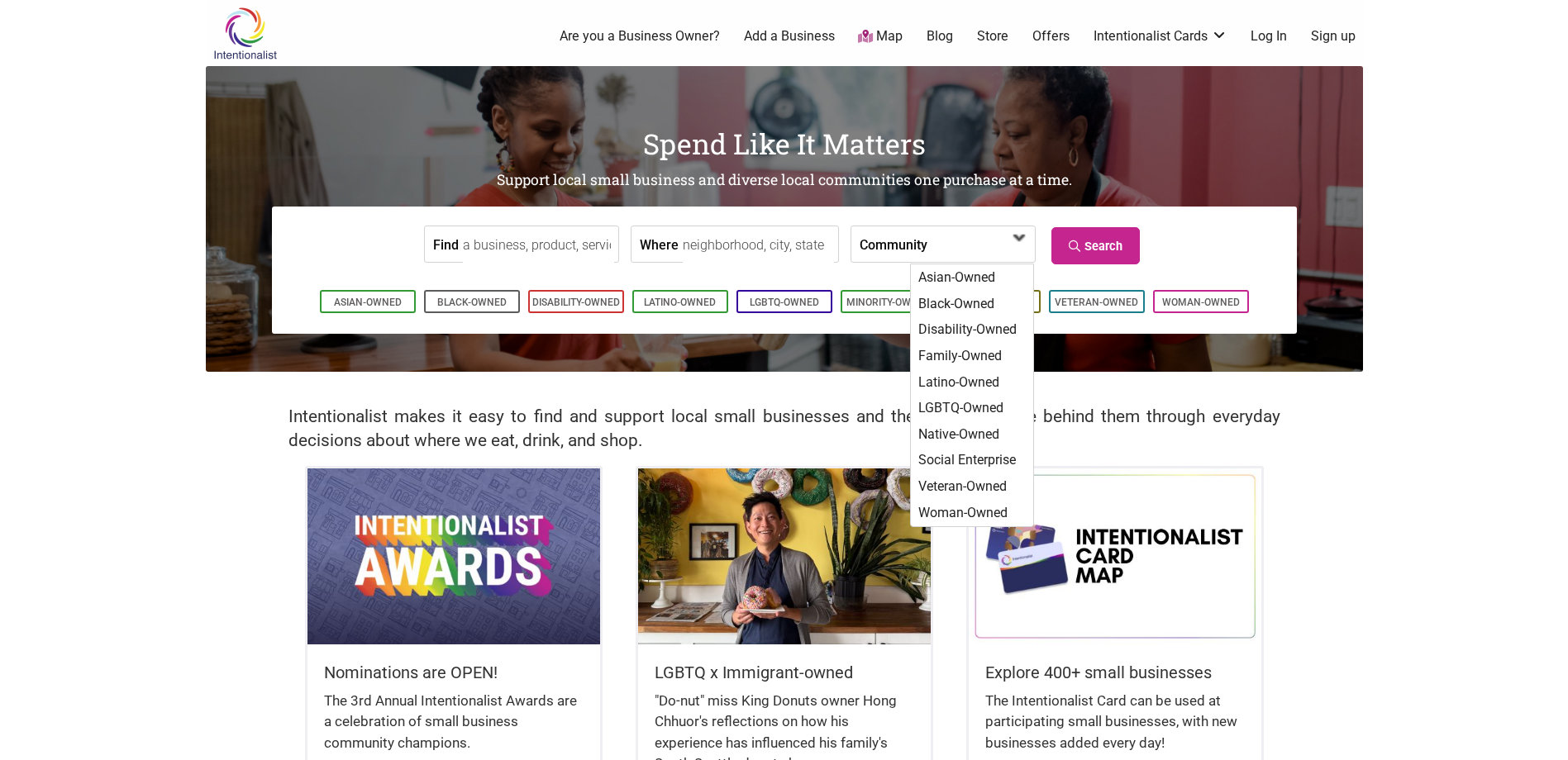 click at bounding box center (975, 245) 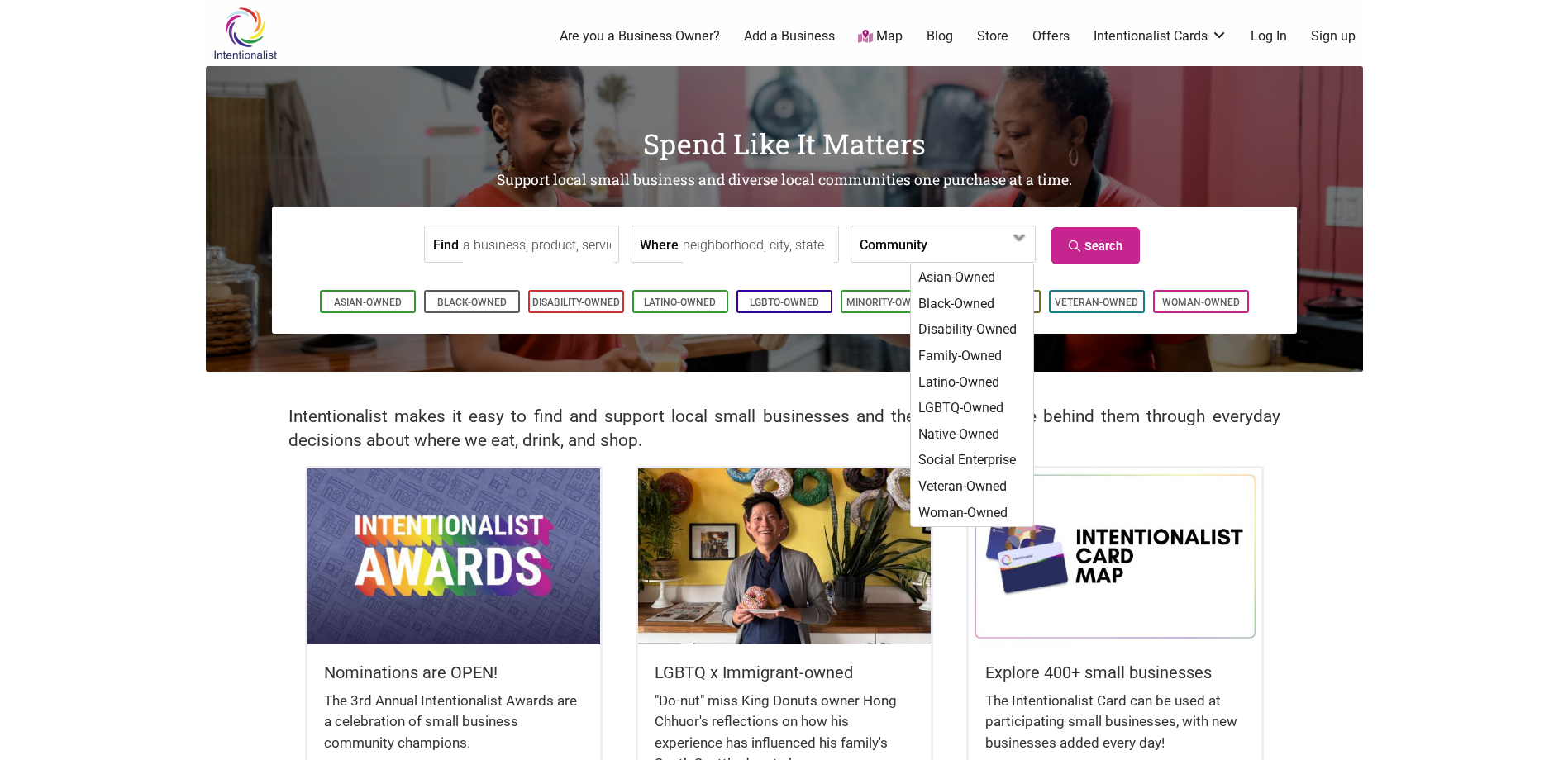 drag, startPoint x: 1357, startPoint y: 383, endPoint x: 1367, endPoint y: 383, distance: 10 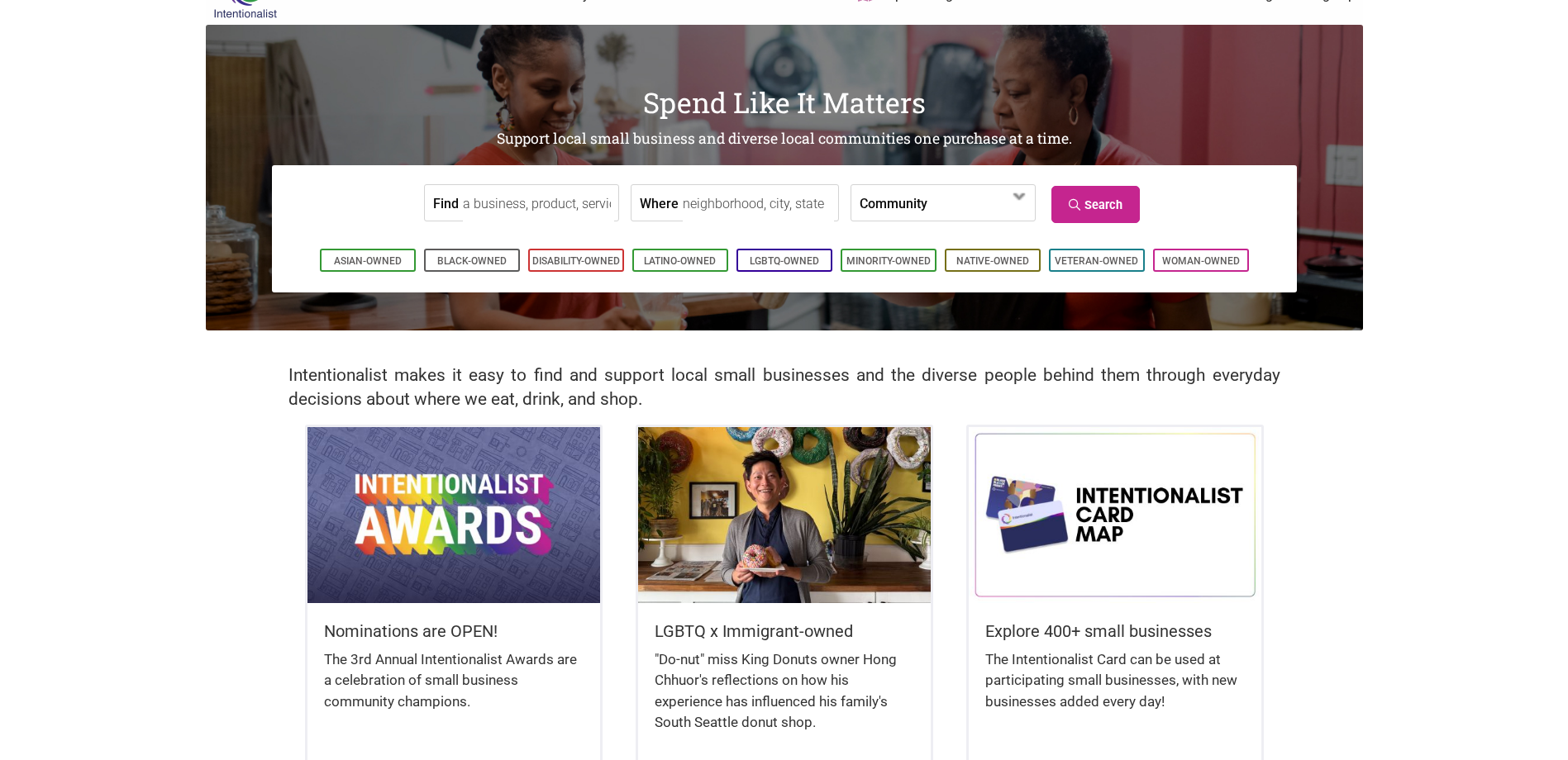 scroll, scrollTop: 0, scrollLeft: 0, axis: both 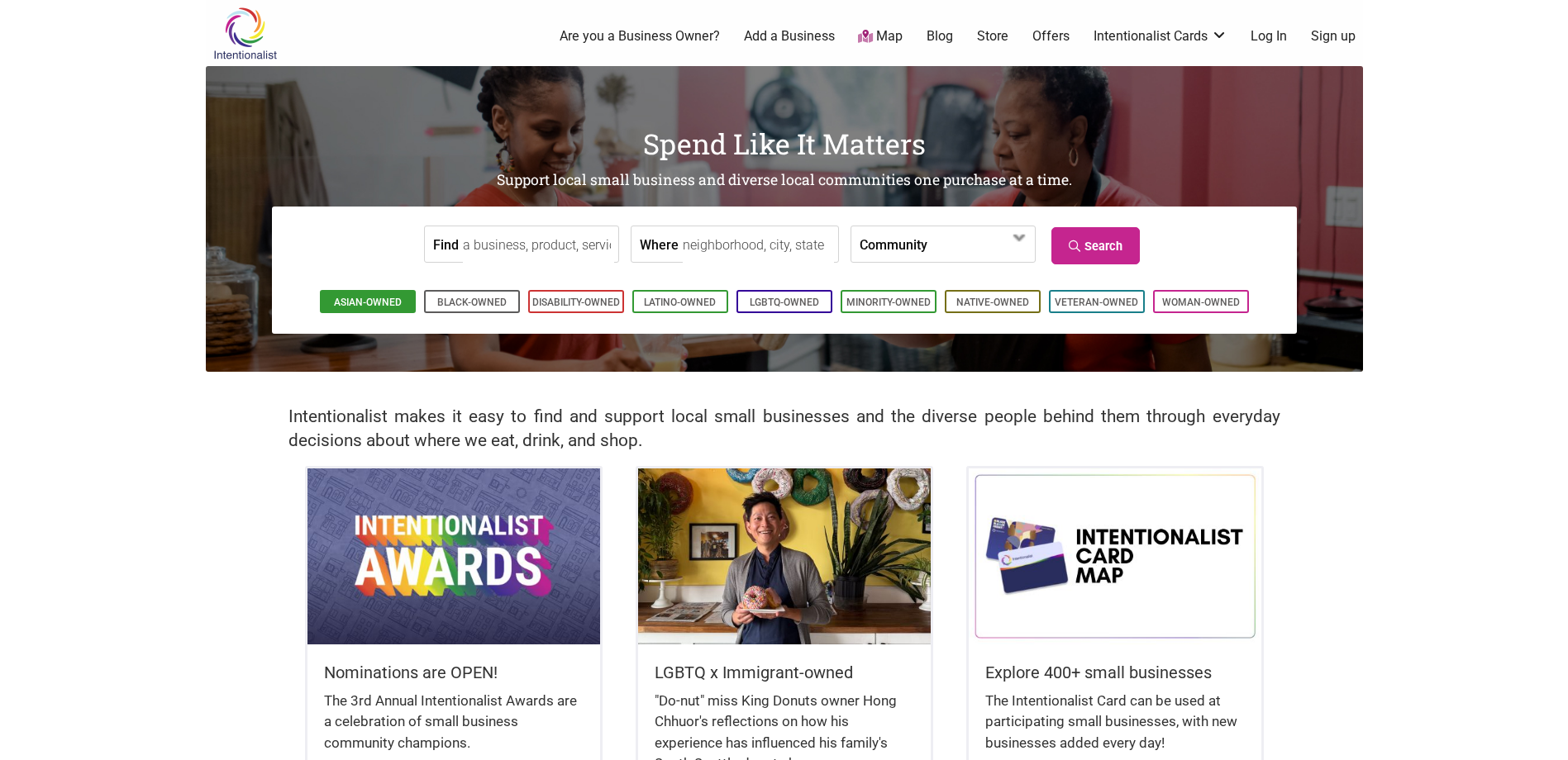click on "Asian-Owned" at bounding box center [368, 302] 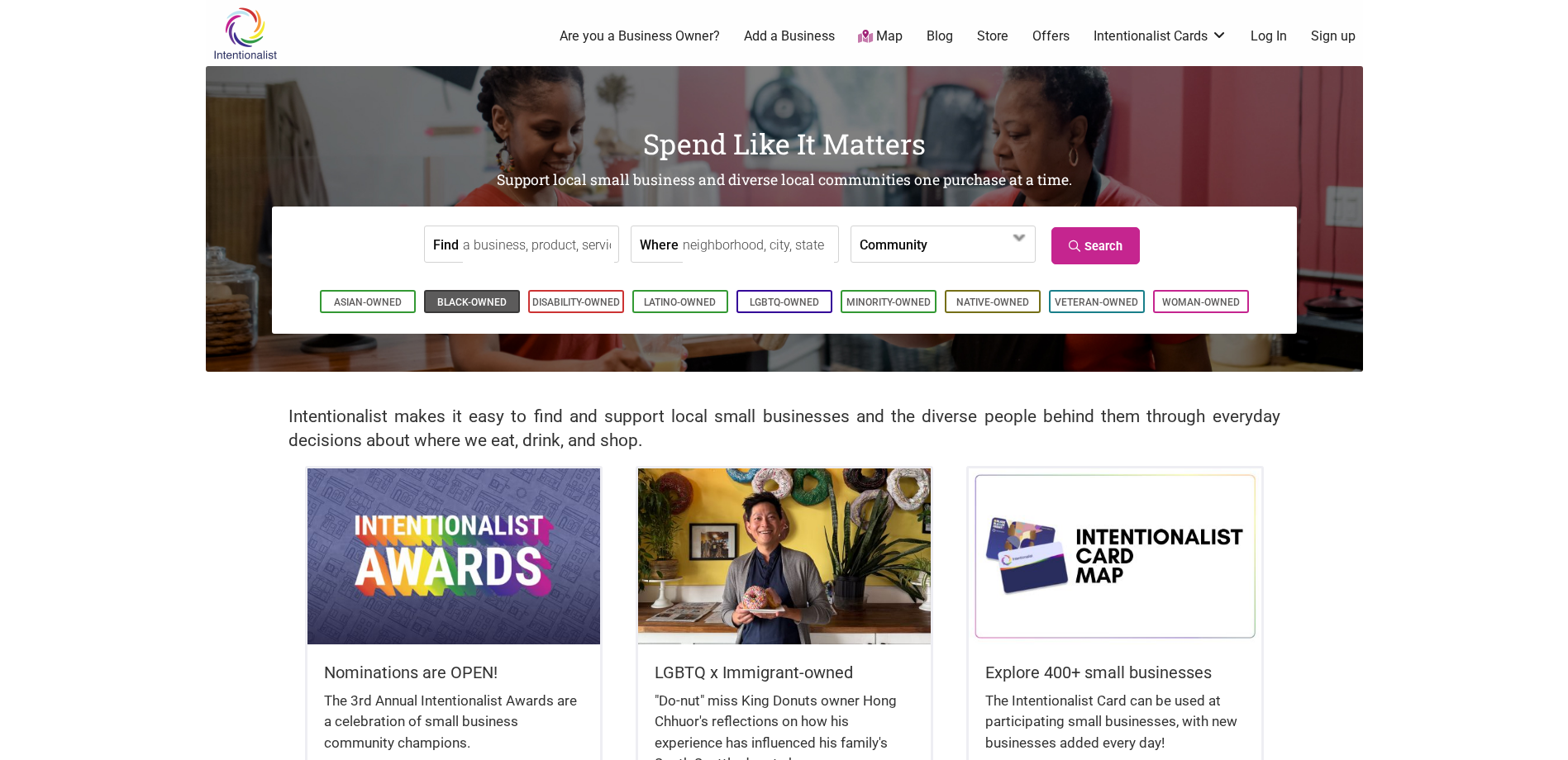 click on "Black-Owned" at bounding box center [472, 302] 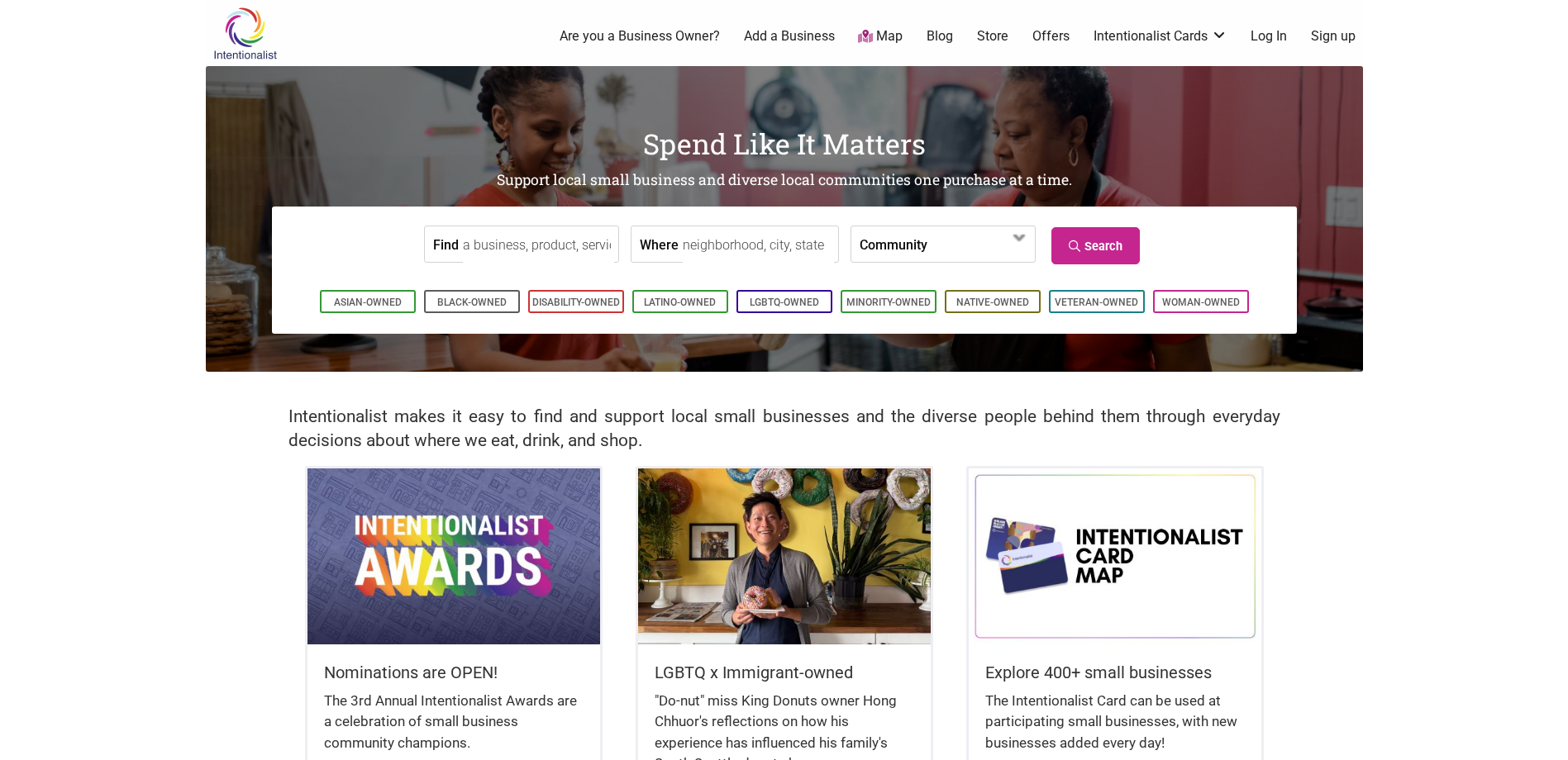 click on "Find" at bounding box center [538, 245] 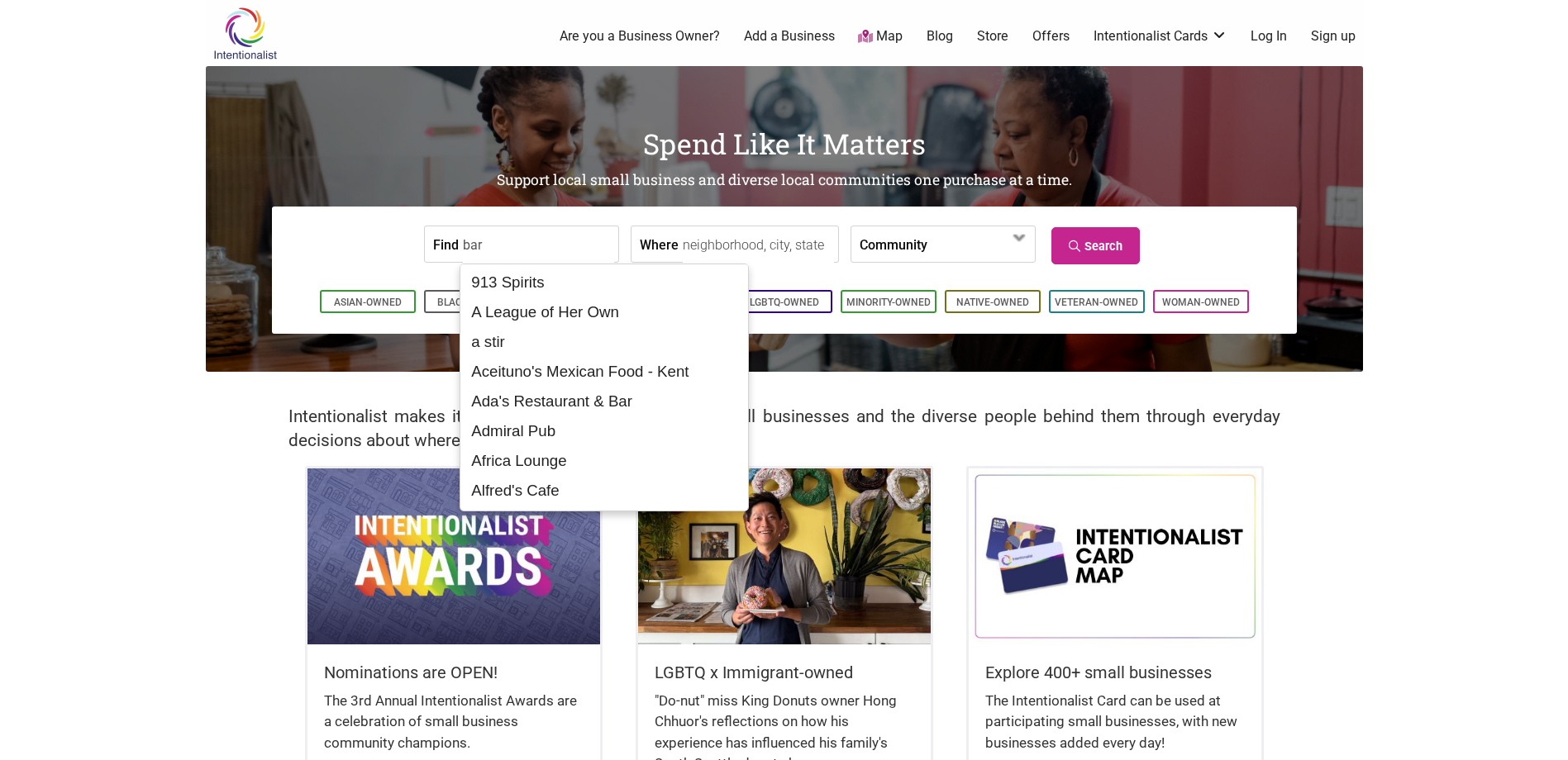 type on "bar" 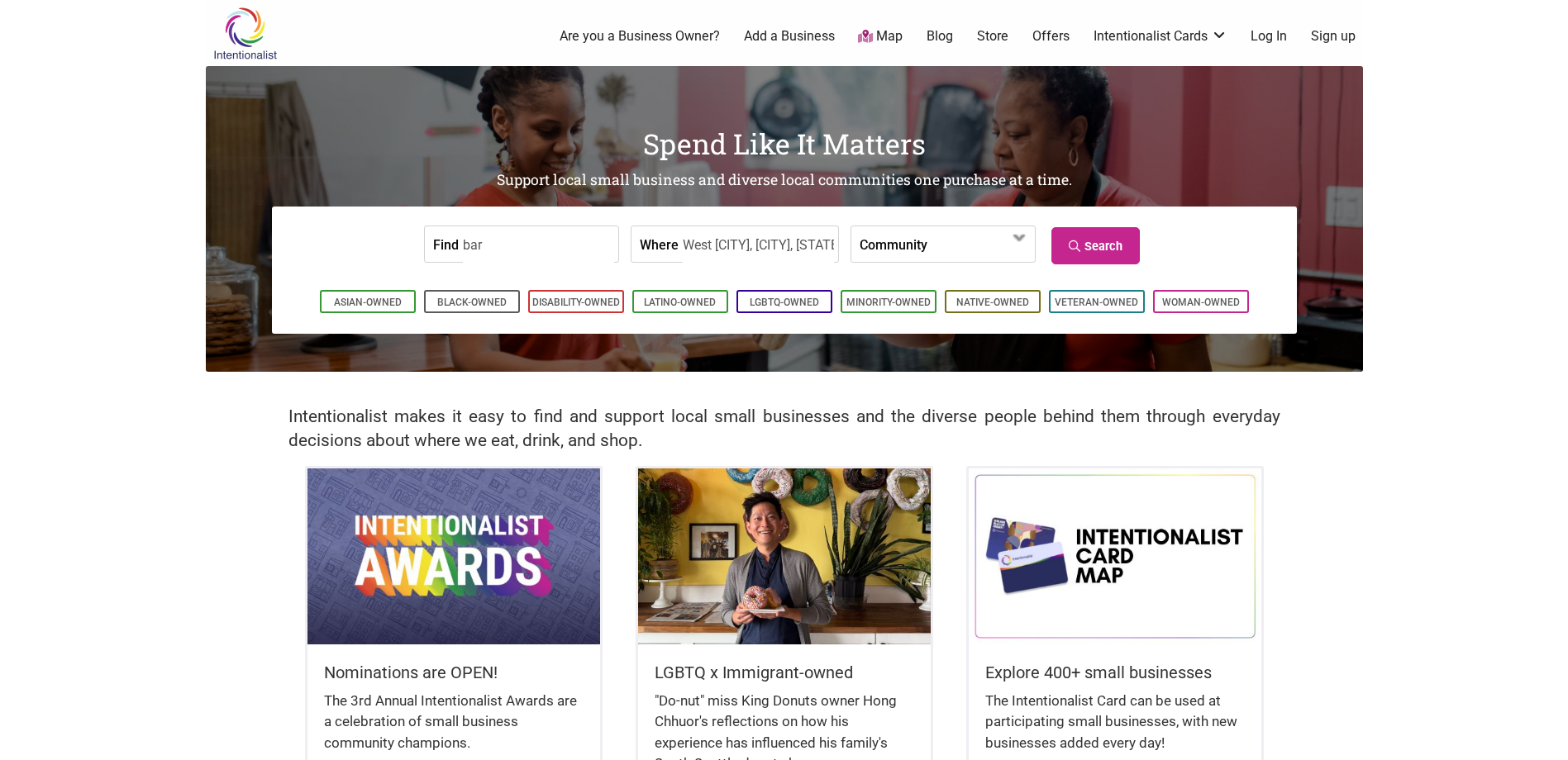 type on "West Seattle, Seattle, WA, USA" 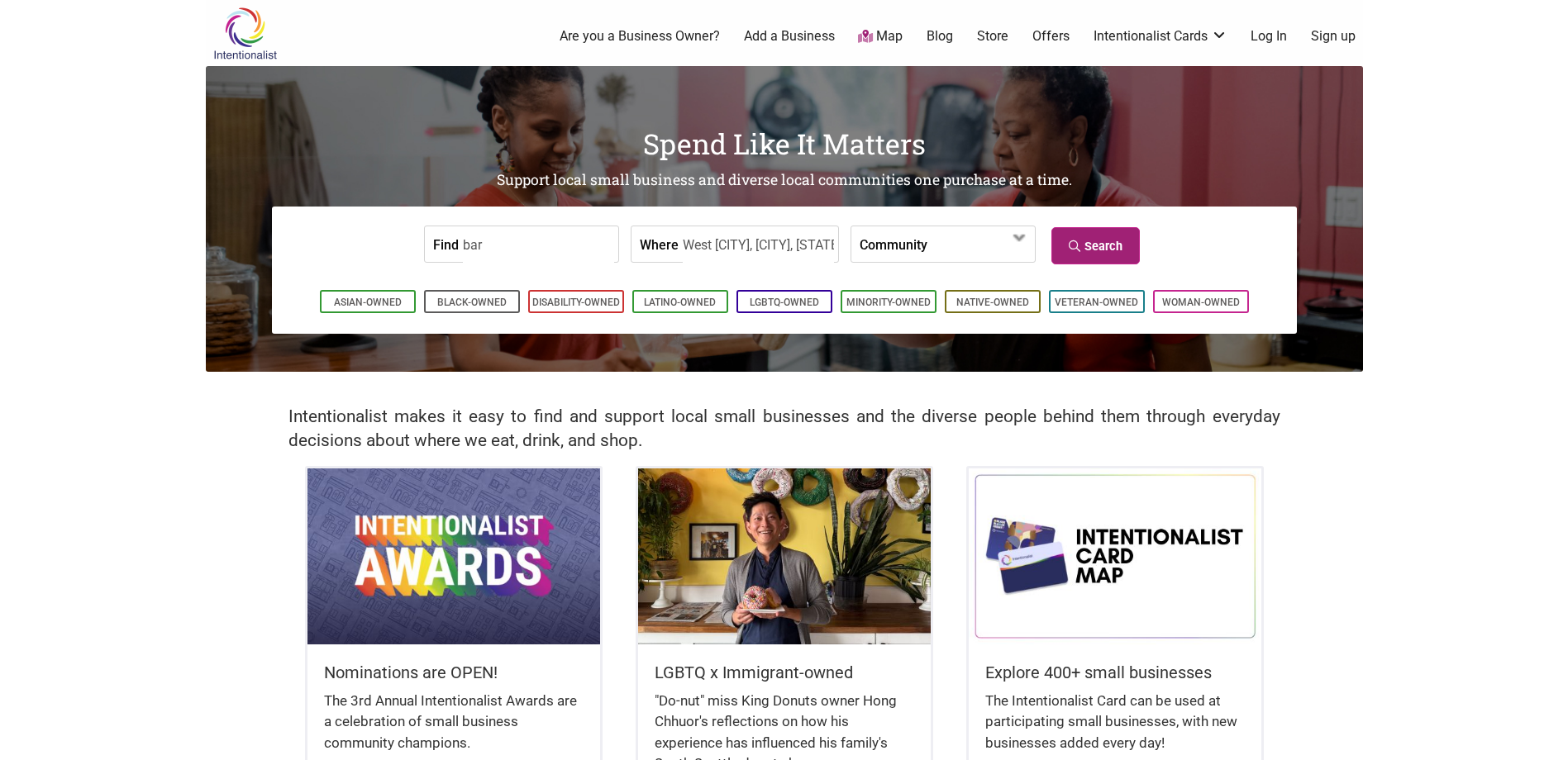 click on "Search" at bounding box center [1095, 245] 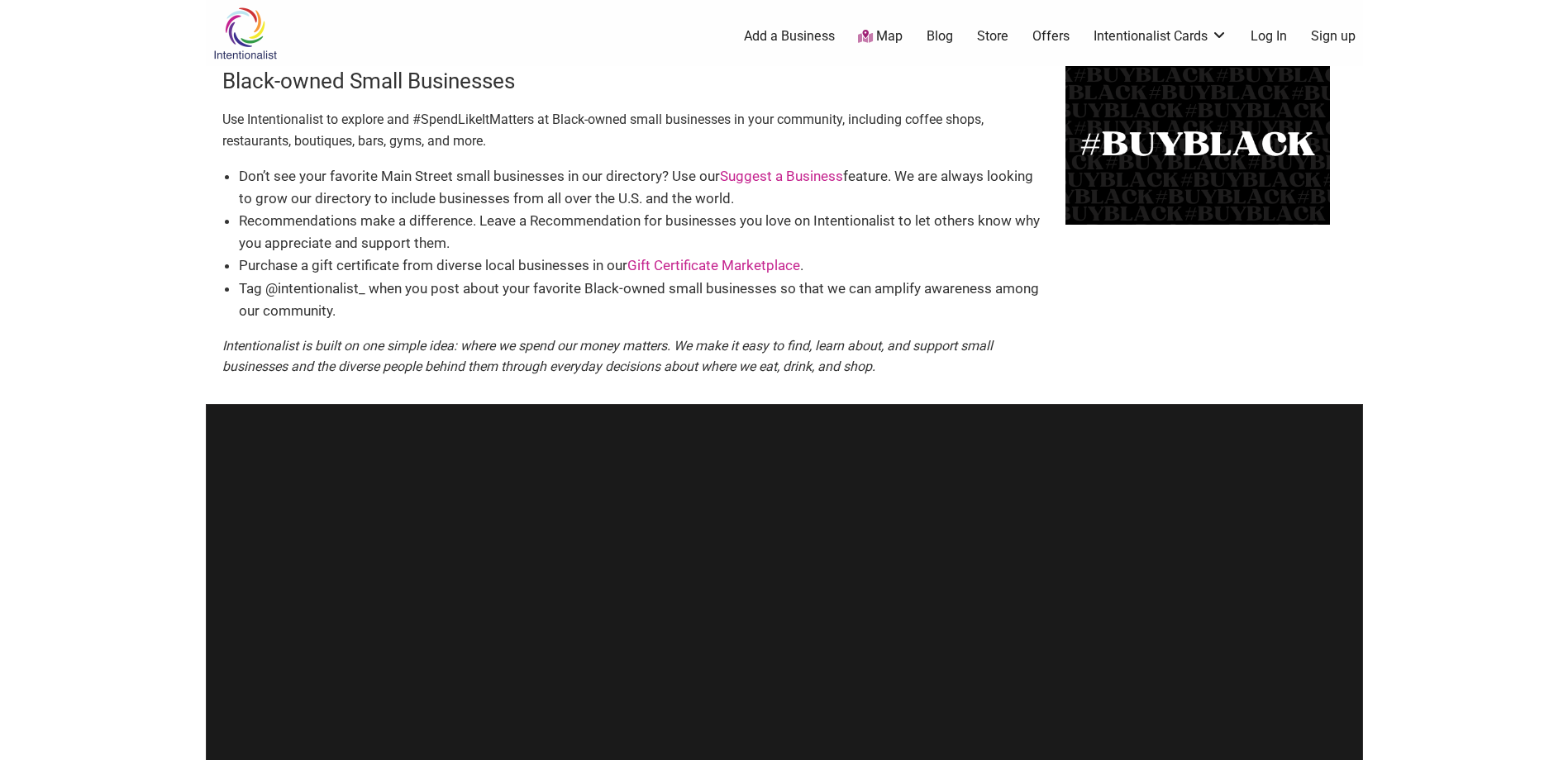scroll, scrollTop: 0, scrollLeft: 0, axis: both 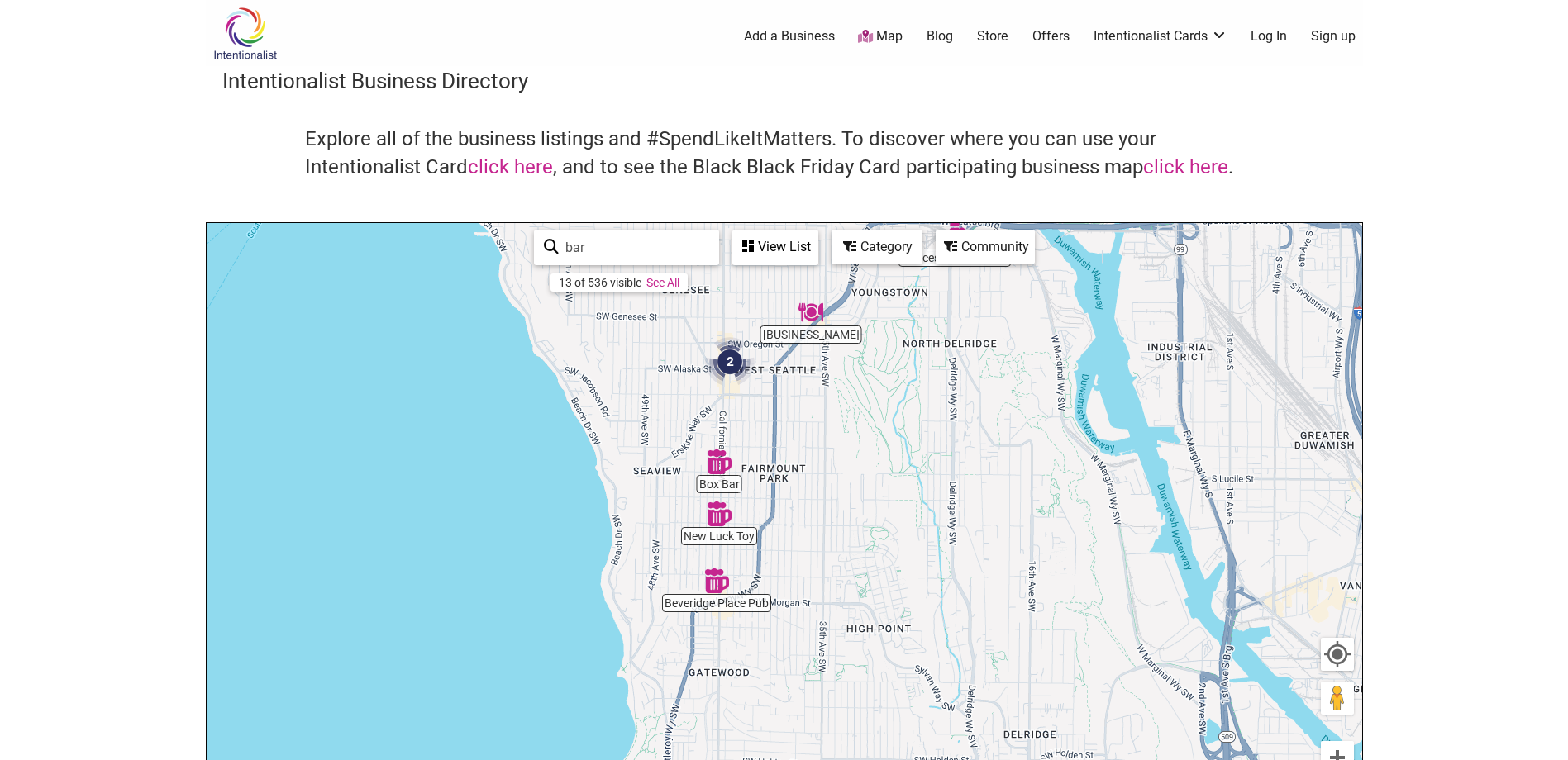drag, startPoint x: 884, startPoint y: 665, endPoint x: 875, endPoint y: 482, distance: 183.22118 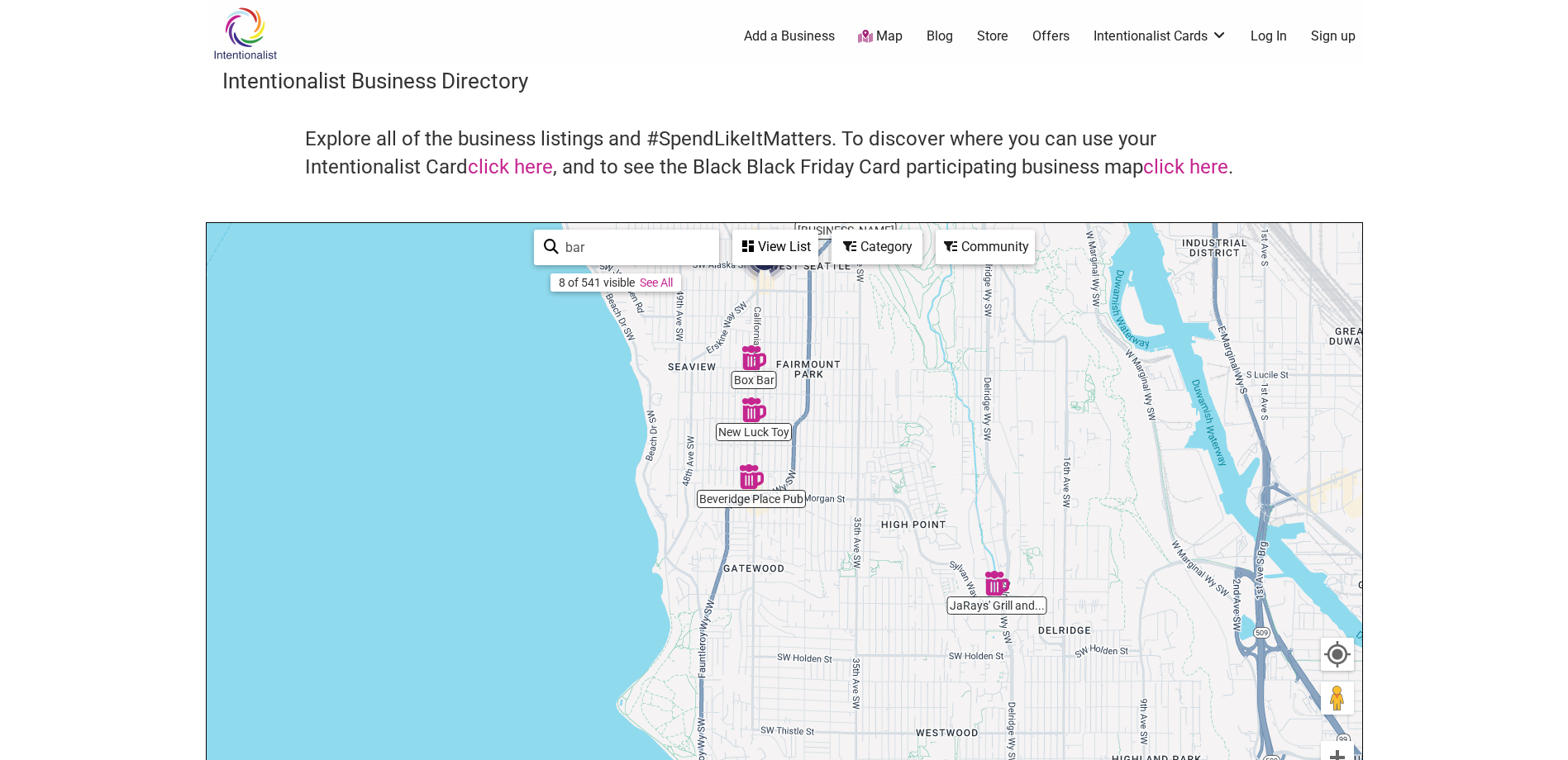 drag, startPoint x: 869, startPoint y: 445, endPoint x: 903, endPoint y: 343, distance: 107.51744 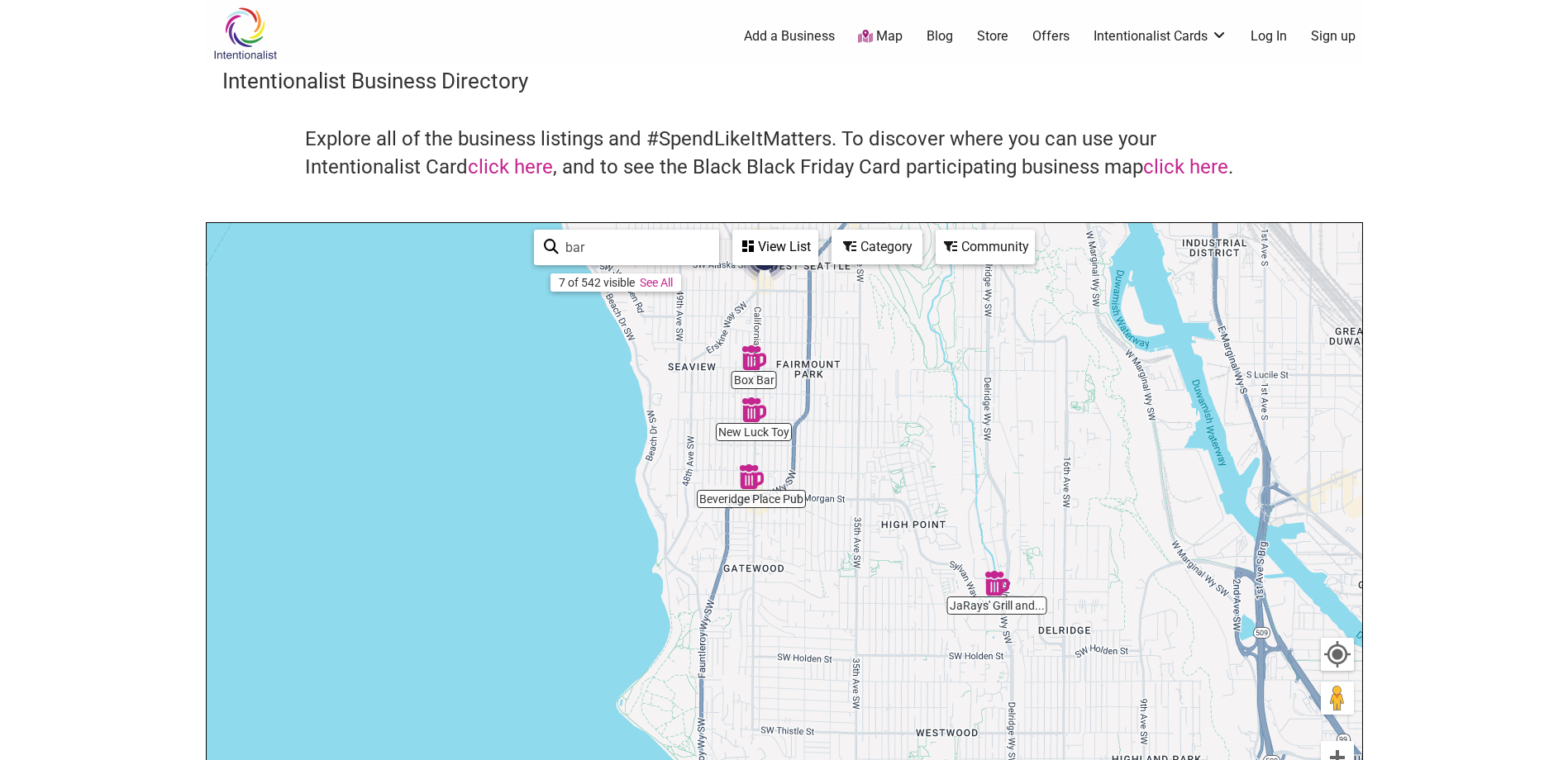 click on "To navigate, press the arrow keys." at bounding box center [784, 544] 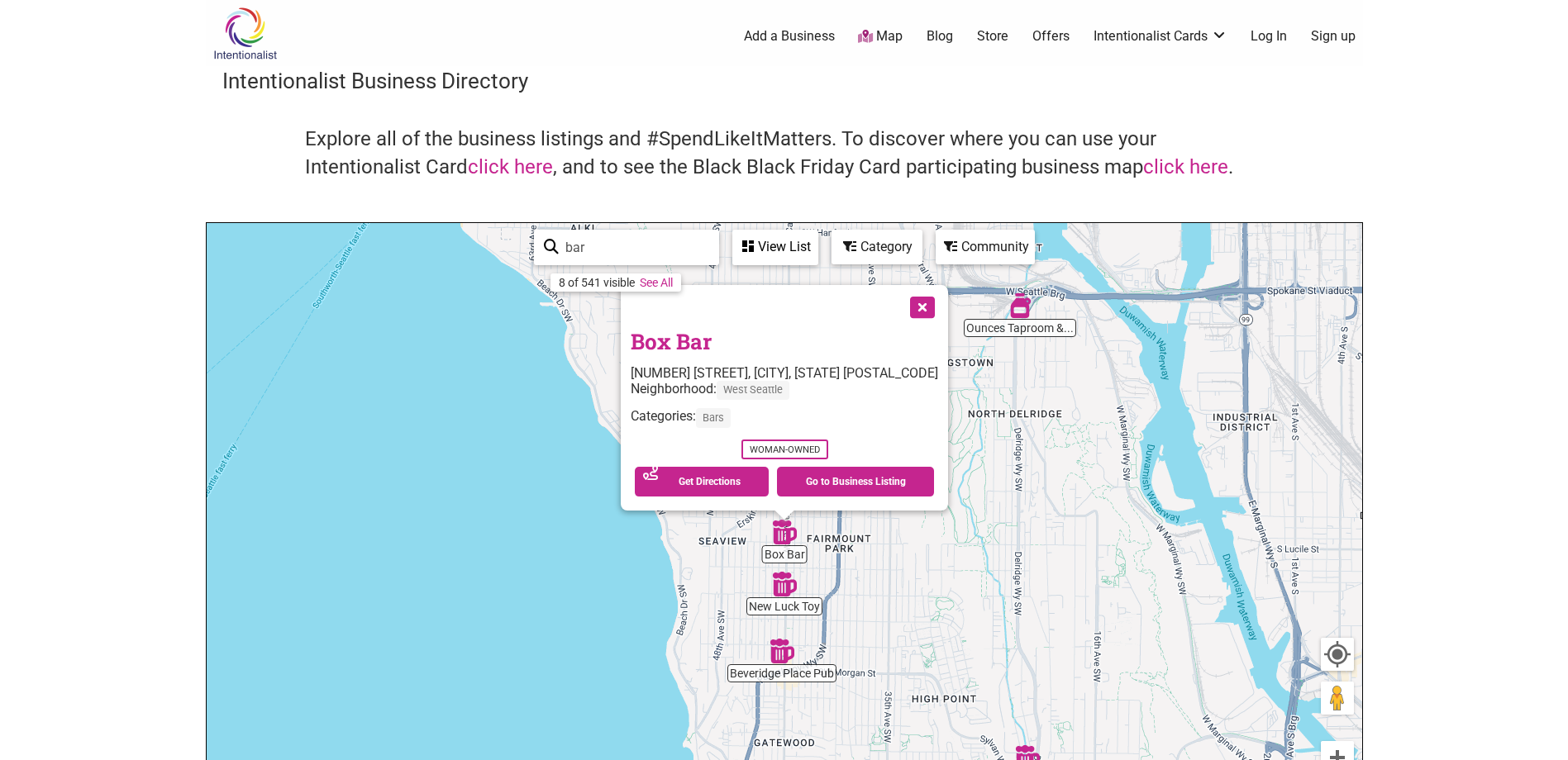 click at bounding box center [921, 306] 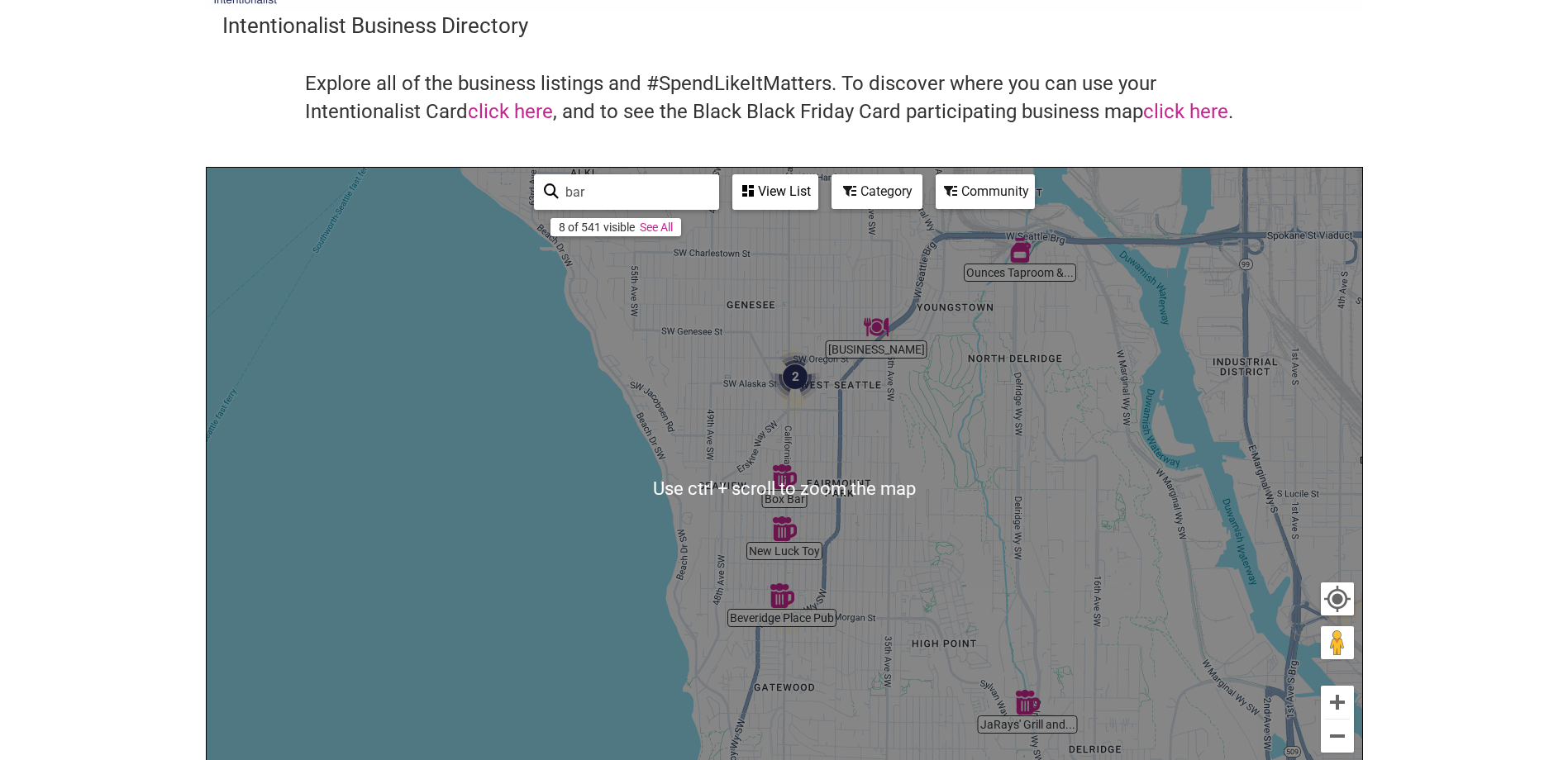 scroll, scrollTop: 165, scrollLeft: 0, axis: vertical 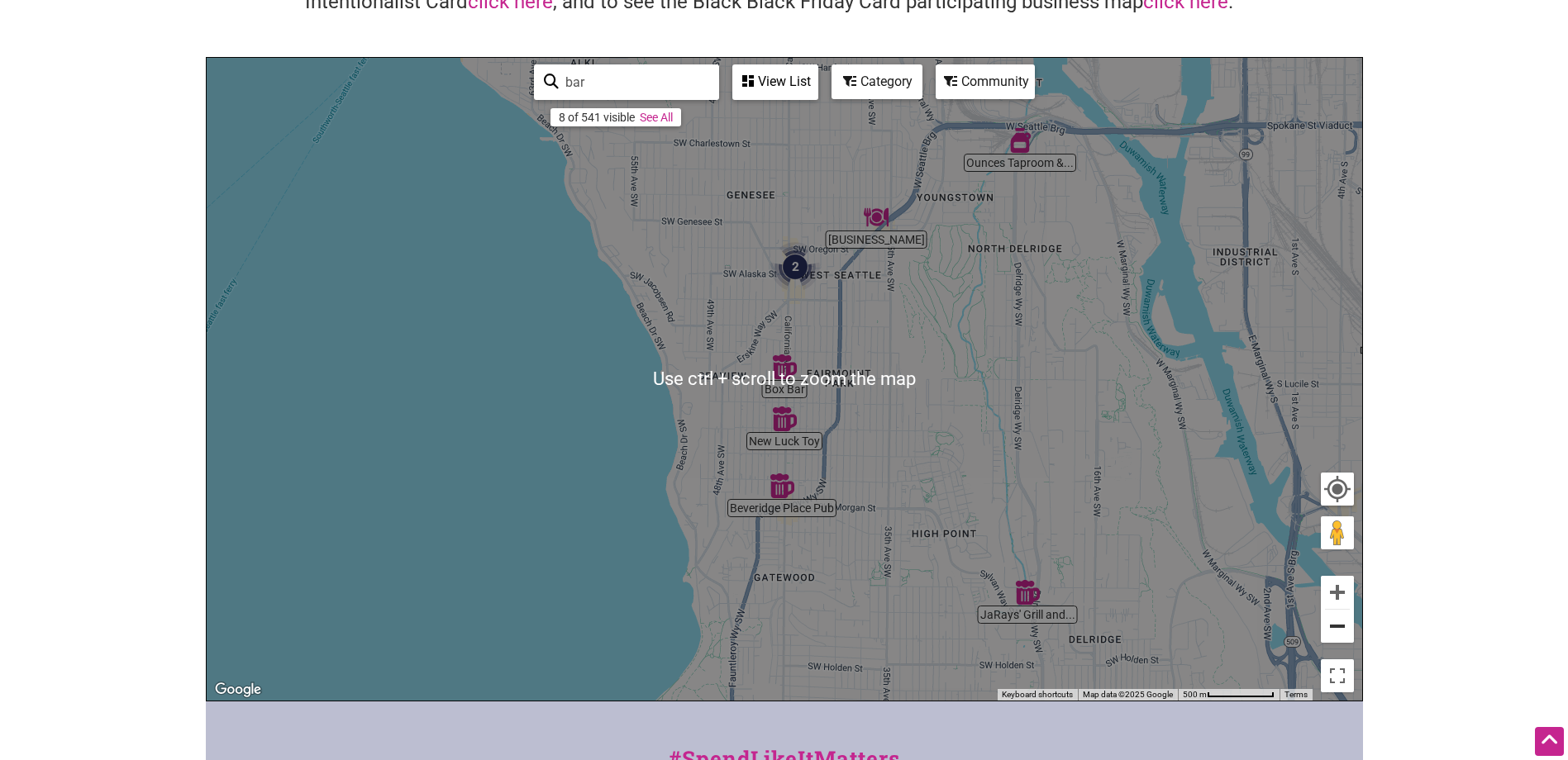 click at bounding box center [1337, 626] 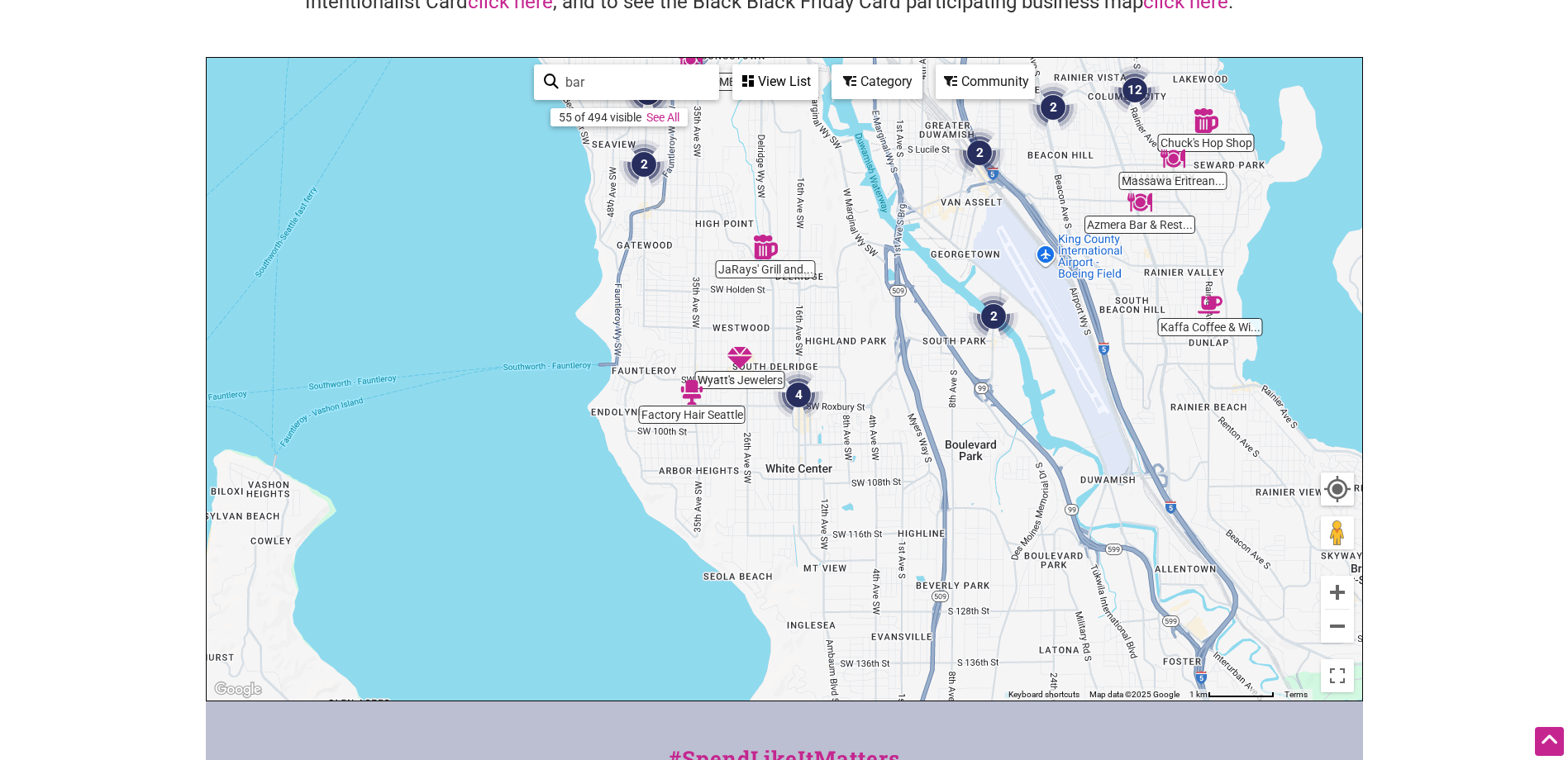drag, startPoint x: 966, startPoint y: 640, endPoint x: 824, endPoint y: 404, distance: 275.42694 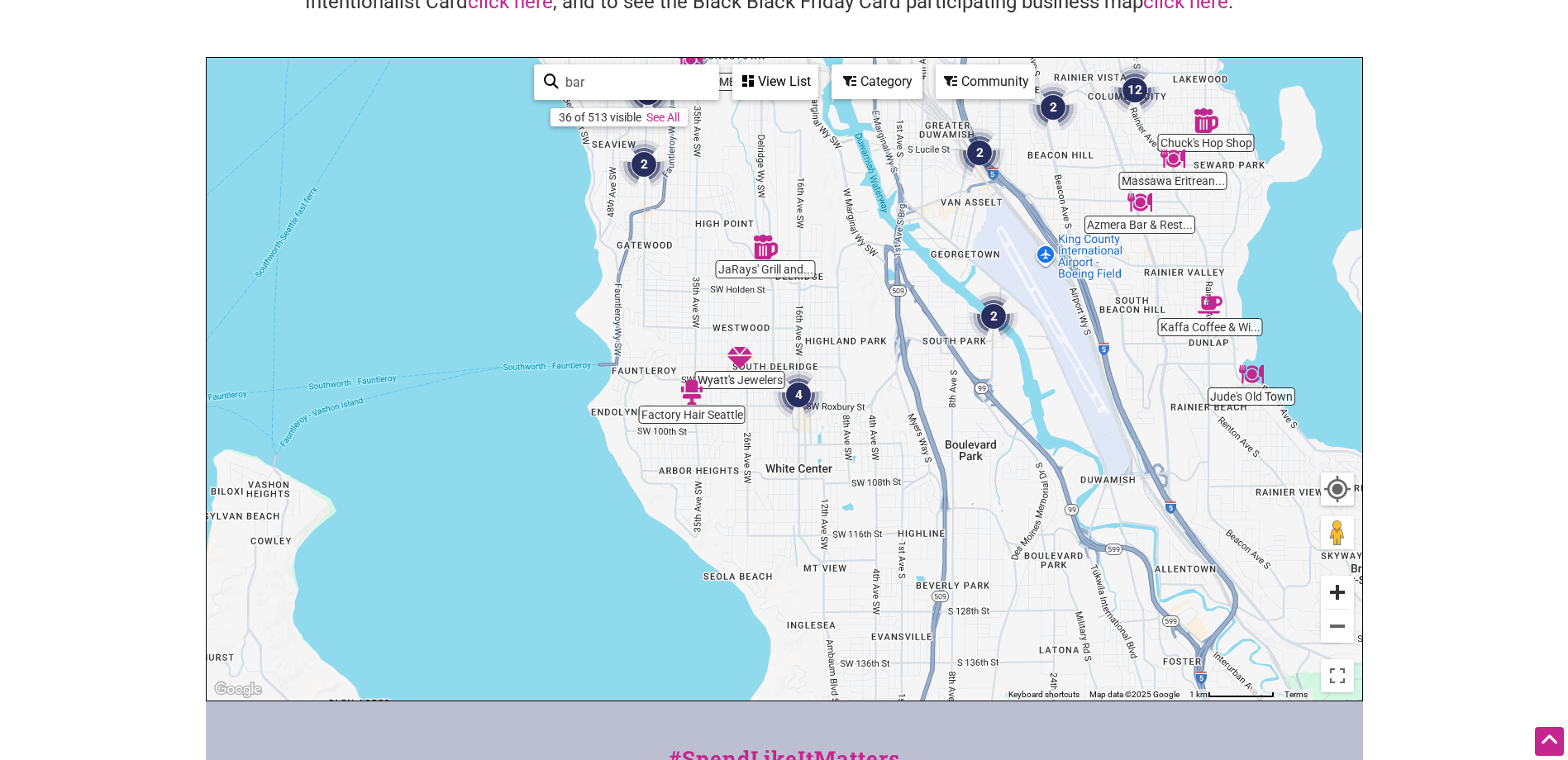 click at bounding box center [1337, 592] 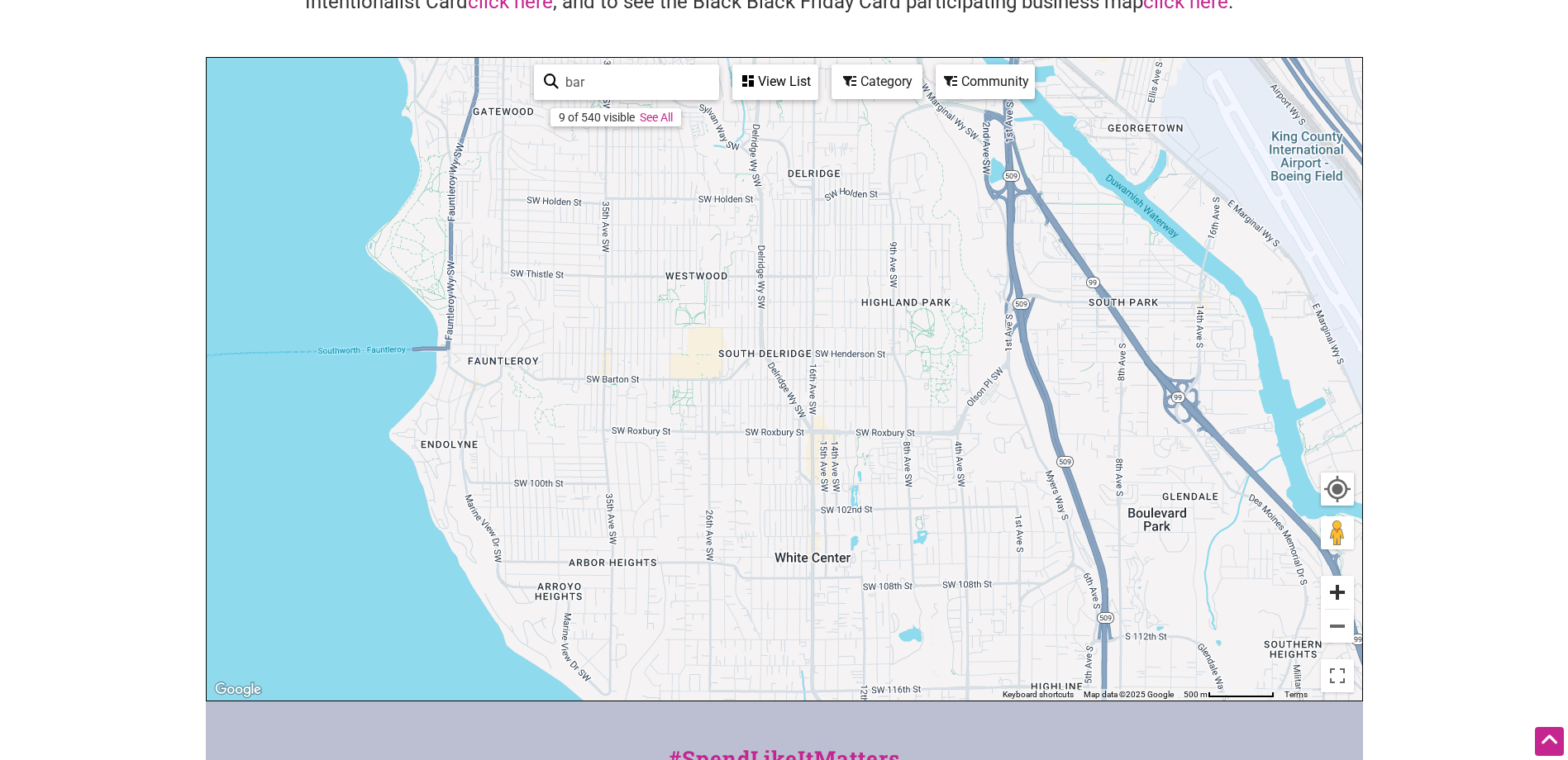 click at bounding box center (1337, 592) 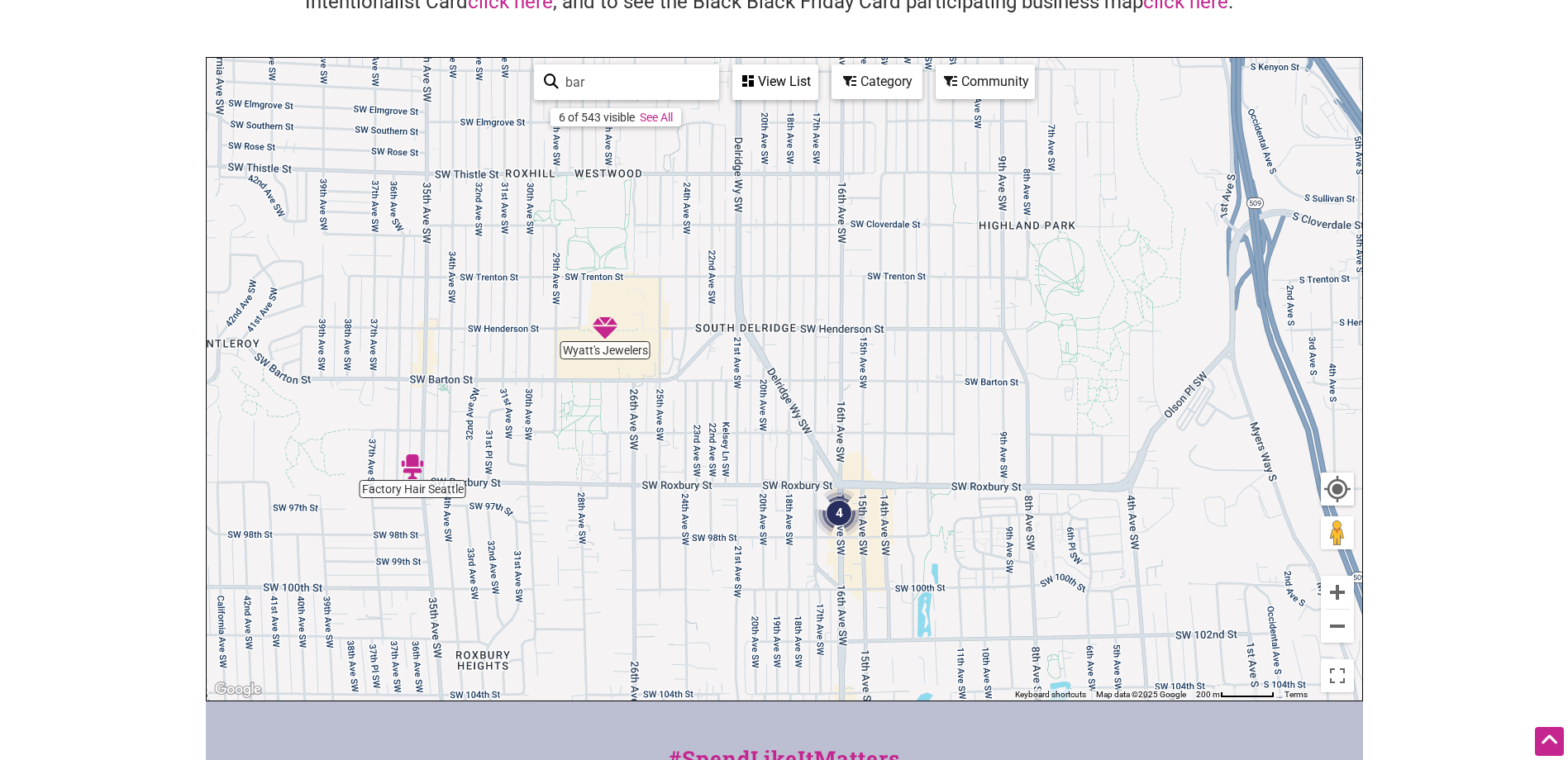 click at bounding box center [839, 513] 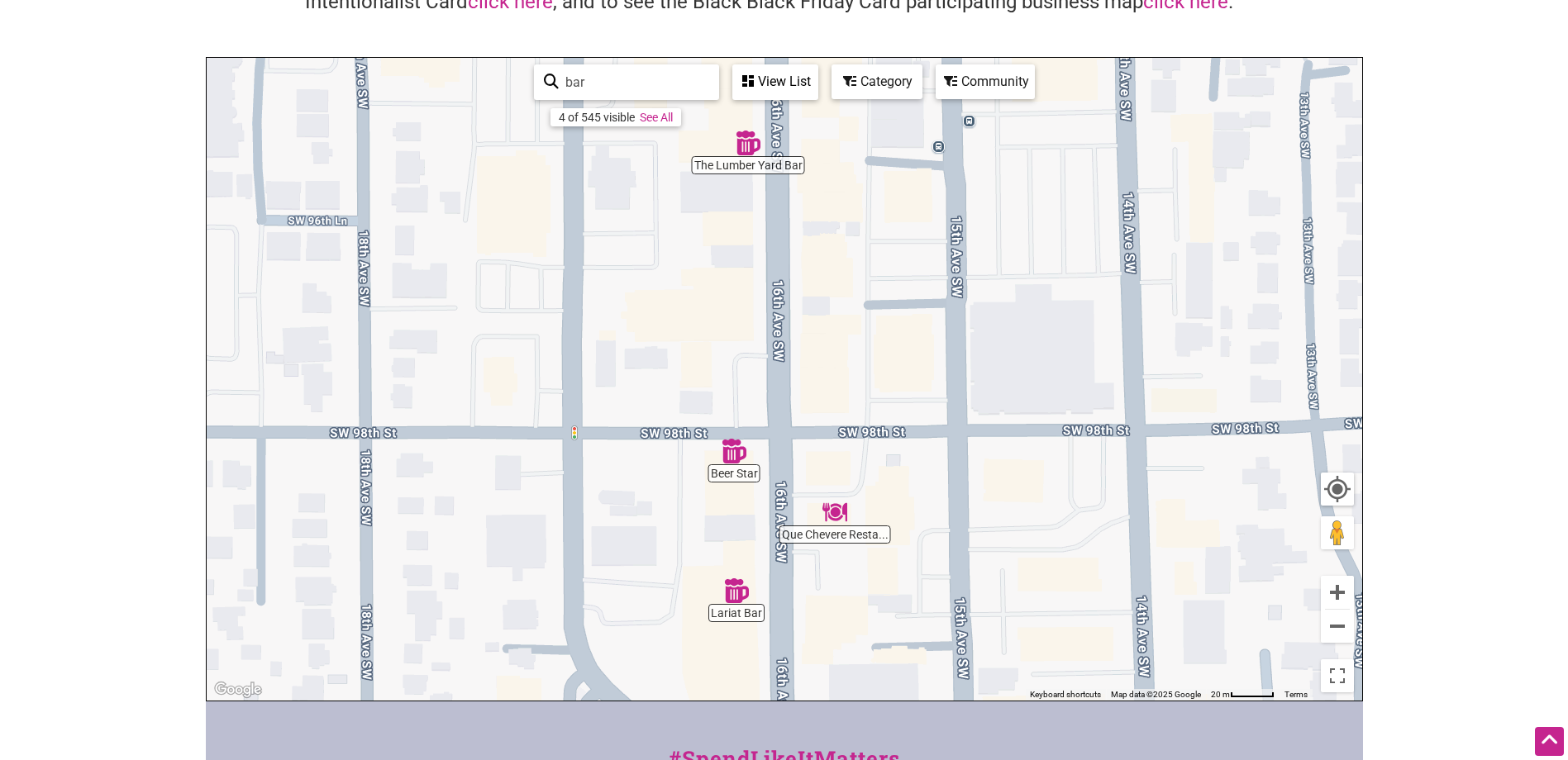 click at bounding box center (736, 591) 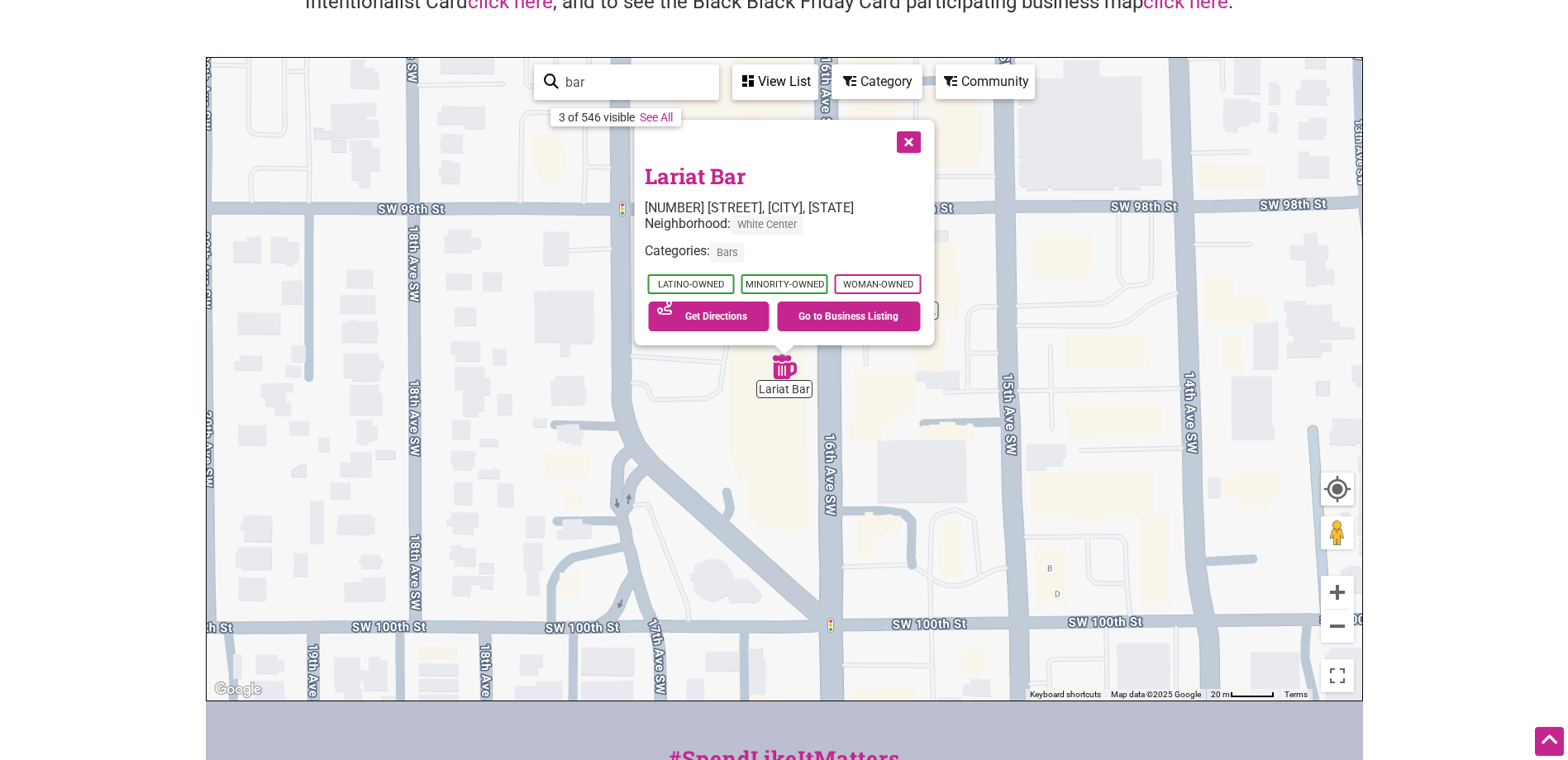 click at bounding box center [907, 140] 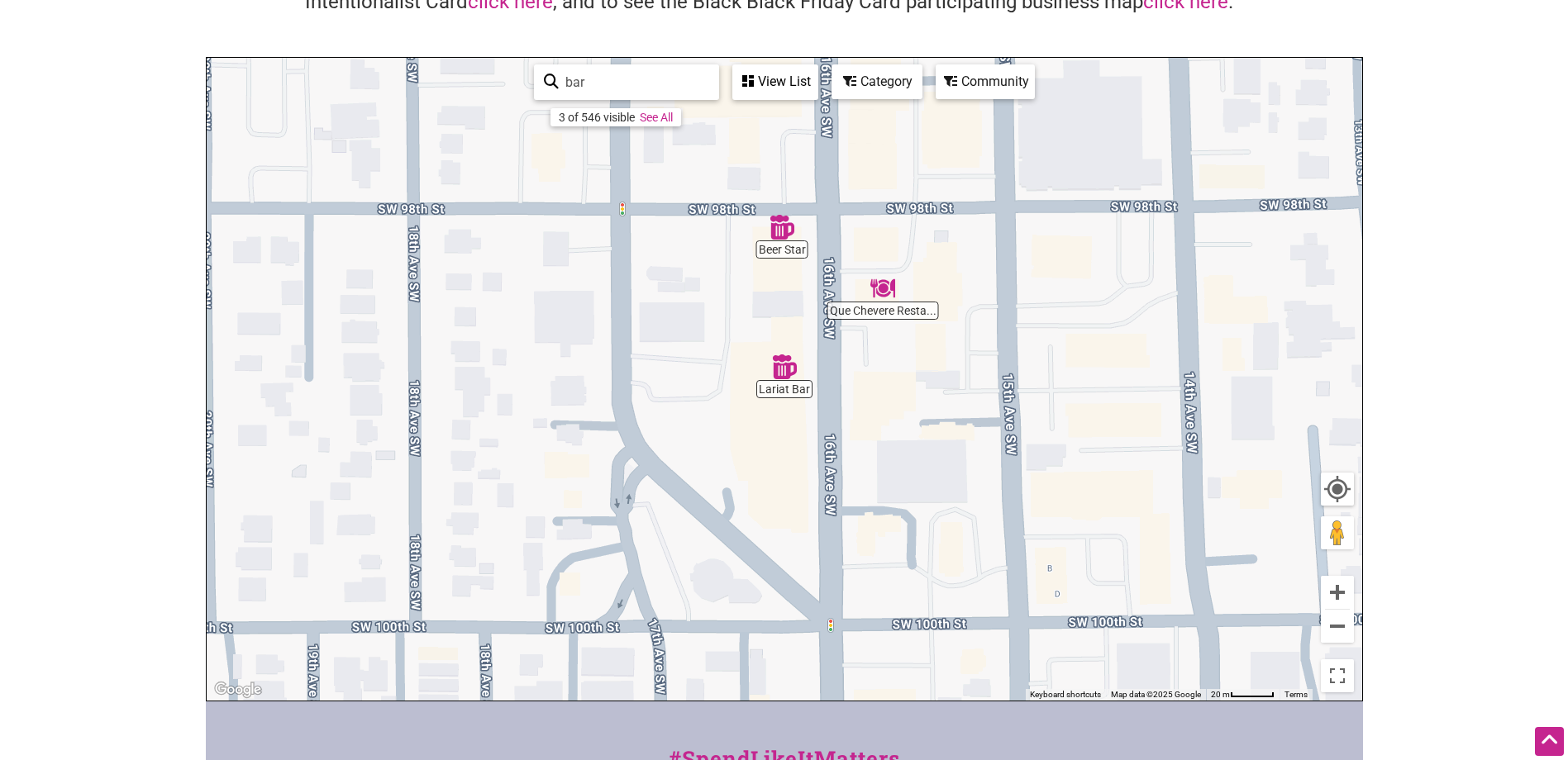 click at bounding box center [883, 288] 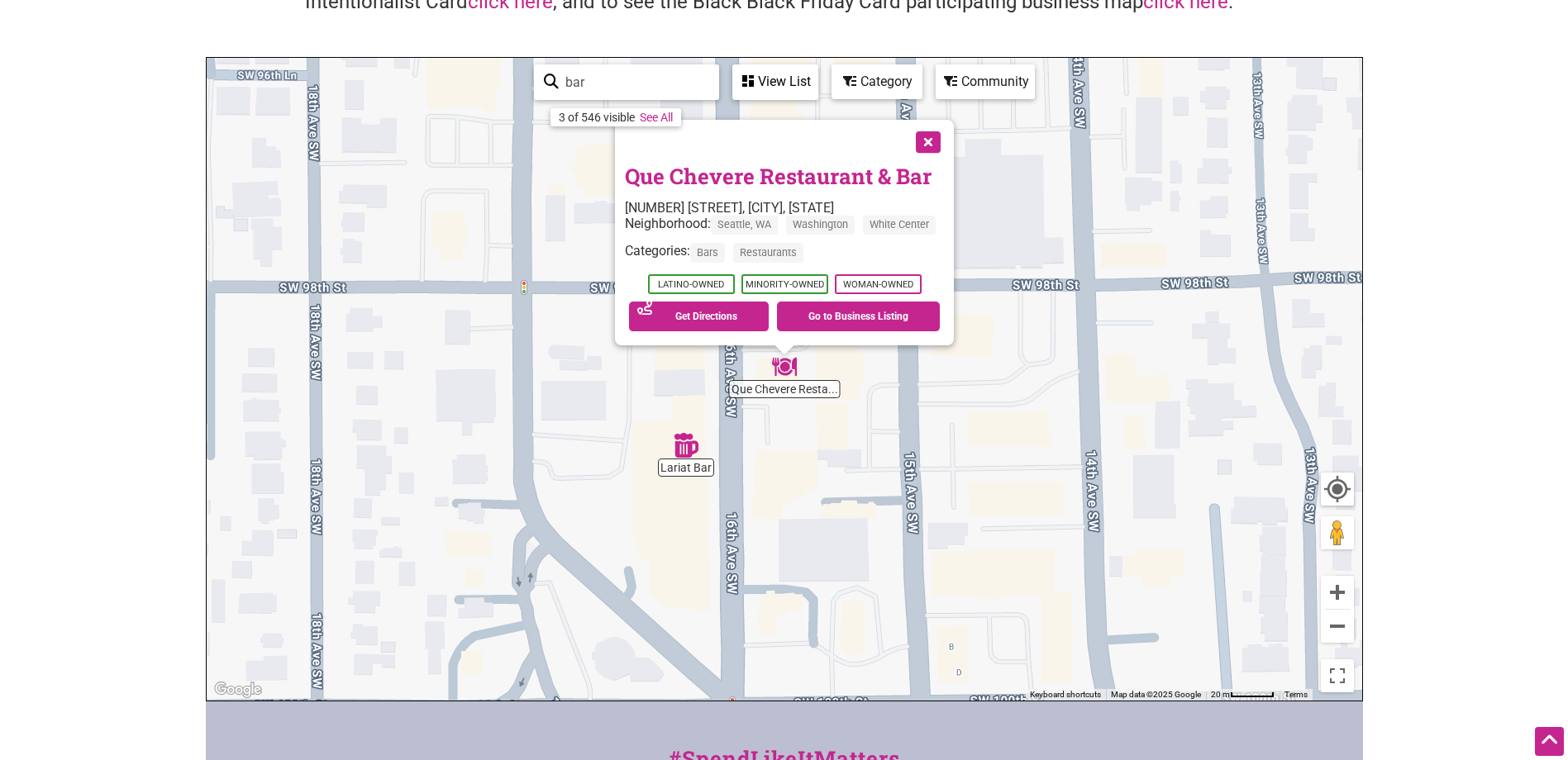 click at bounding box center (927, 140) 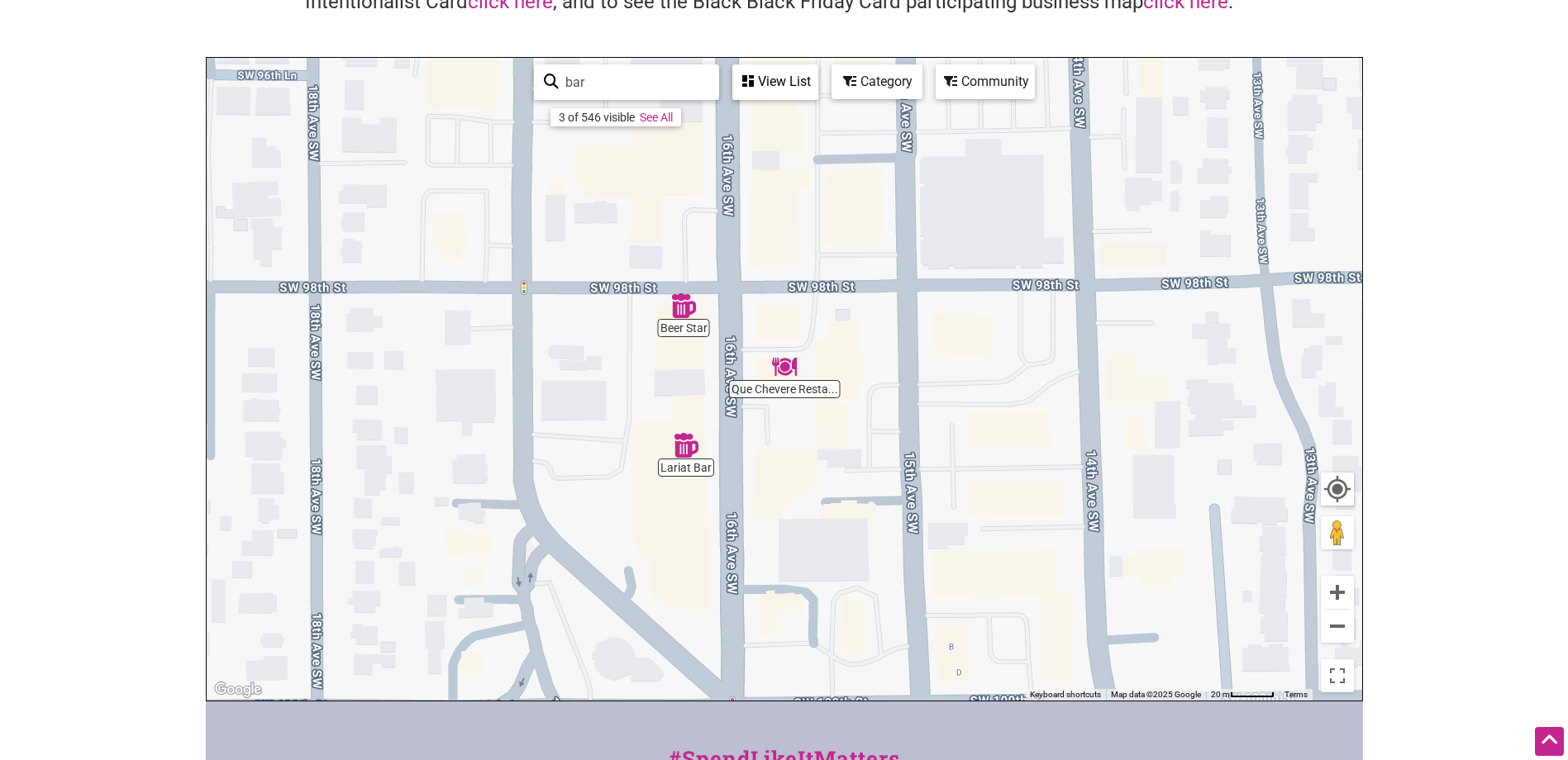 click at bounding box center (684, 306) 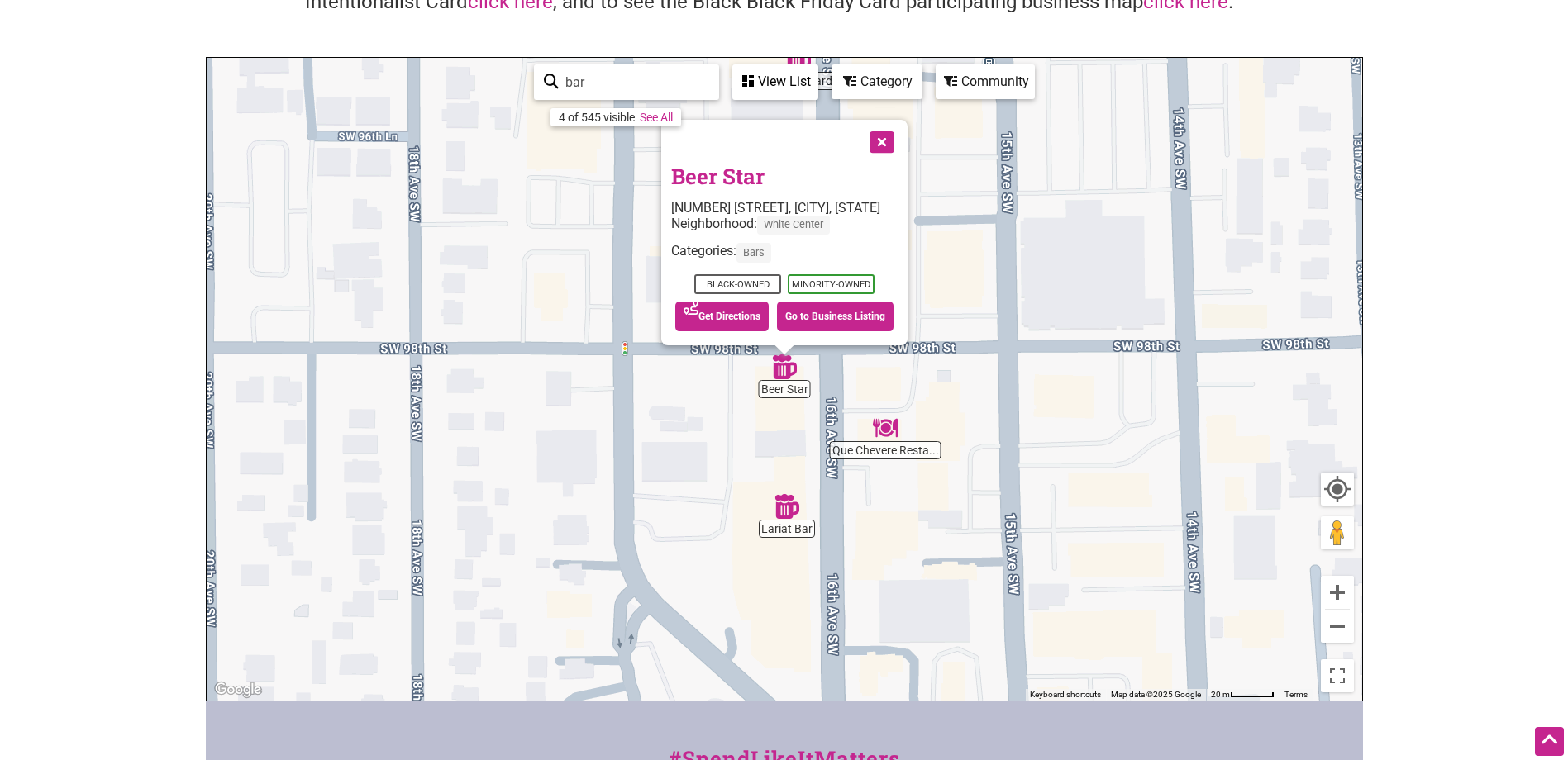 click at bounding box center [880, 140] 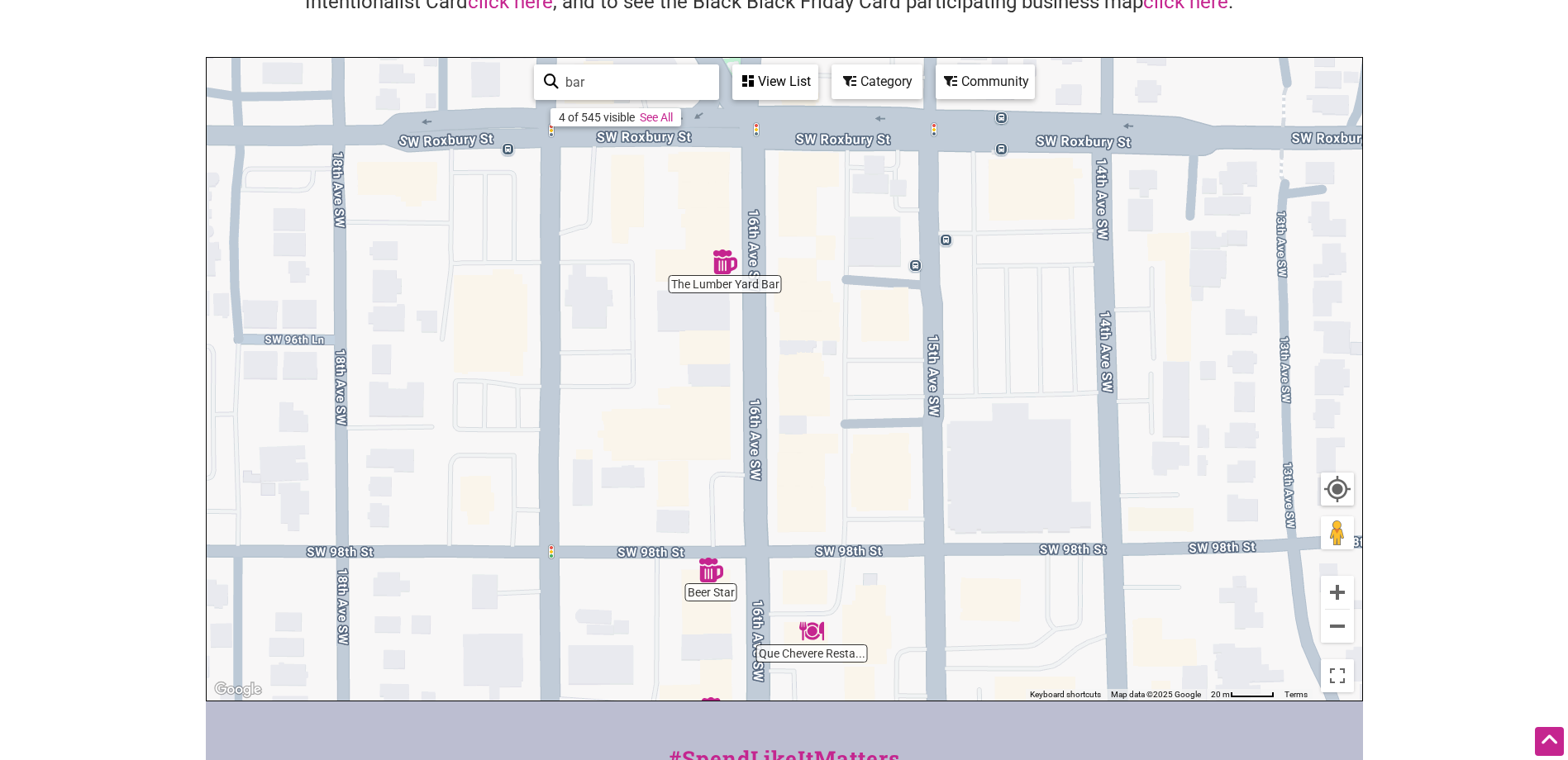 drag, startPoint x: 877, startPoint y: 188, endPoint x: 801, endPoint y: 393, distance: 218.6344 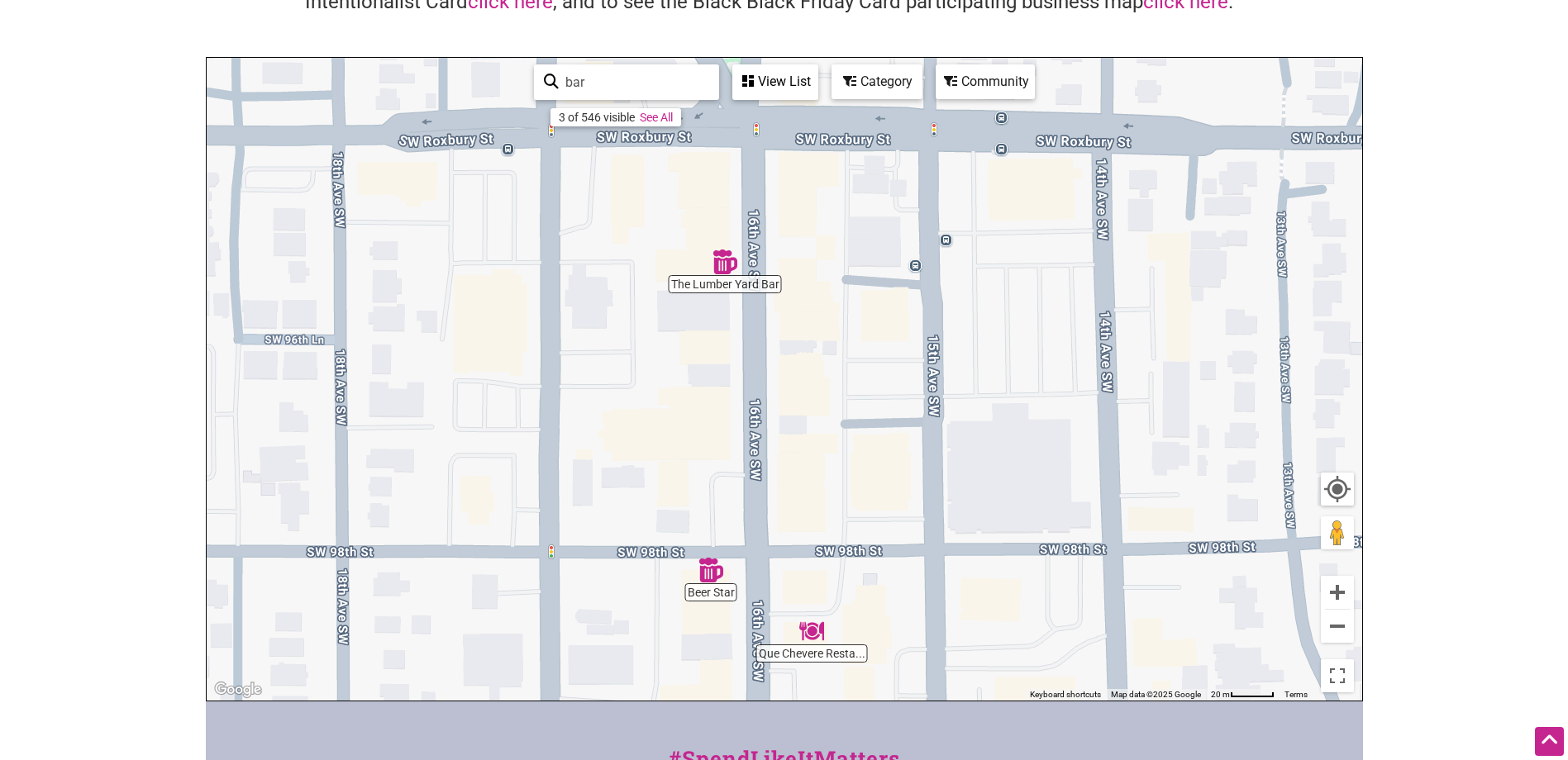 click at bounding box center (725, 262) 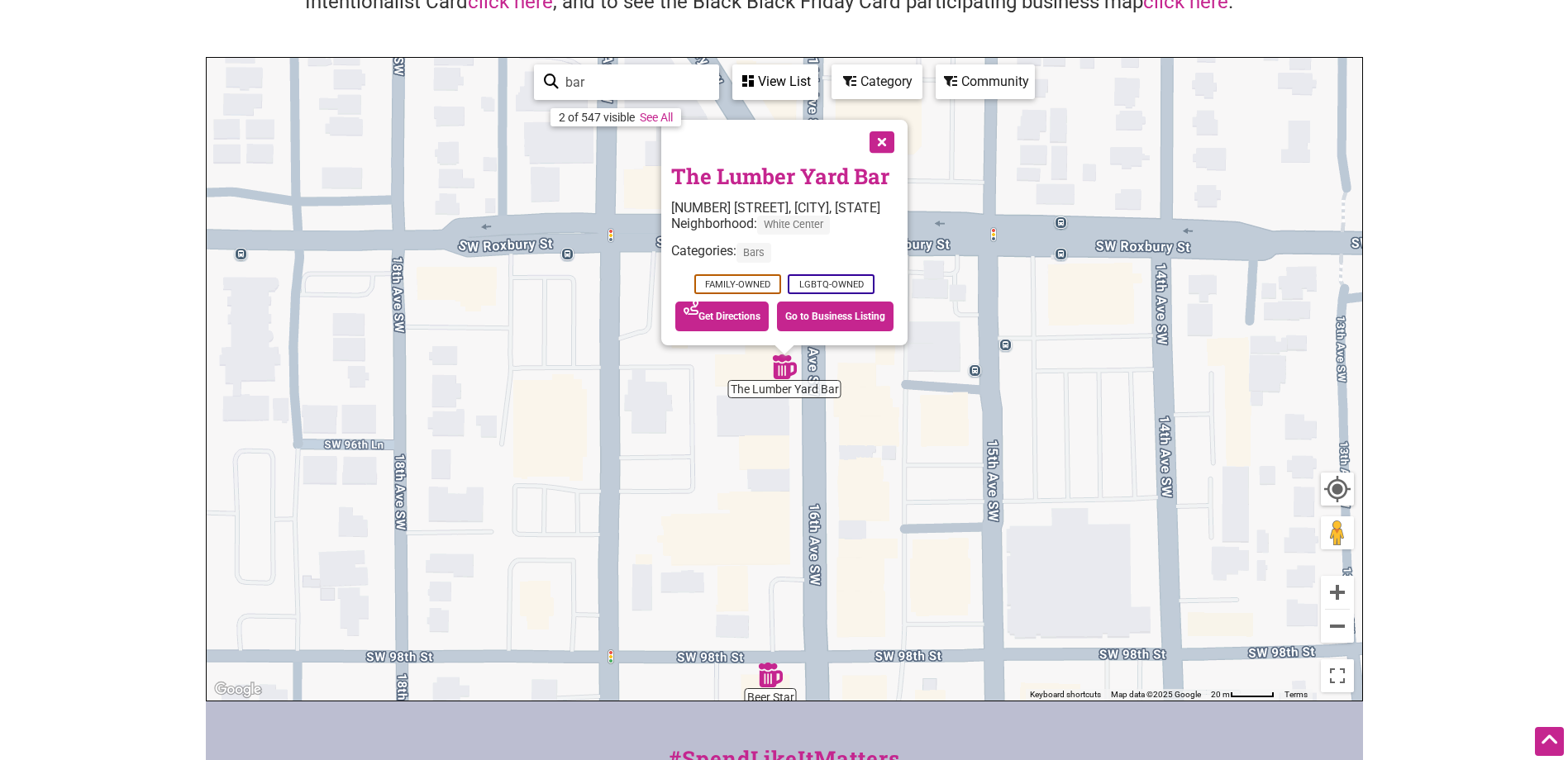 click on "The Lumber Yard Bar" at bounding box center (780, 176) 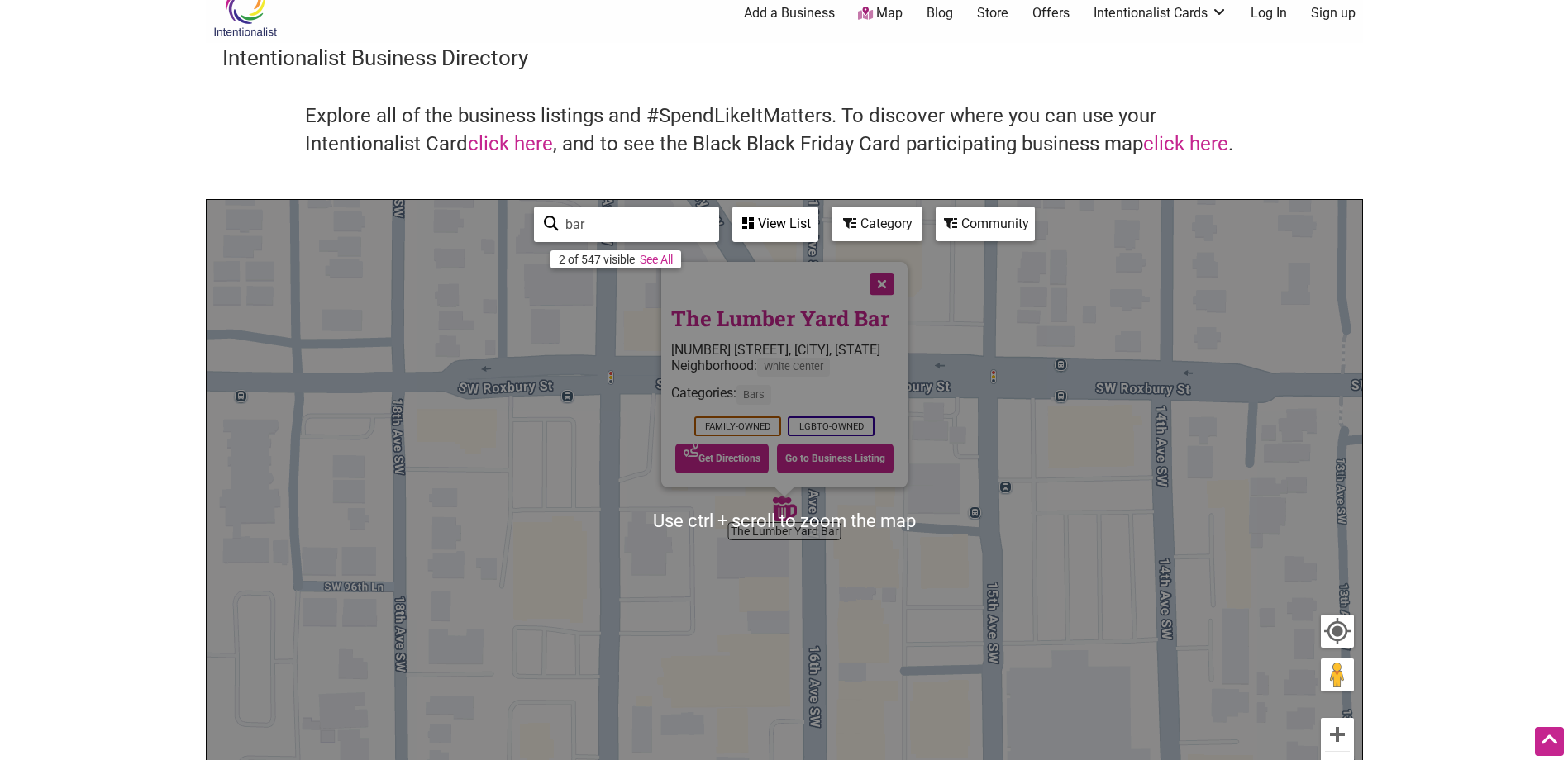 scroll, scrollTop: 0, scrollLeft: 0, axis: both 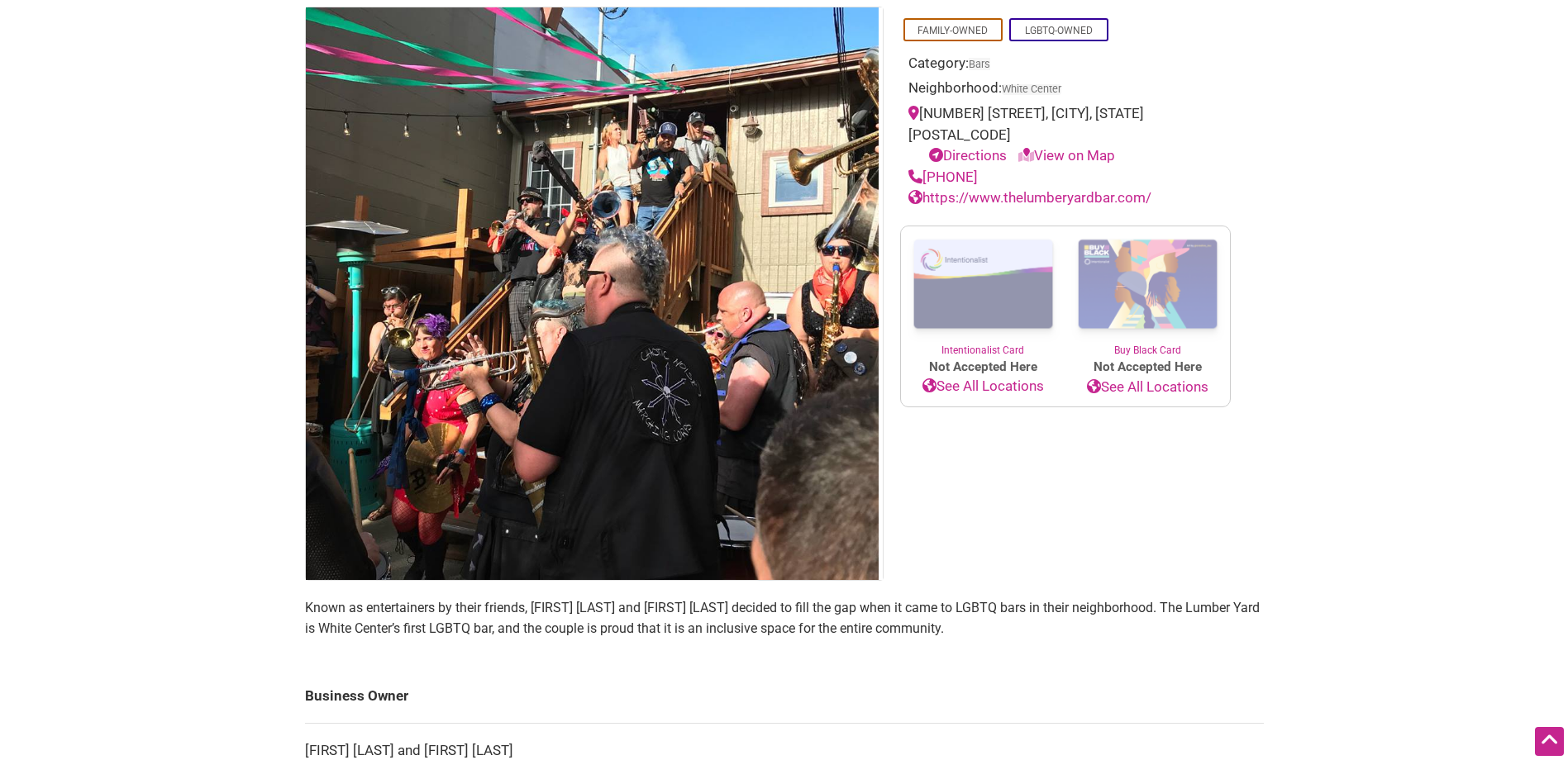 click on "https://www.thelumberyardbar.com/" at bounding box center (1030, 197) 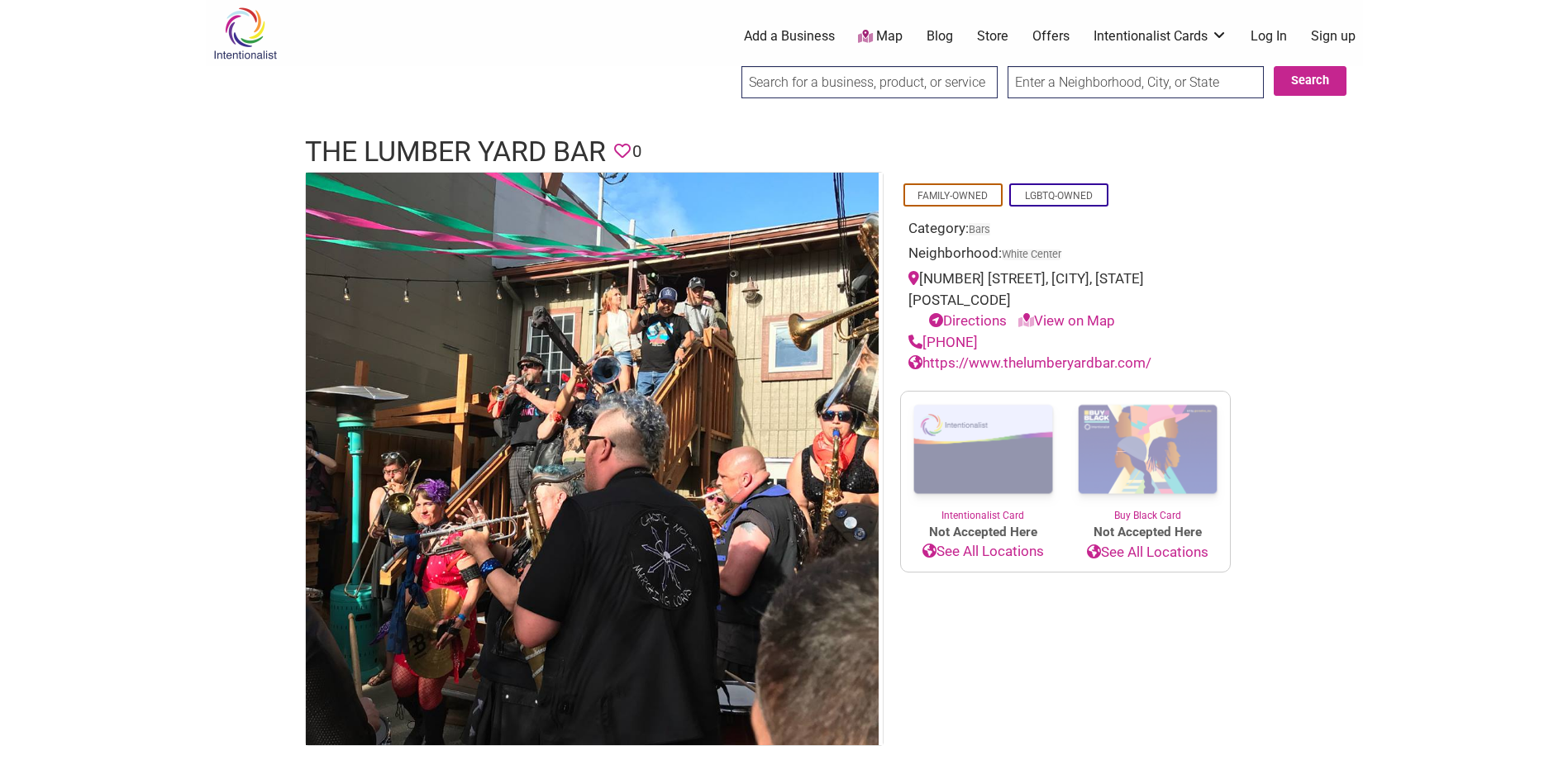 click on "×
Menu
0 Add a Business
Map
Blog
Store
Offers
Intentionalist Cards
Buy Black Card
Intentionalist Card
My Cards
Log In Sign up
Intentionalist
Spend like it matters
0 Add a Business
Map
Blog
Store
Offers
Intentionalist Cards
Buy Black Card
Intentionalist Card
My Cards
Log In Sign up
Intentionalist
Search
Search" at bounding box center (784, 380) 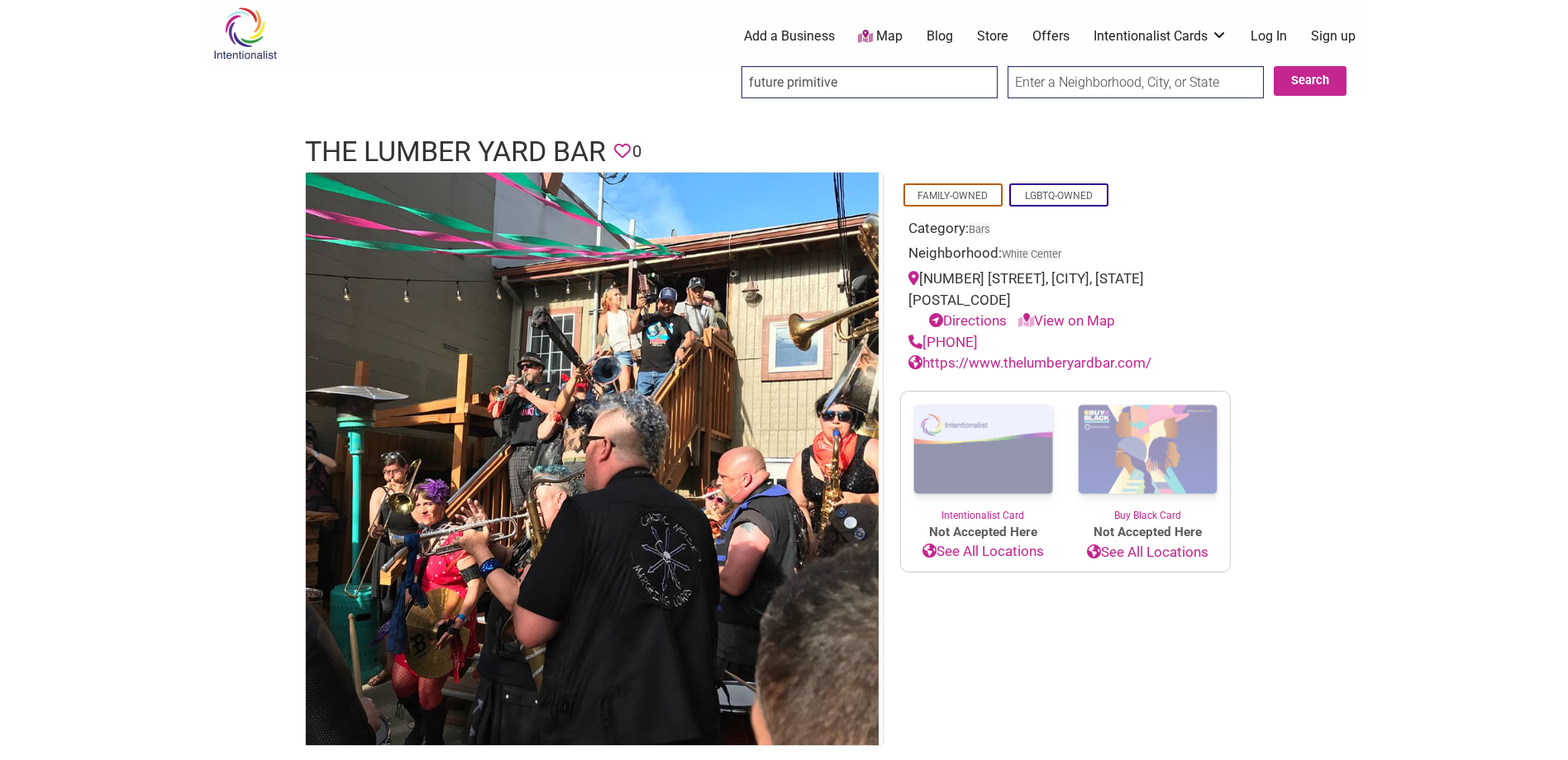 type on "future primitive" 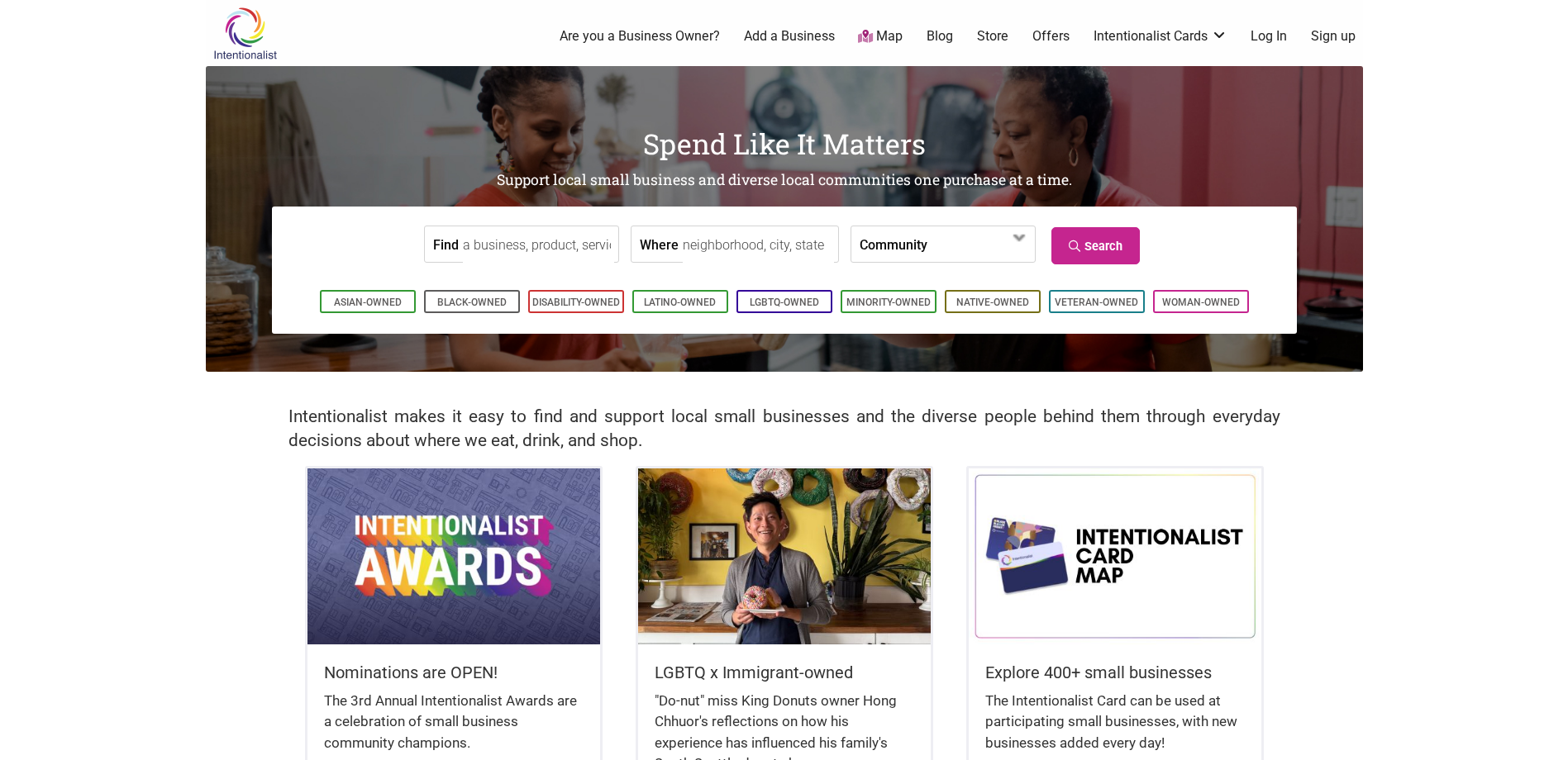 click on "Find" at bounding box center [538, 245] 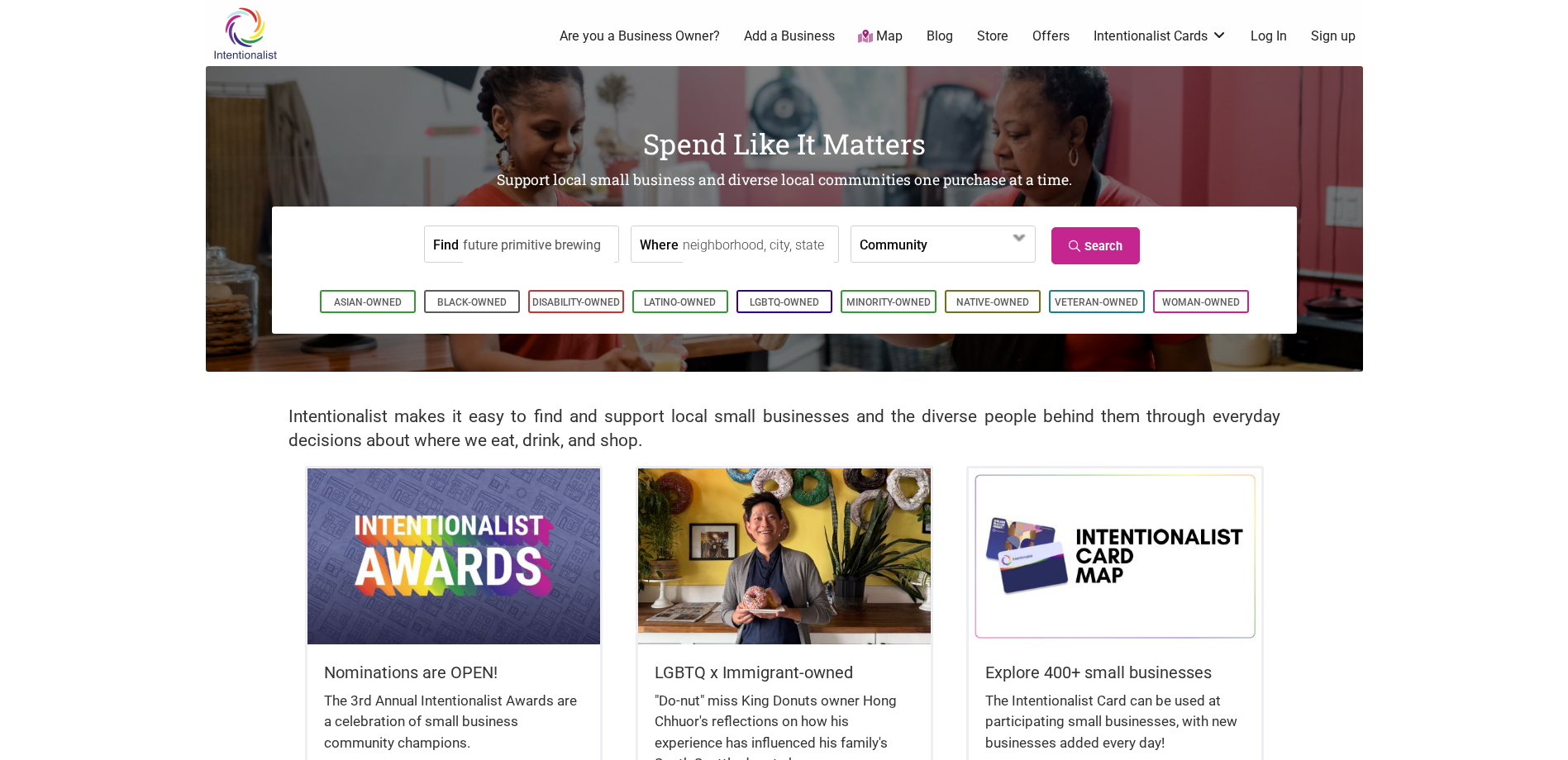 scroll, scrollTop: 0, scrollLeft: 1, axis: horizontal 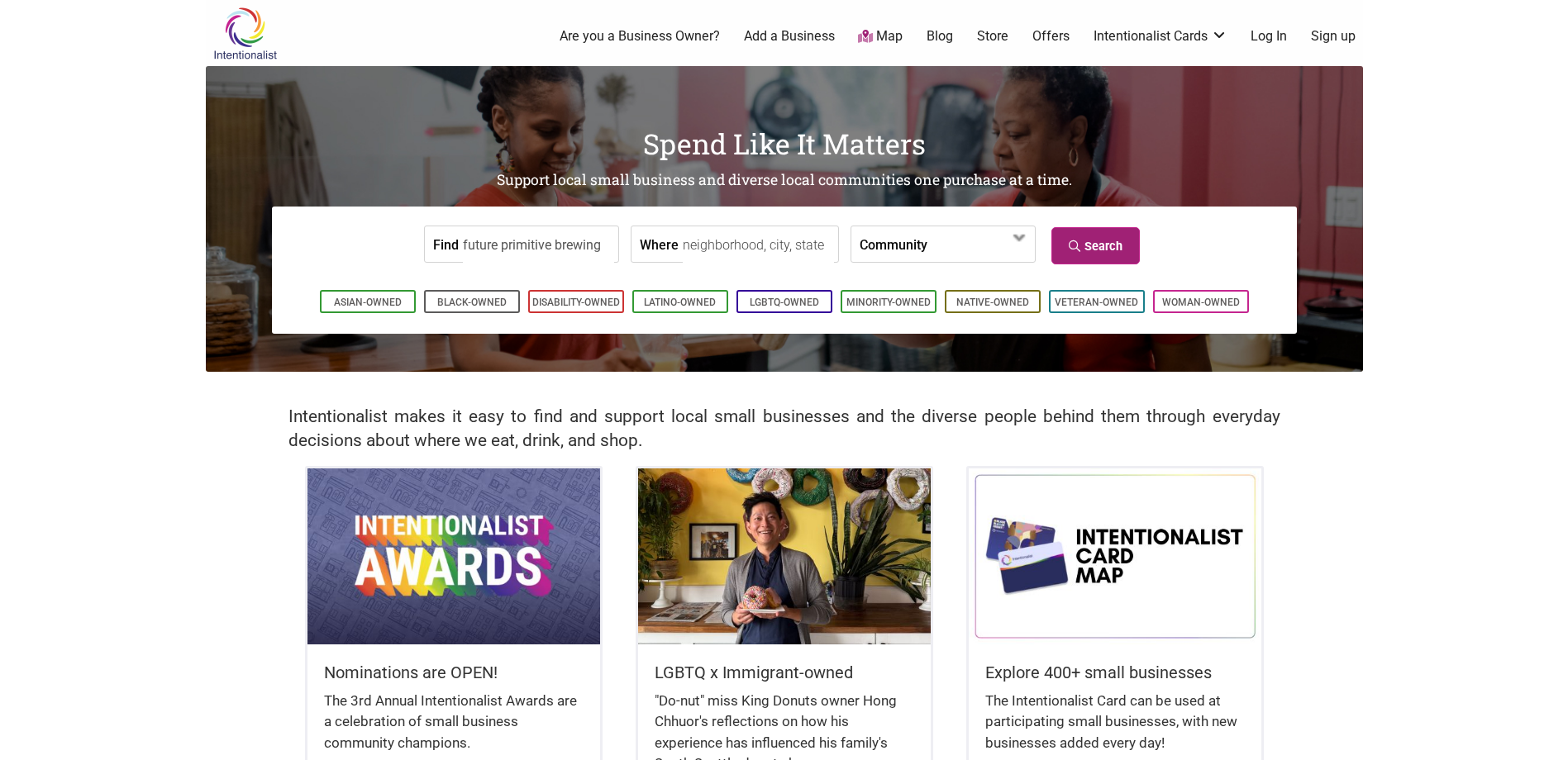click on "Search" at bounding box center (1095, 245) 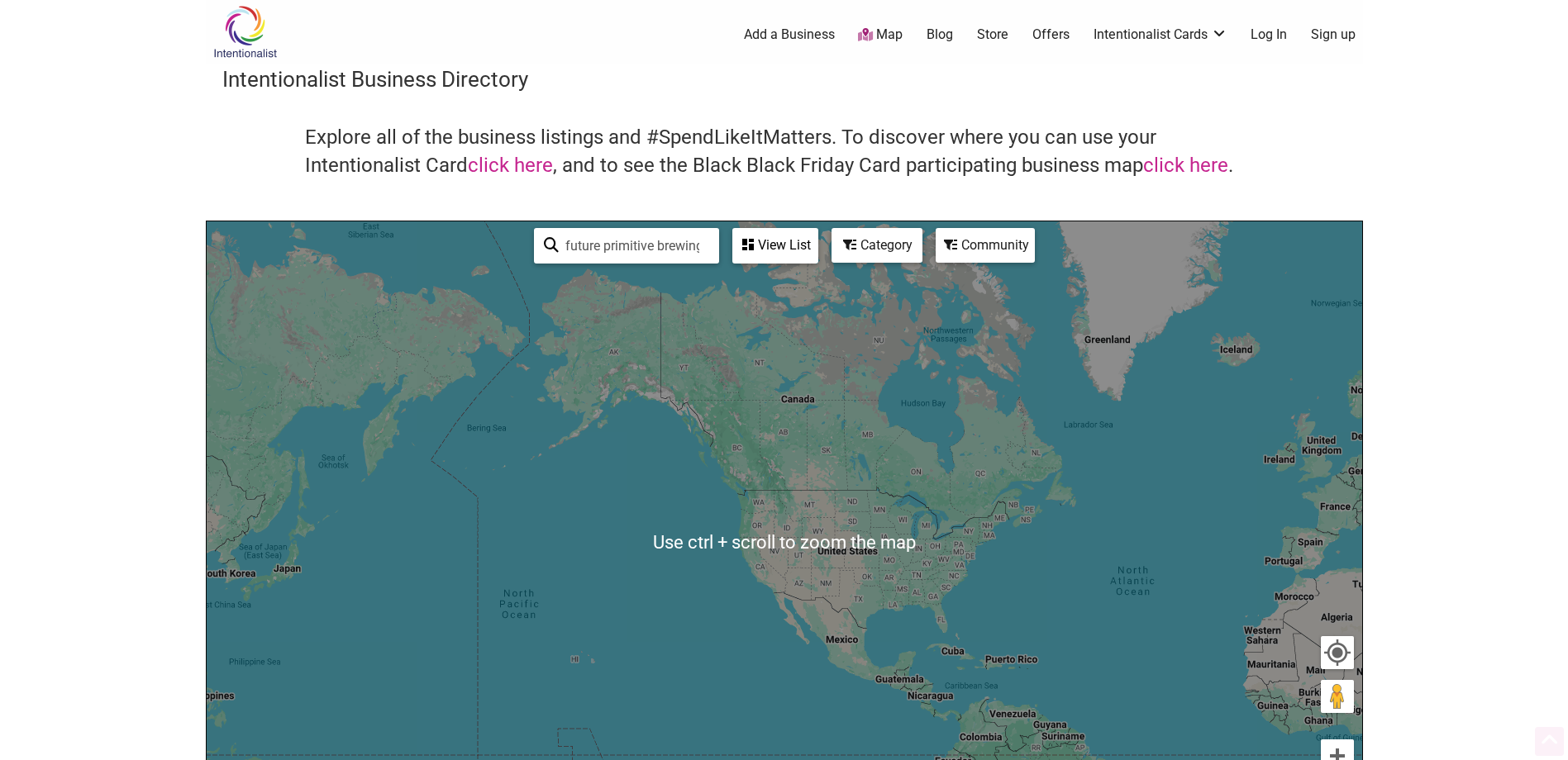 scroll, scrollTop: 0, scrollLeft: 0, axis: both 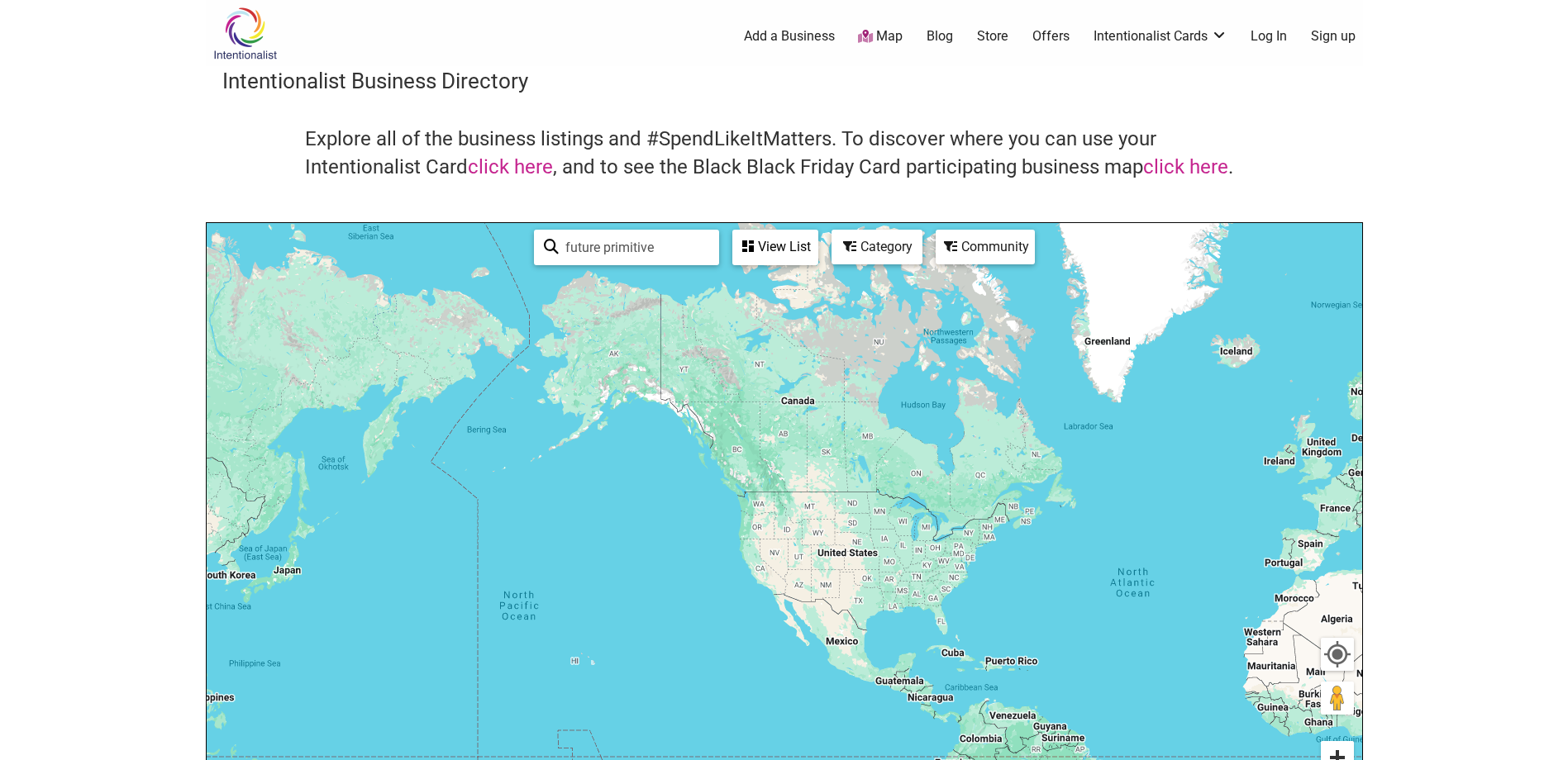 click at bounding box center (1337, 758) 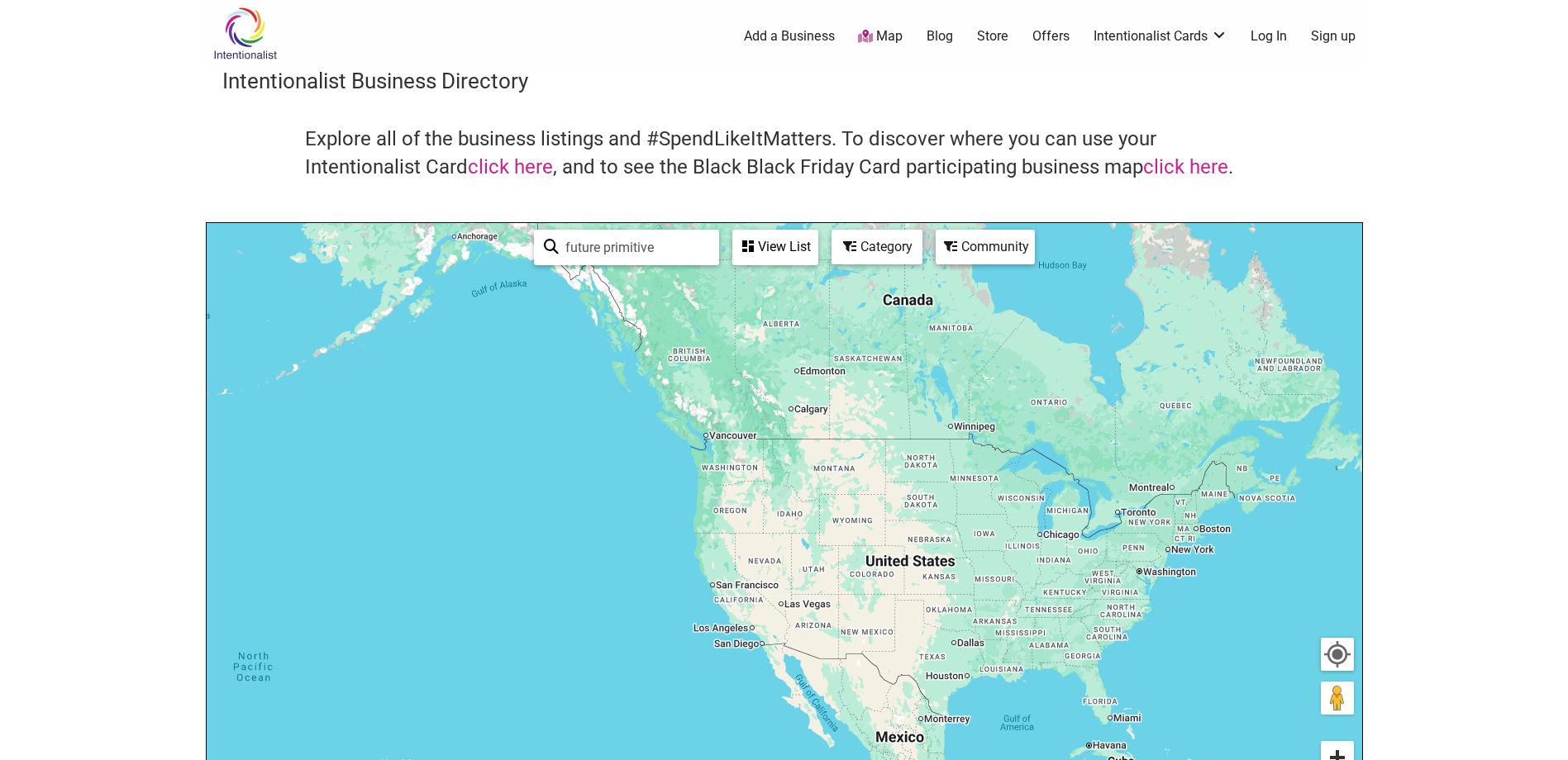 click at bounding box center (1337, 758) 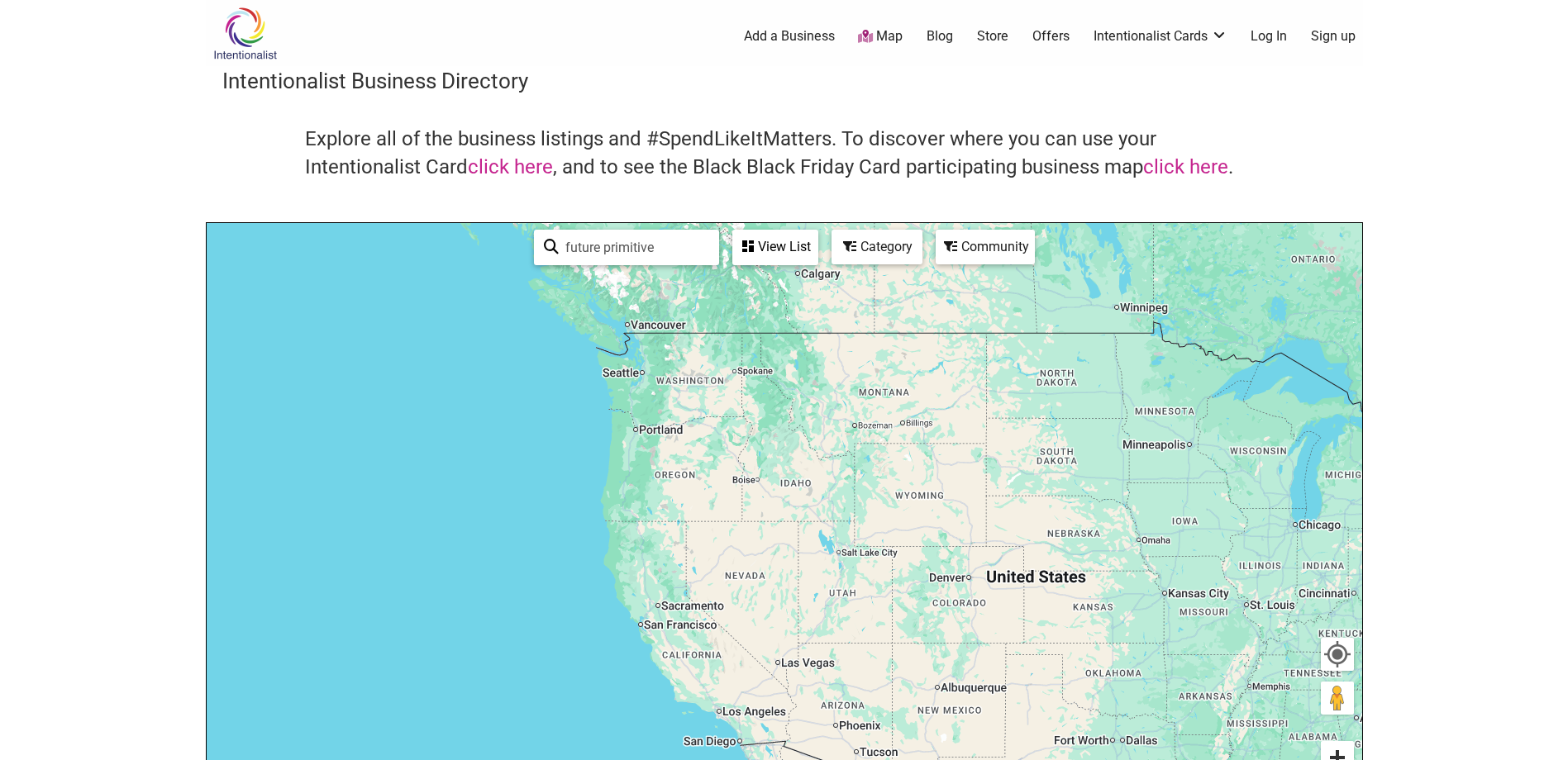 click at bounding box center [1337, 758] 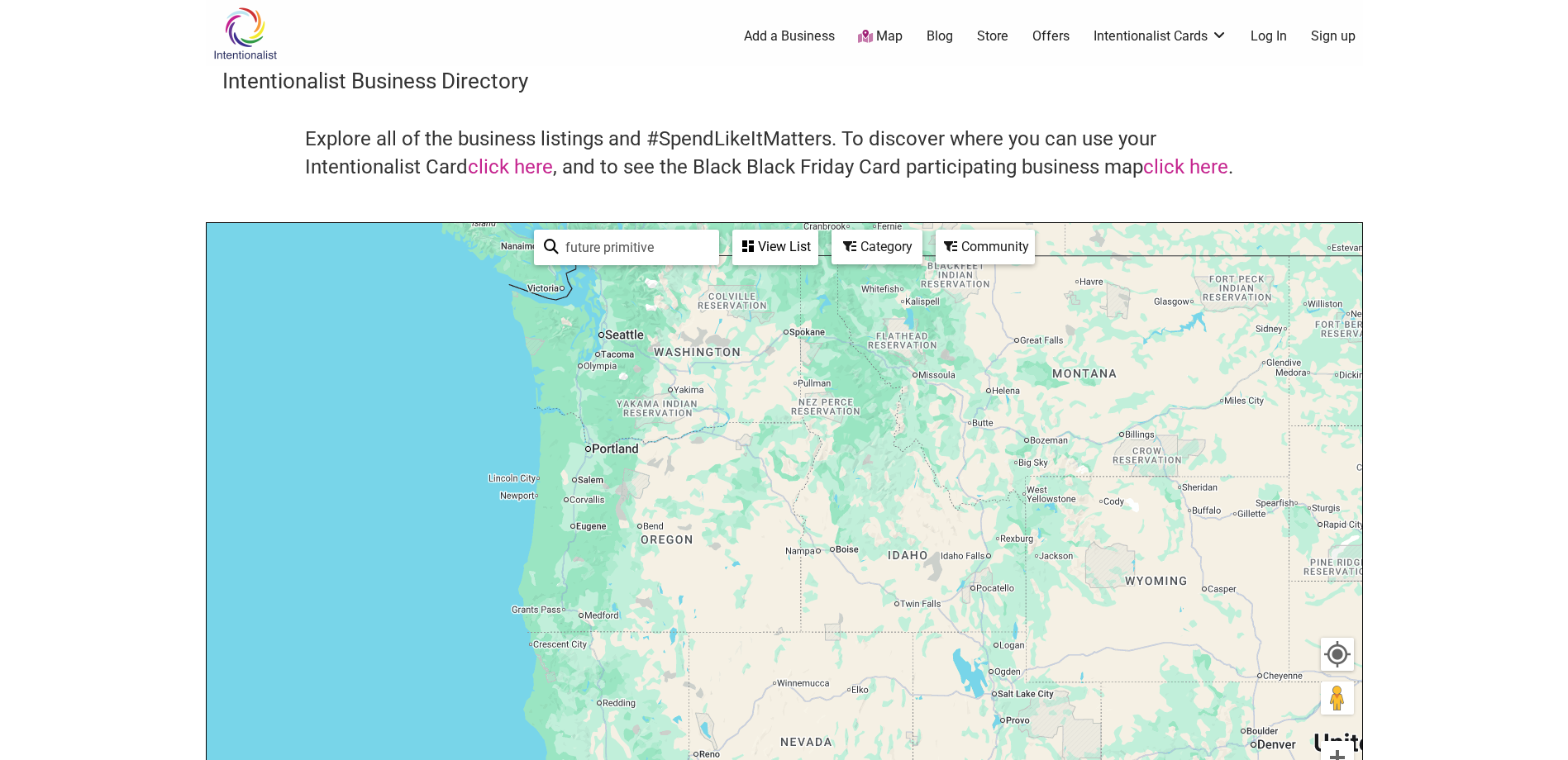 drag, startPoint x: 620, startPoint y: 369, endPoint x: 721, endPoint y: 502, distance: 167.00299 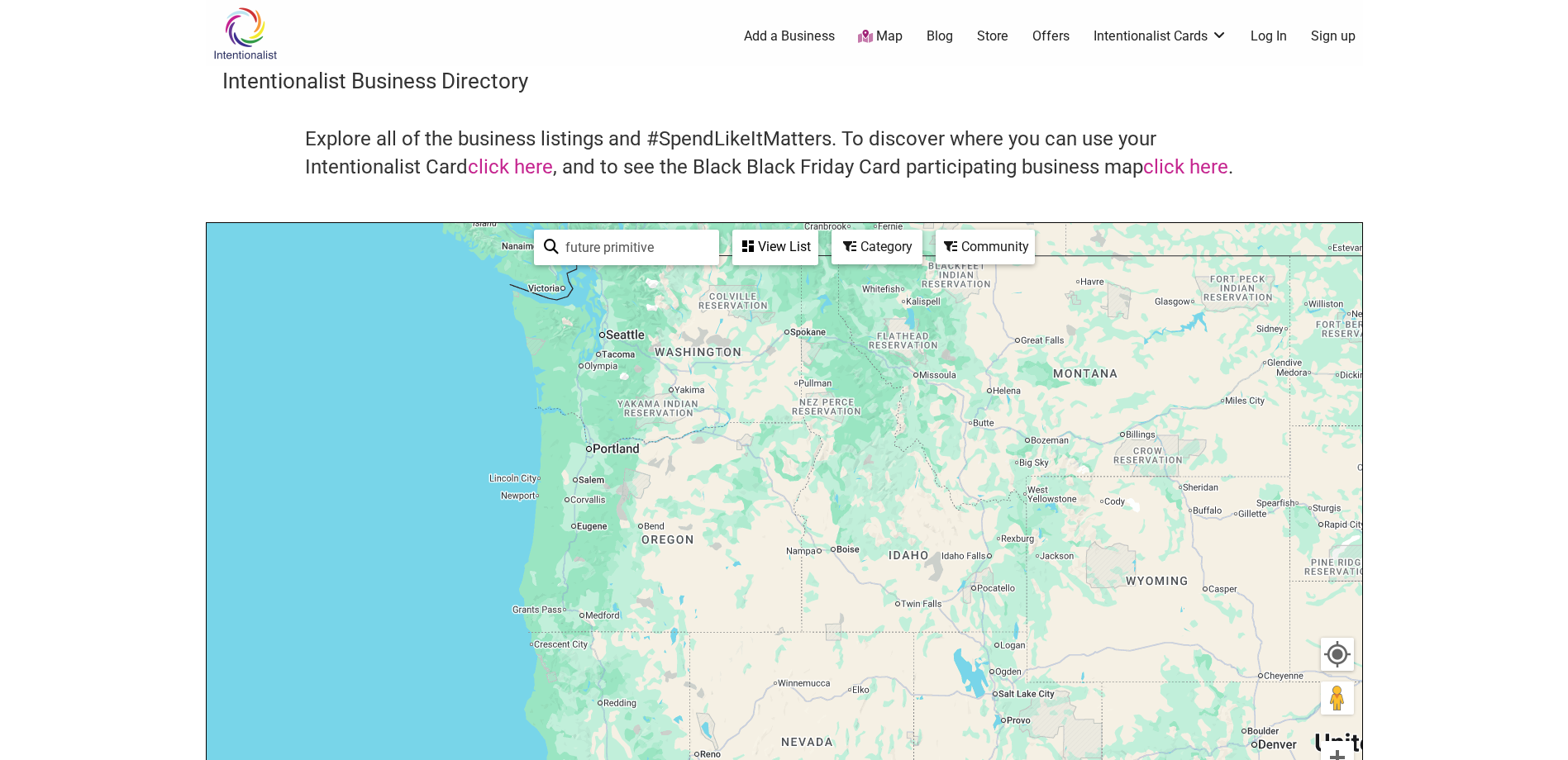 click on "View List" at bounding box center (775, 247) 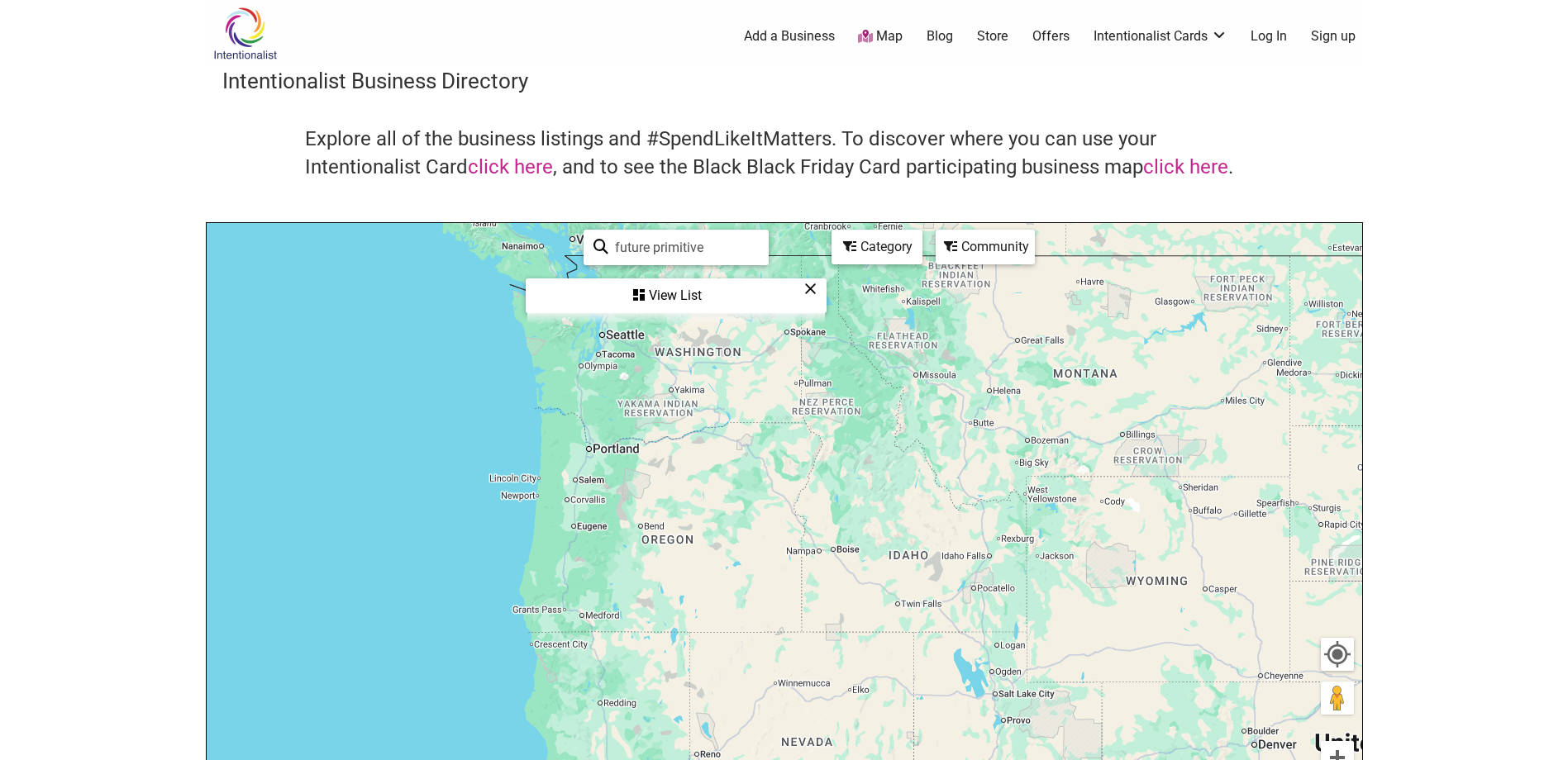 click on "View List" at bounding box center (676, 296) 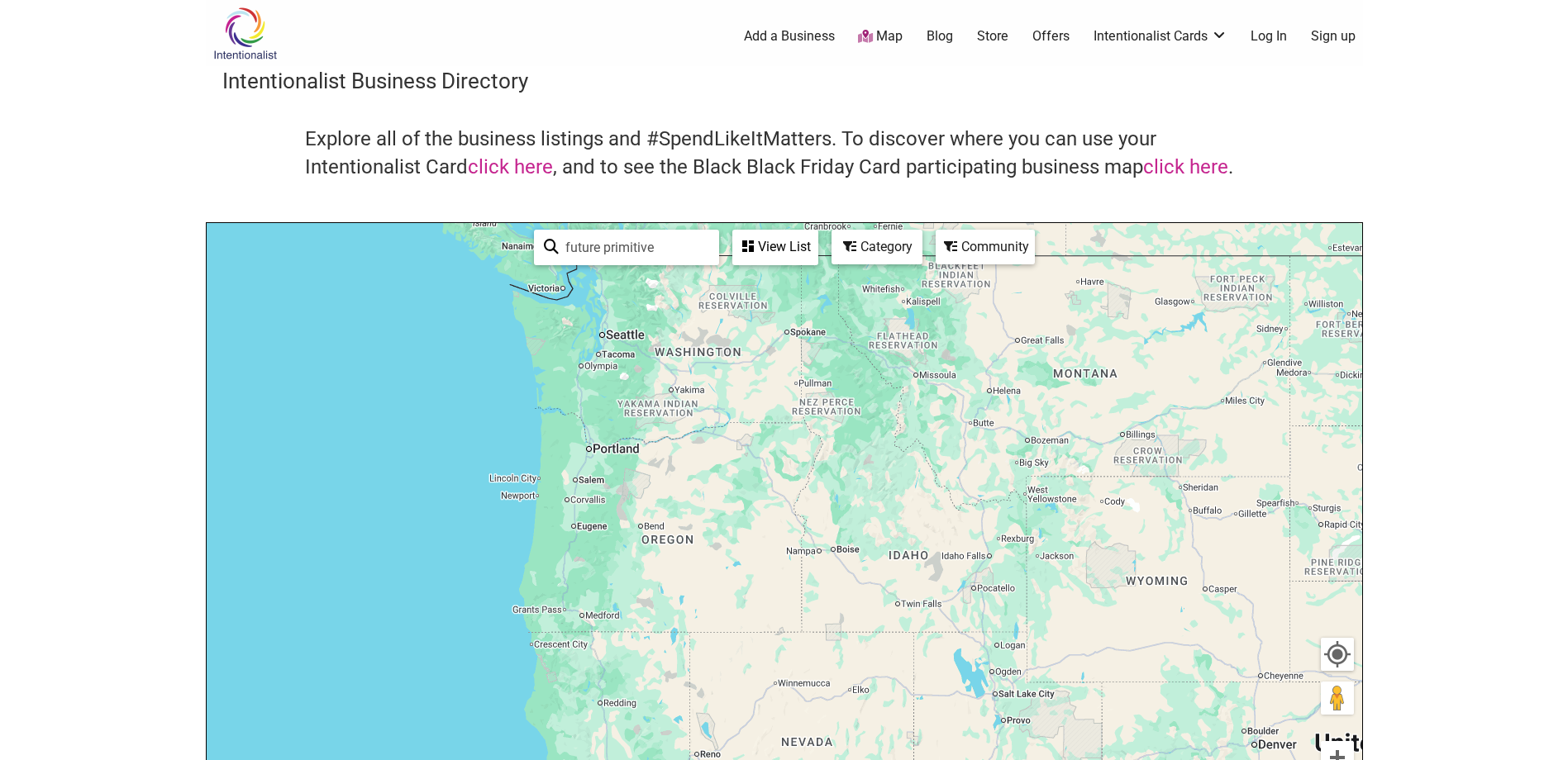 click on "View List" at bounding box center (775, 247) 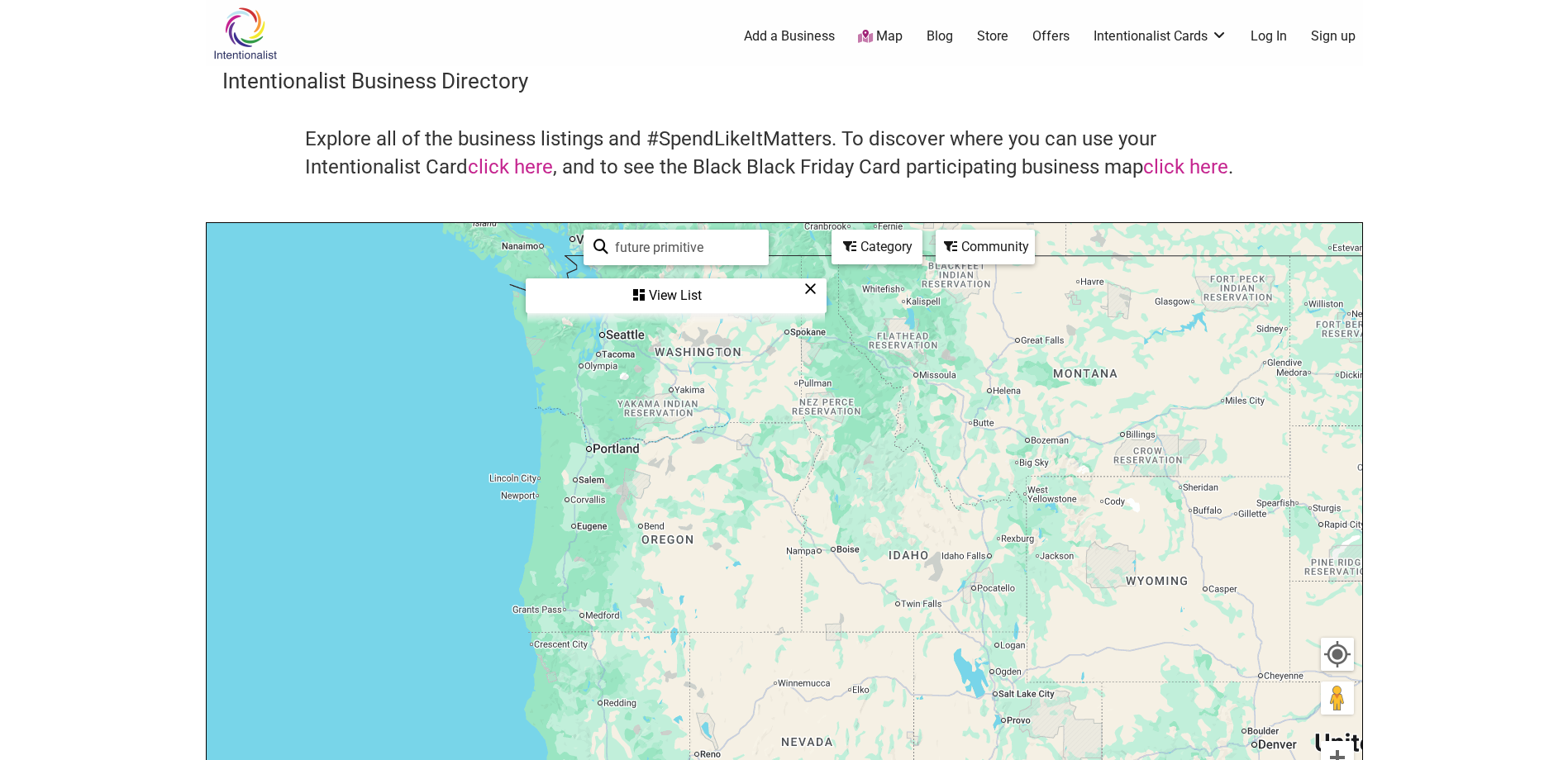 click on "future primitive" at bounding box center [684, 247] 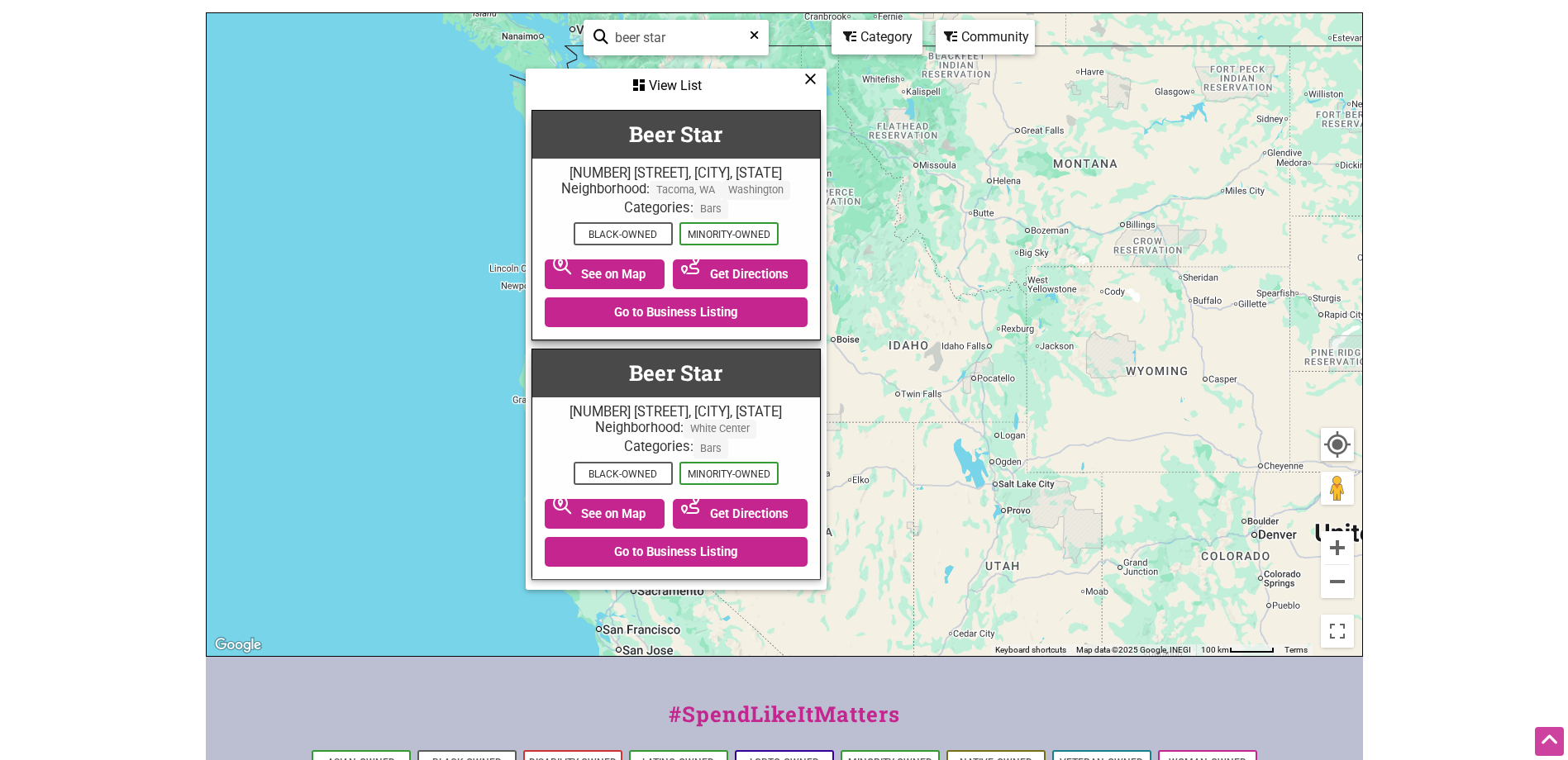 scroll, scrollTop: 248, scrollLeft: 0, axis: vertical 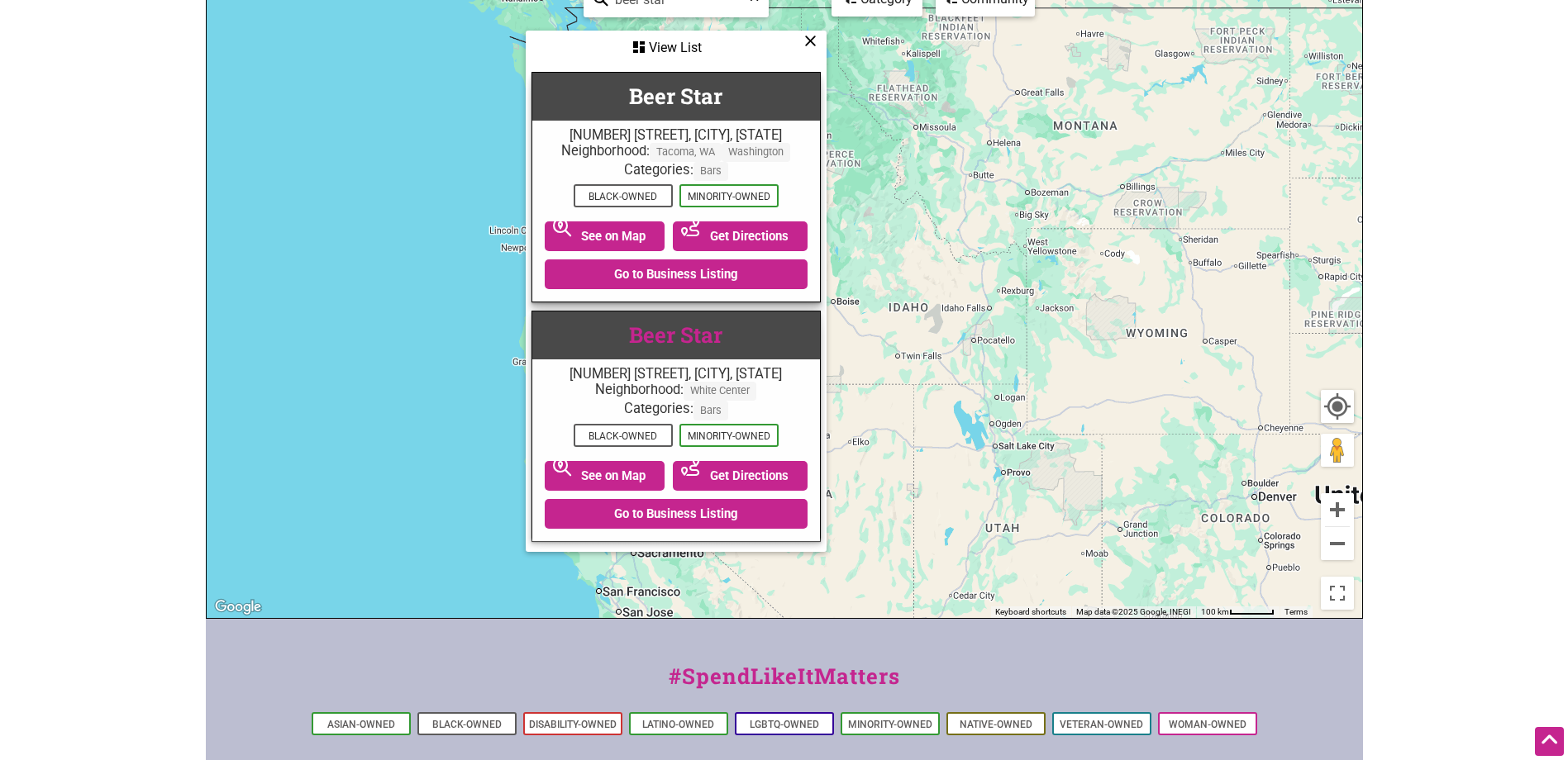 click on "Beer Star" at bounding box center (675, 335) 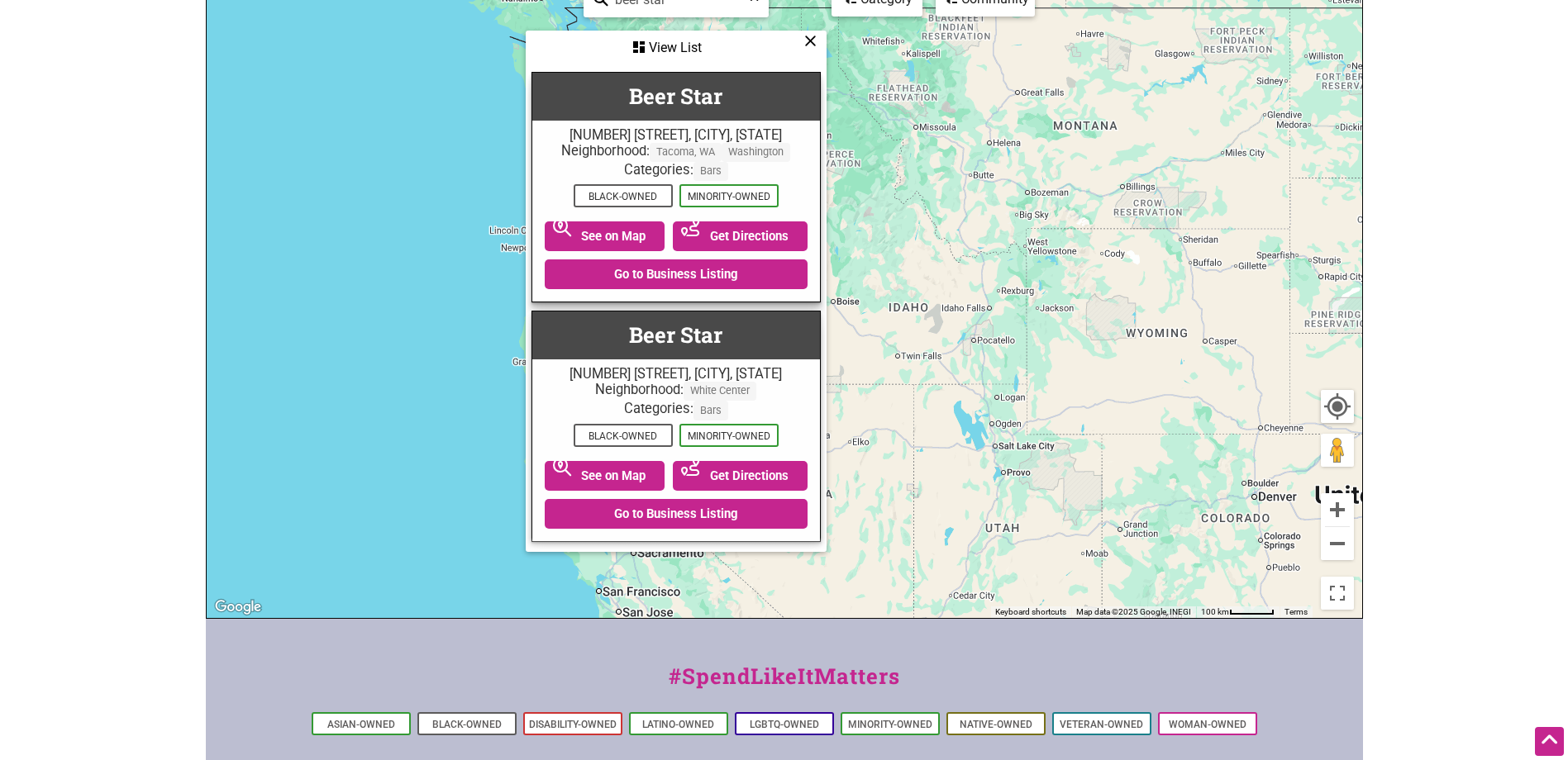click on "View List" at bounding box center [676, 48] 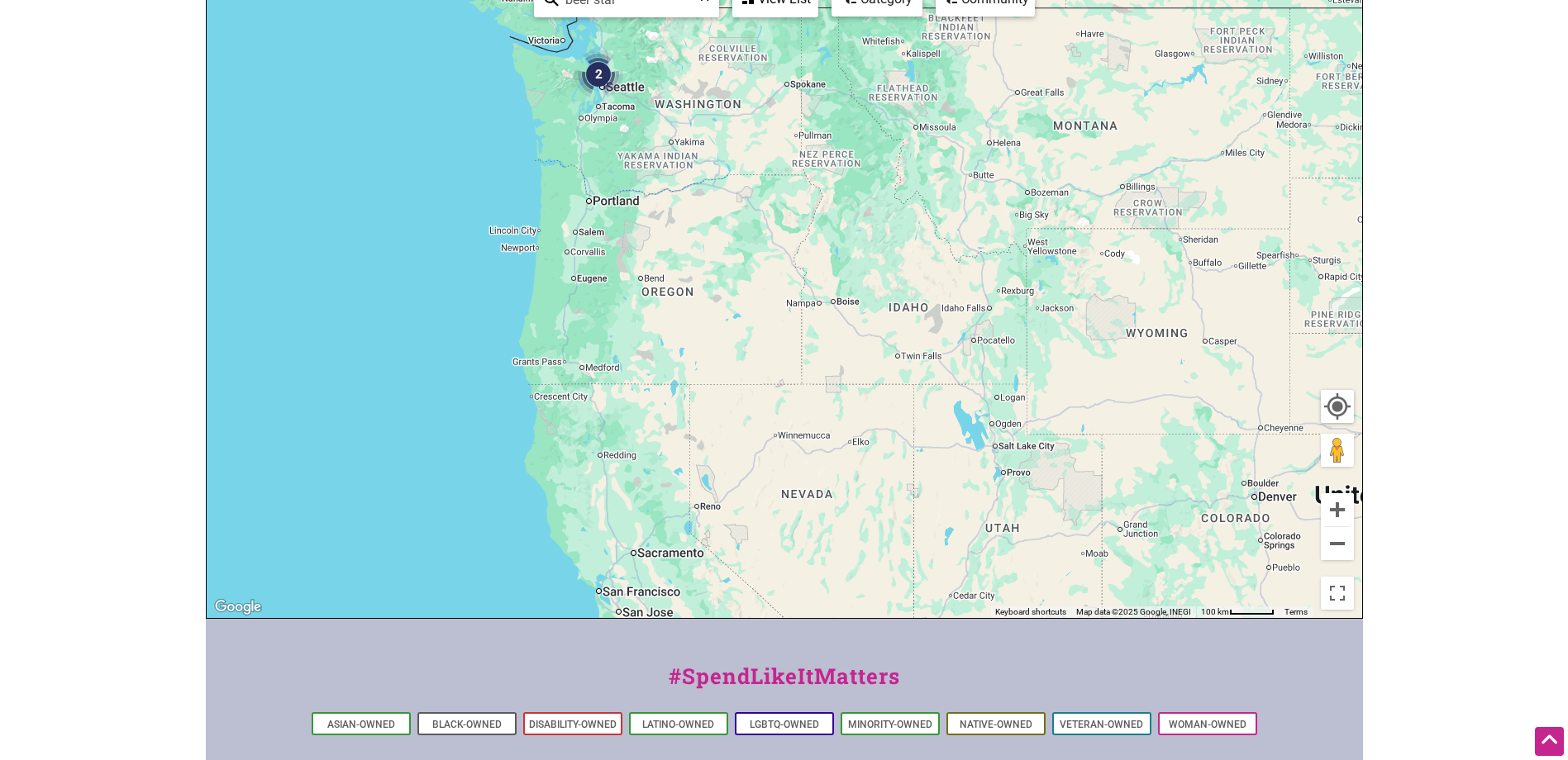 scroll, scrollTop: 0, scrollLeft: 0, axis: both 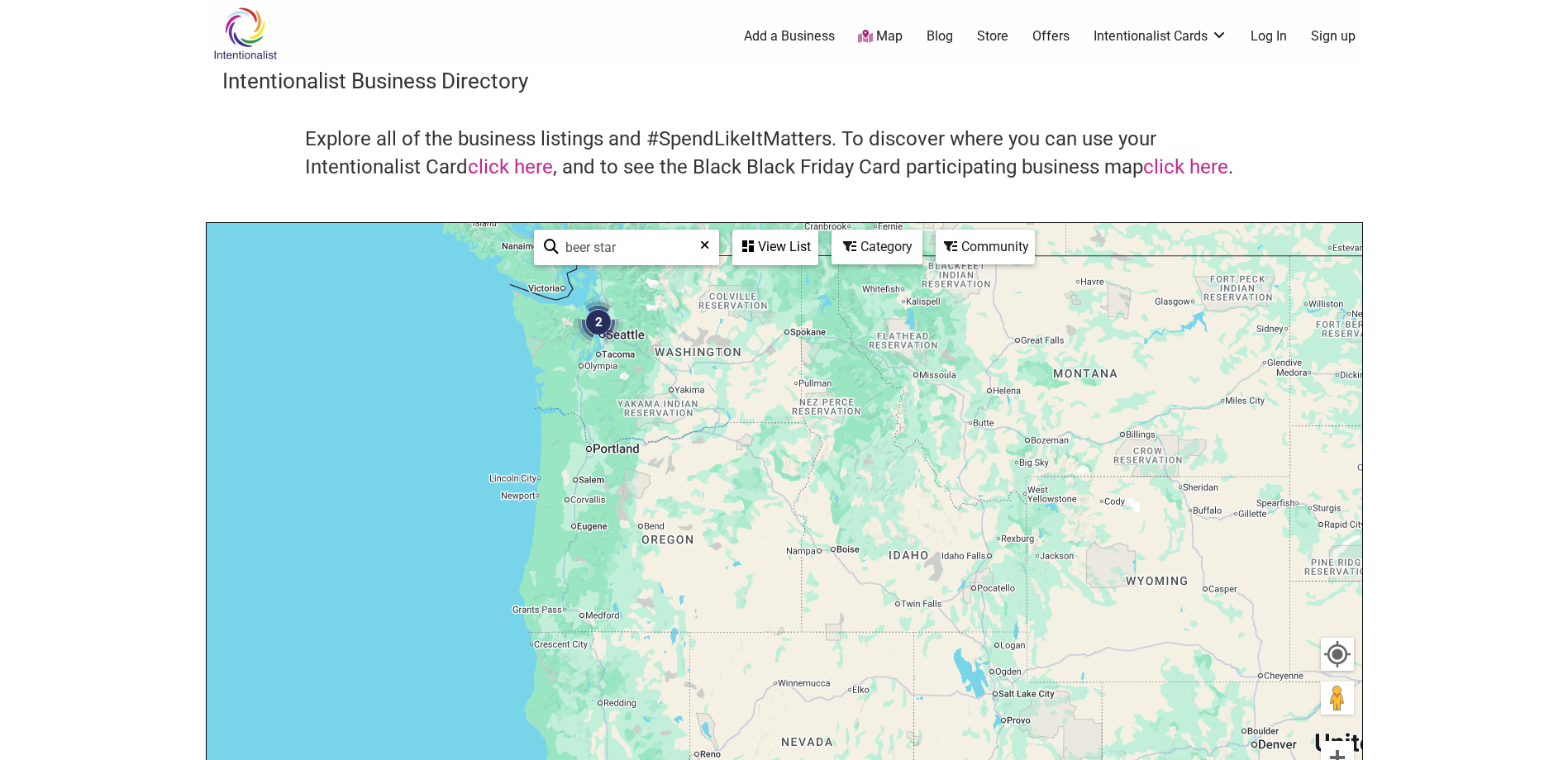 click on "beer star" at bounding box center (633, 247) 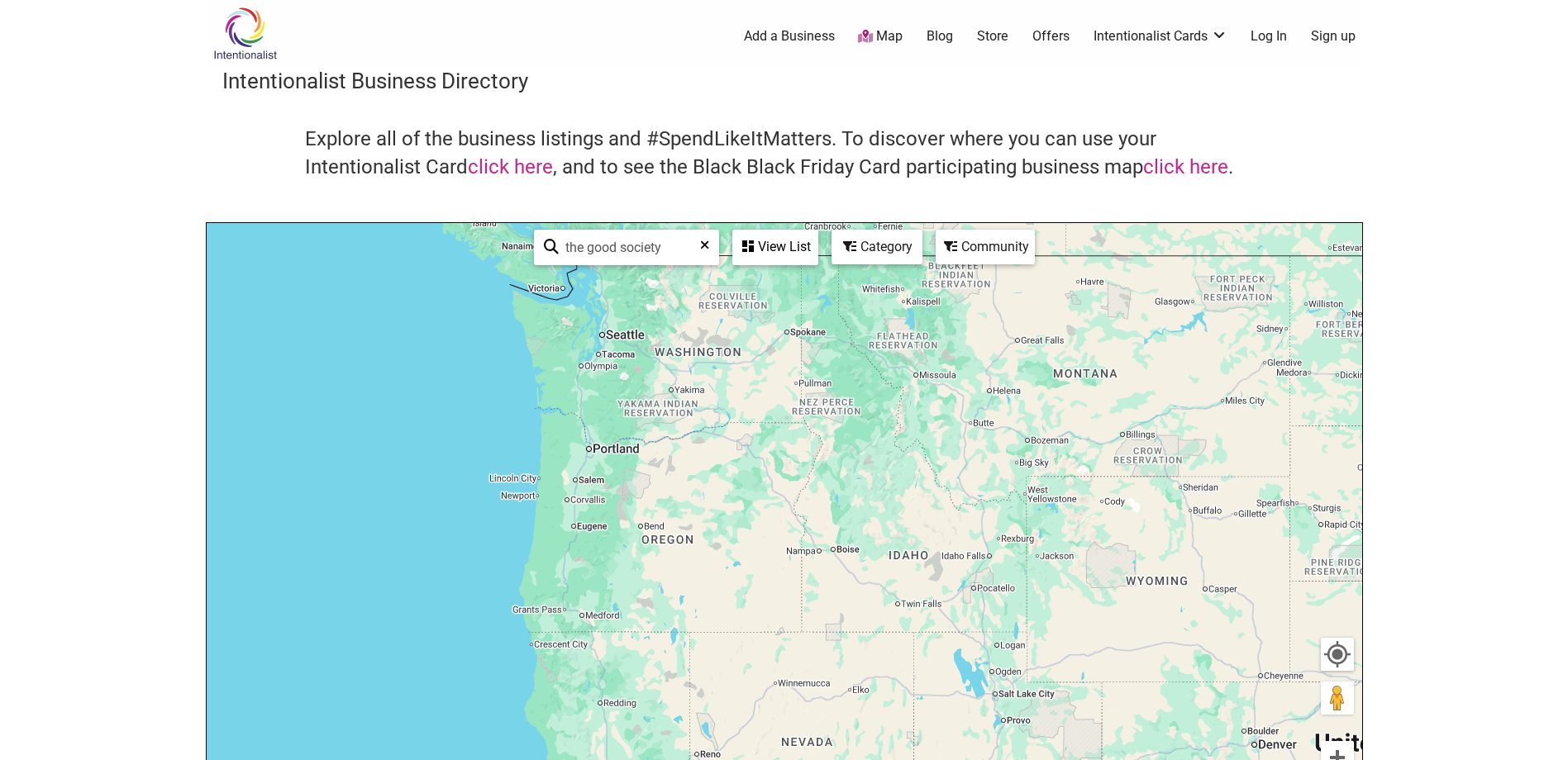 click on "the good society" at bounding box center (633, 247) 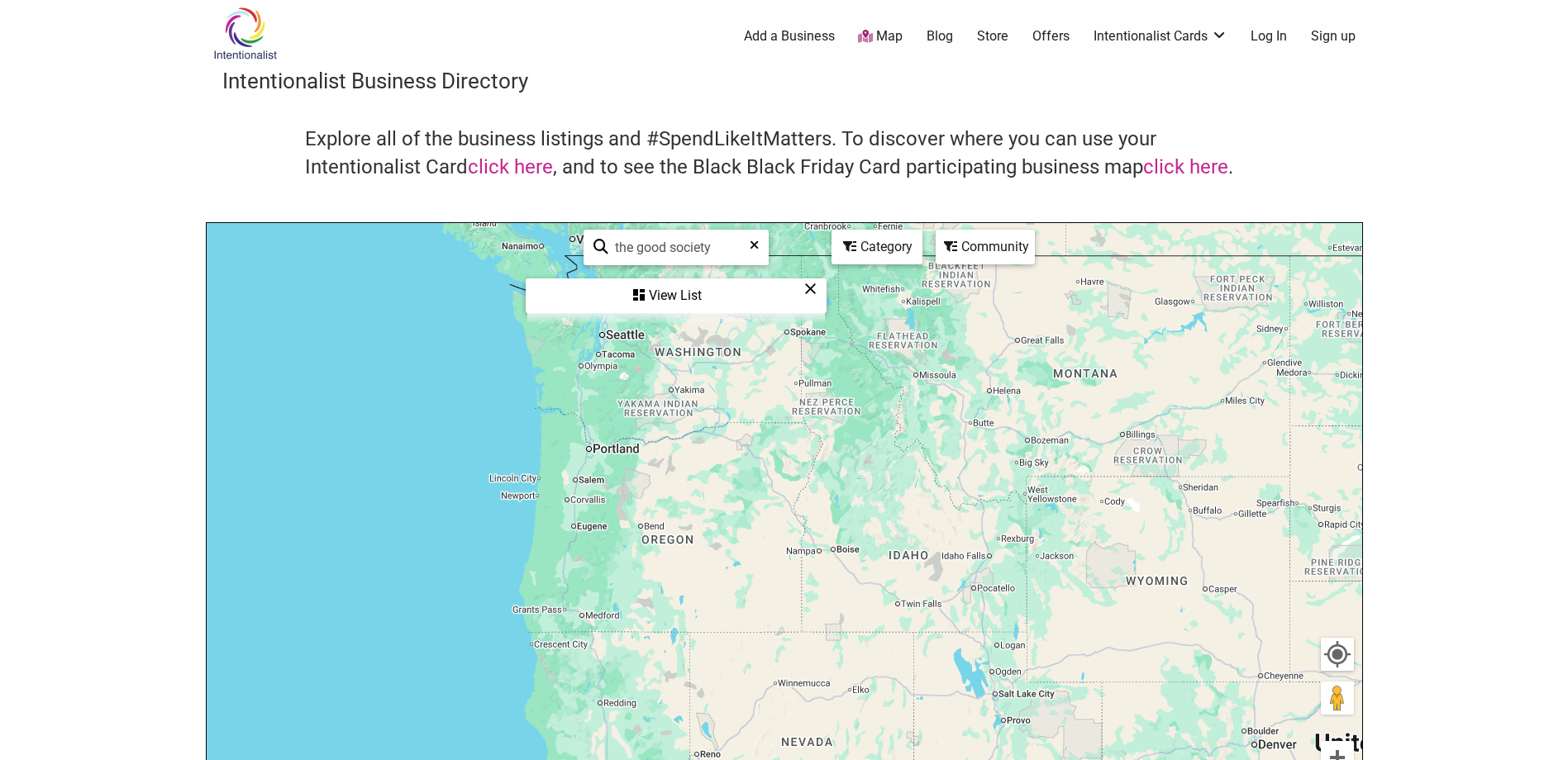 click on "the good society" at bounding box center (683, 247) 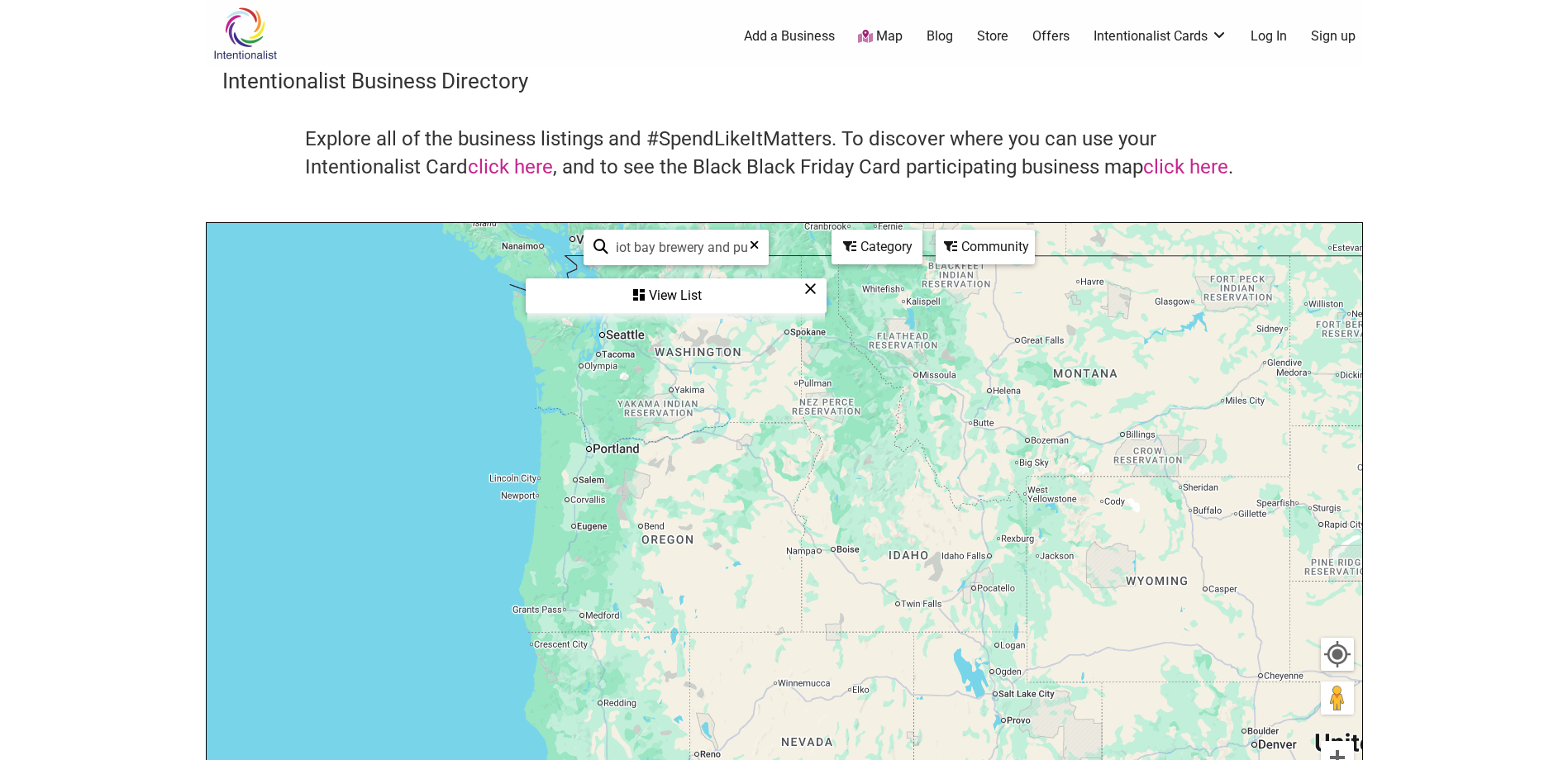 scroll, scrollTop: 0, scrollLeft: 20, axis: horizontal 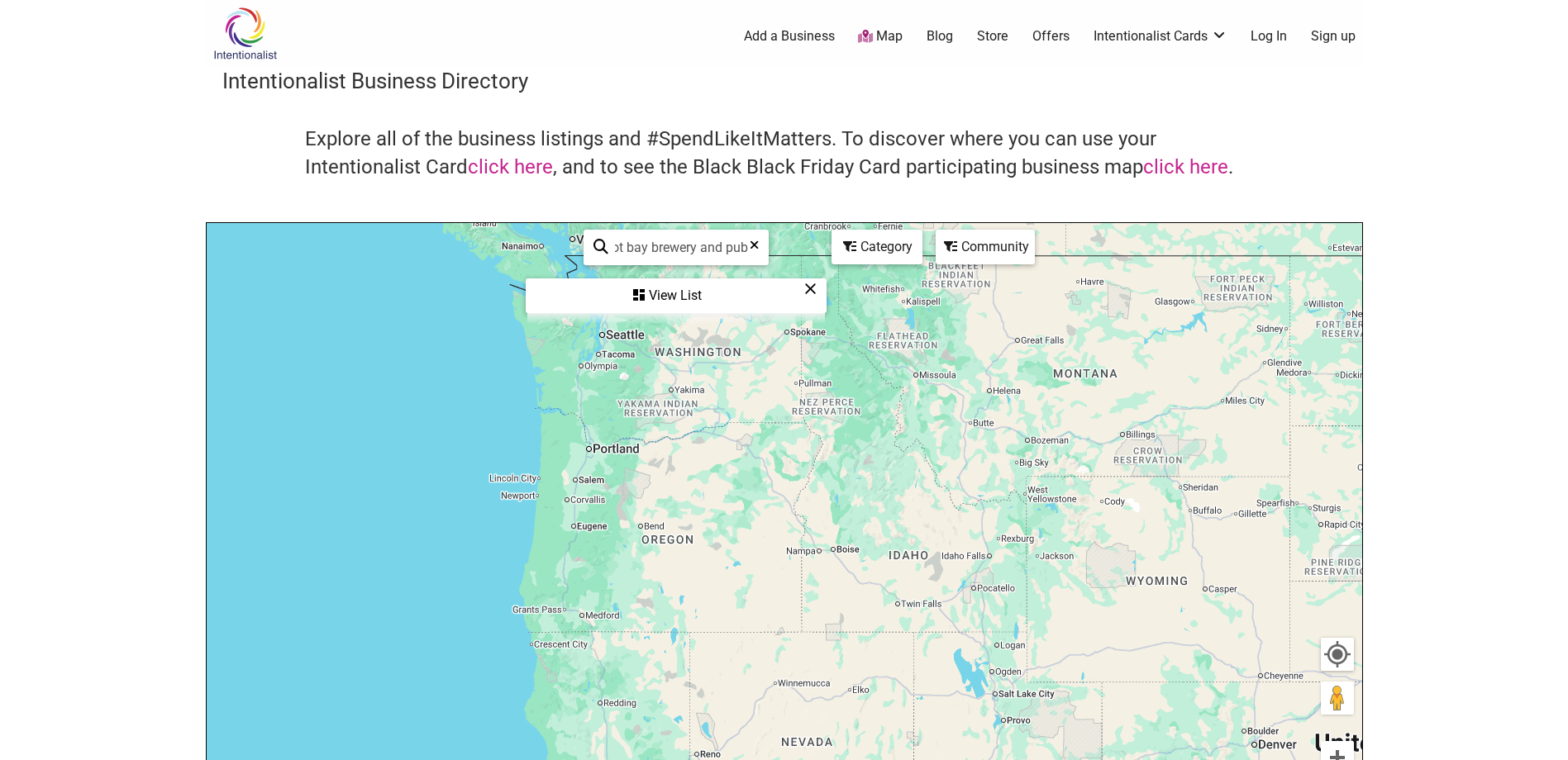 type on "elliot bay brewery and pub" 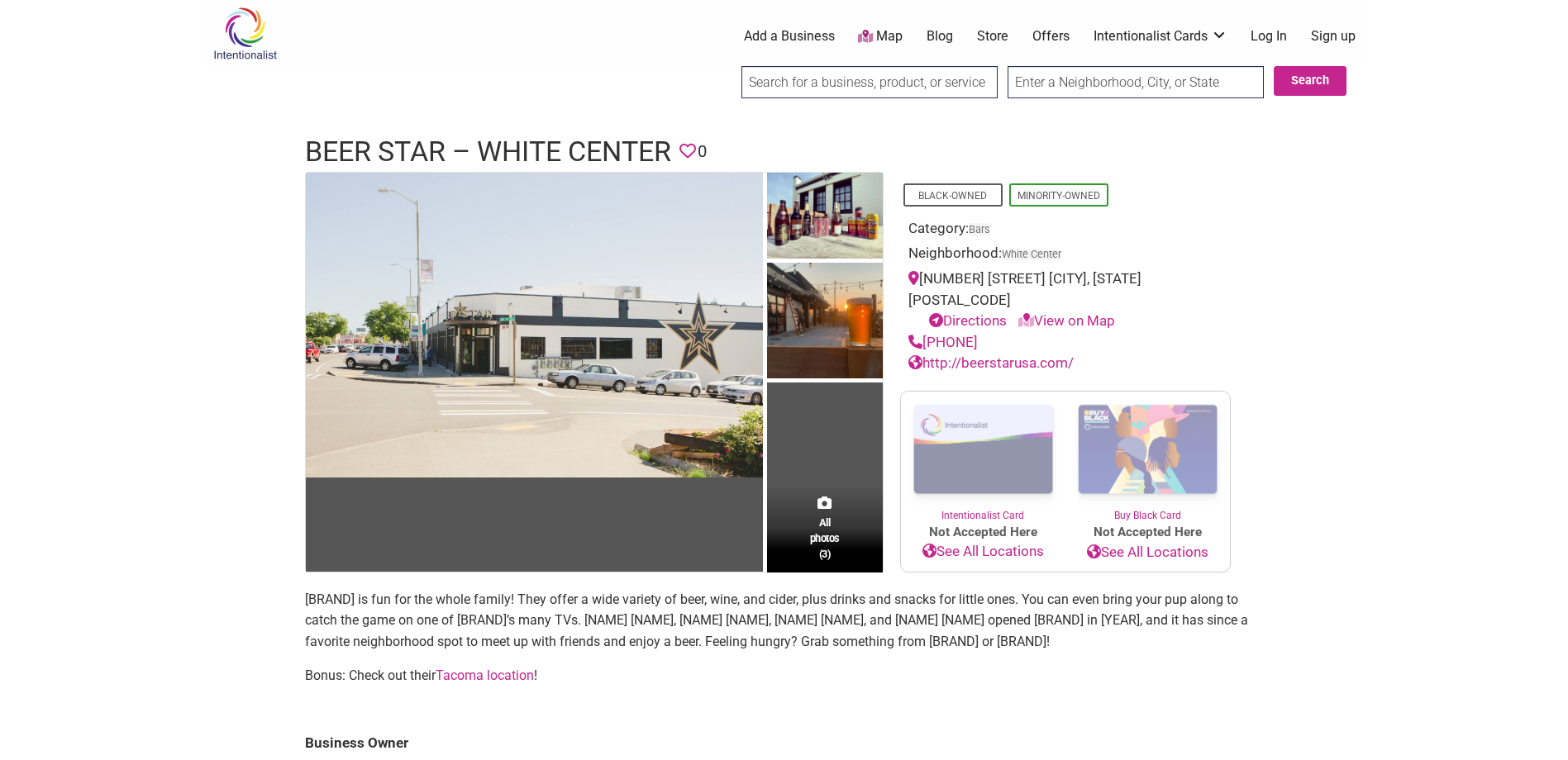scroll, scrollTop: 0, scrollLeft: 0, axis: both 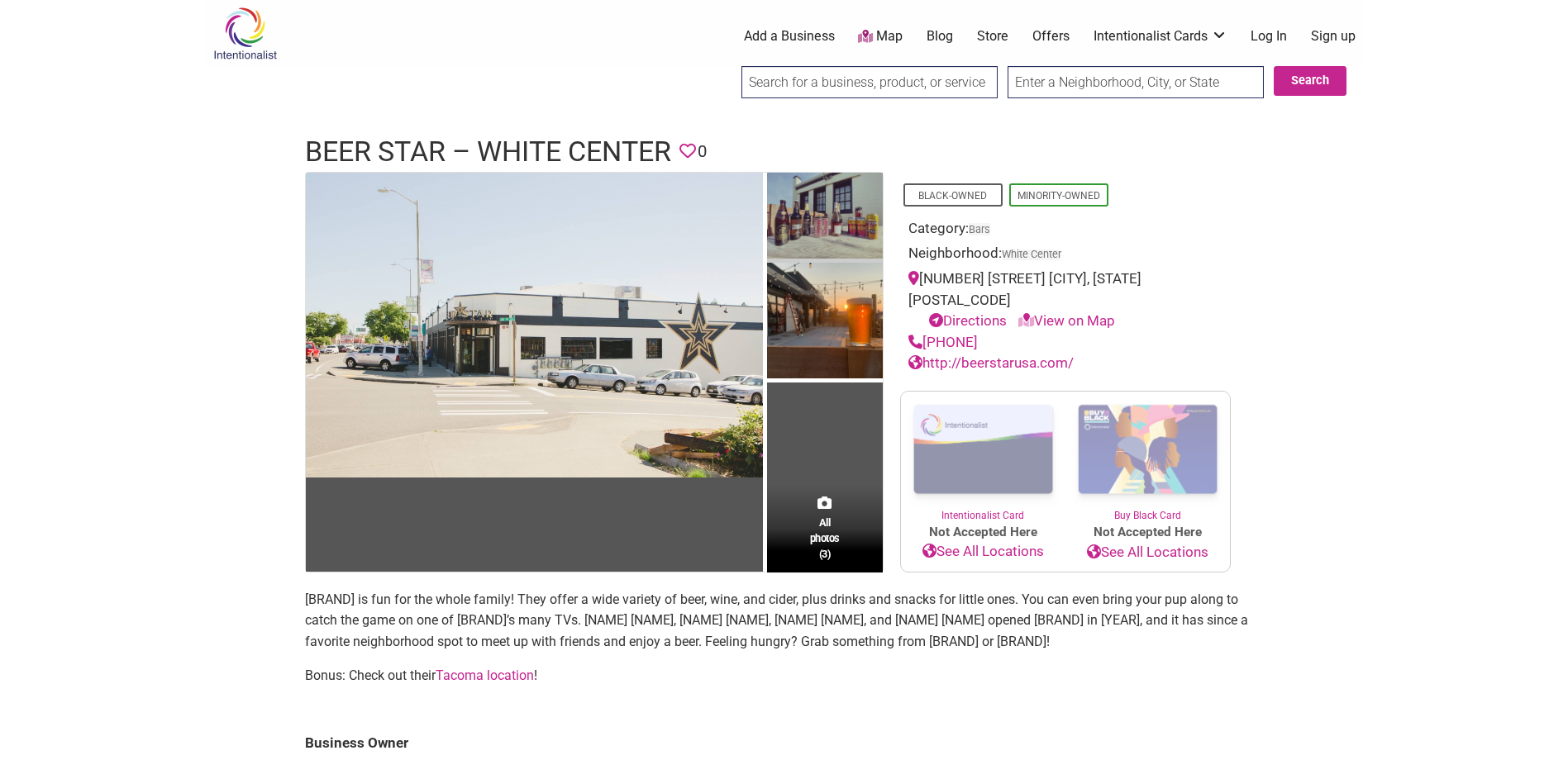 click at bounding box center [825, 218] 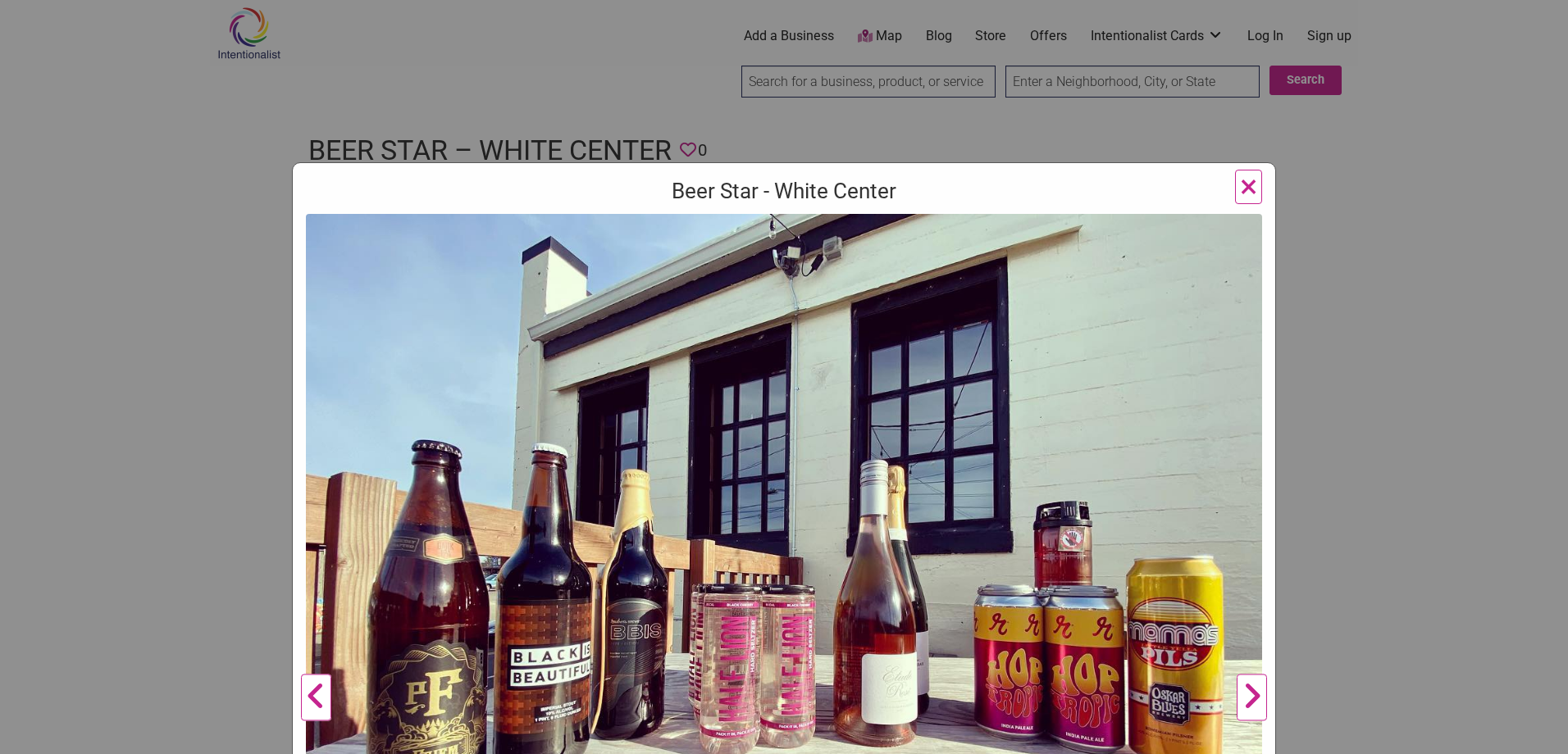 click on "×" at bounding box center [1248, 186] 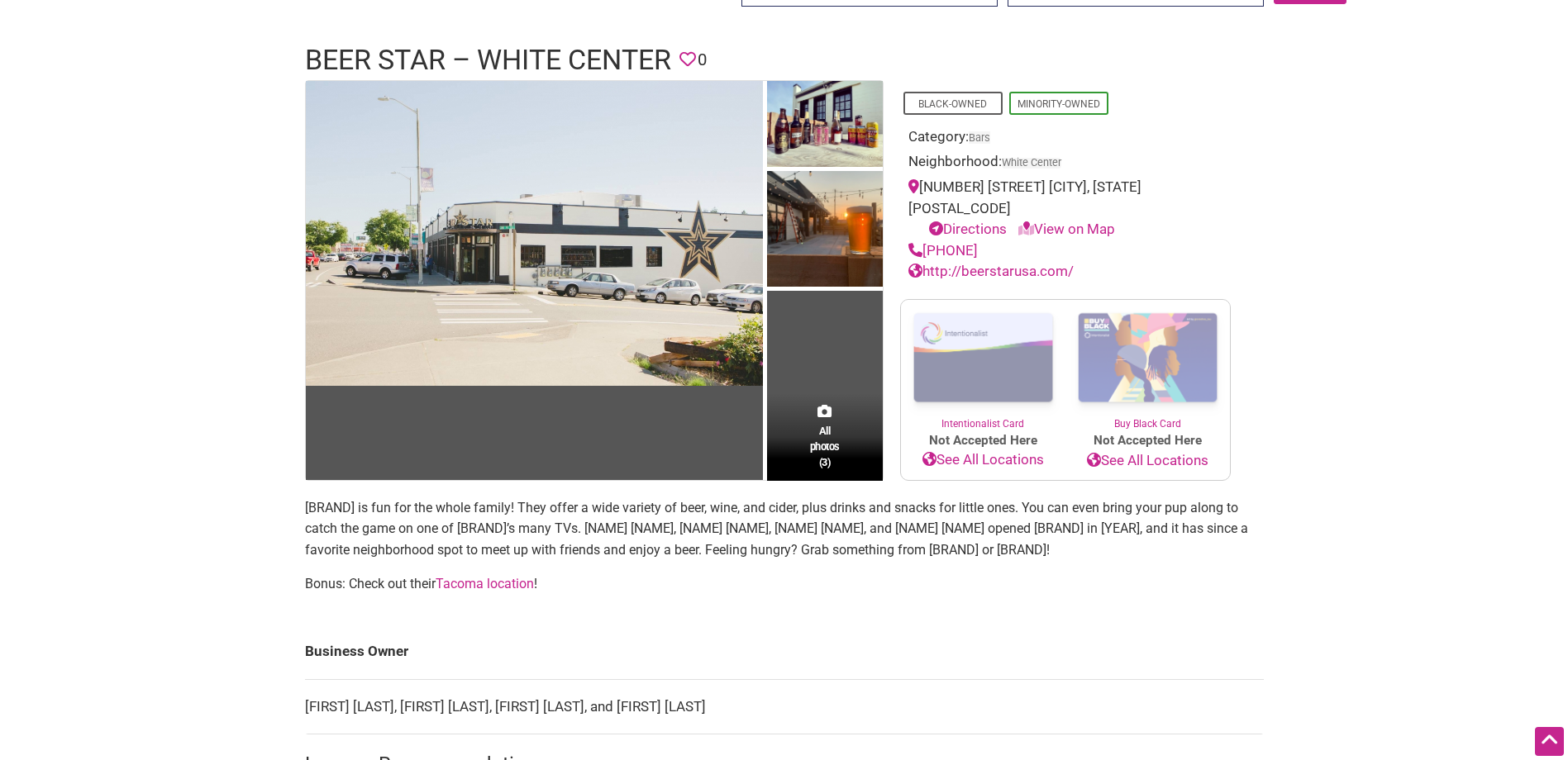 scroll, scrollTop: 83, scrollLeft: 0, axis: vertical 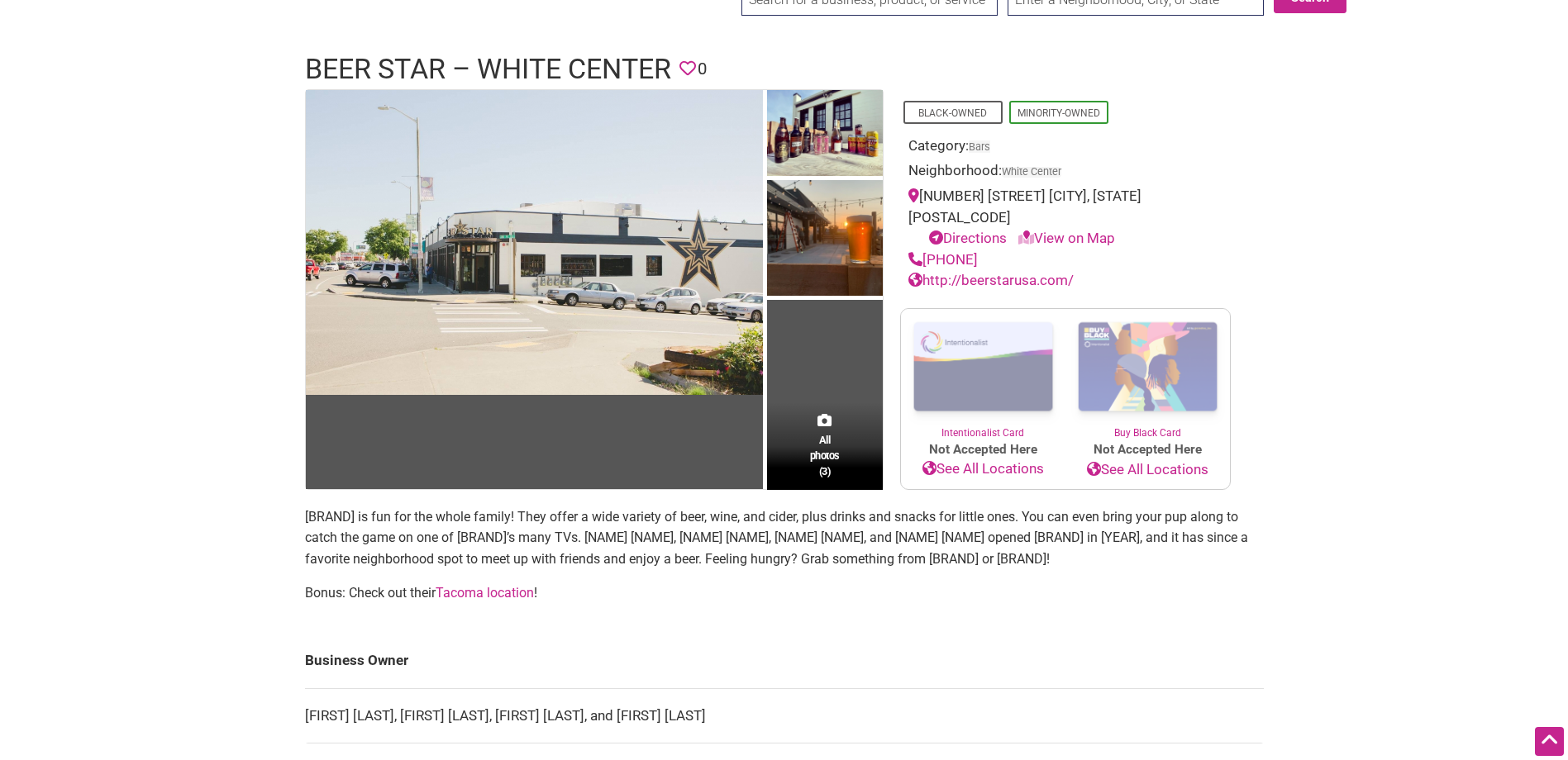 click on "[BRAND] is fun for the whole family! They offer a wide variety of beer, wine, and cider, plus drinks and snacks for little ones. You can even bring your pup along to catch the game on one of [BRAND]’s many TVs. [NAME] [NAME], [NAME] [NAME], [NAME] [NAME], and [NAME] [NAME] opened [BRAND] in [YEAR], and it has since a favorite neighborhood spot to meet up with friends and enjoy a beer. Feeling hungry? Grab something from [BRAND] or [BRAND]!" at bounding box center (784, 538) 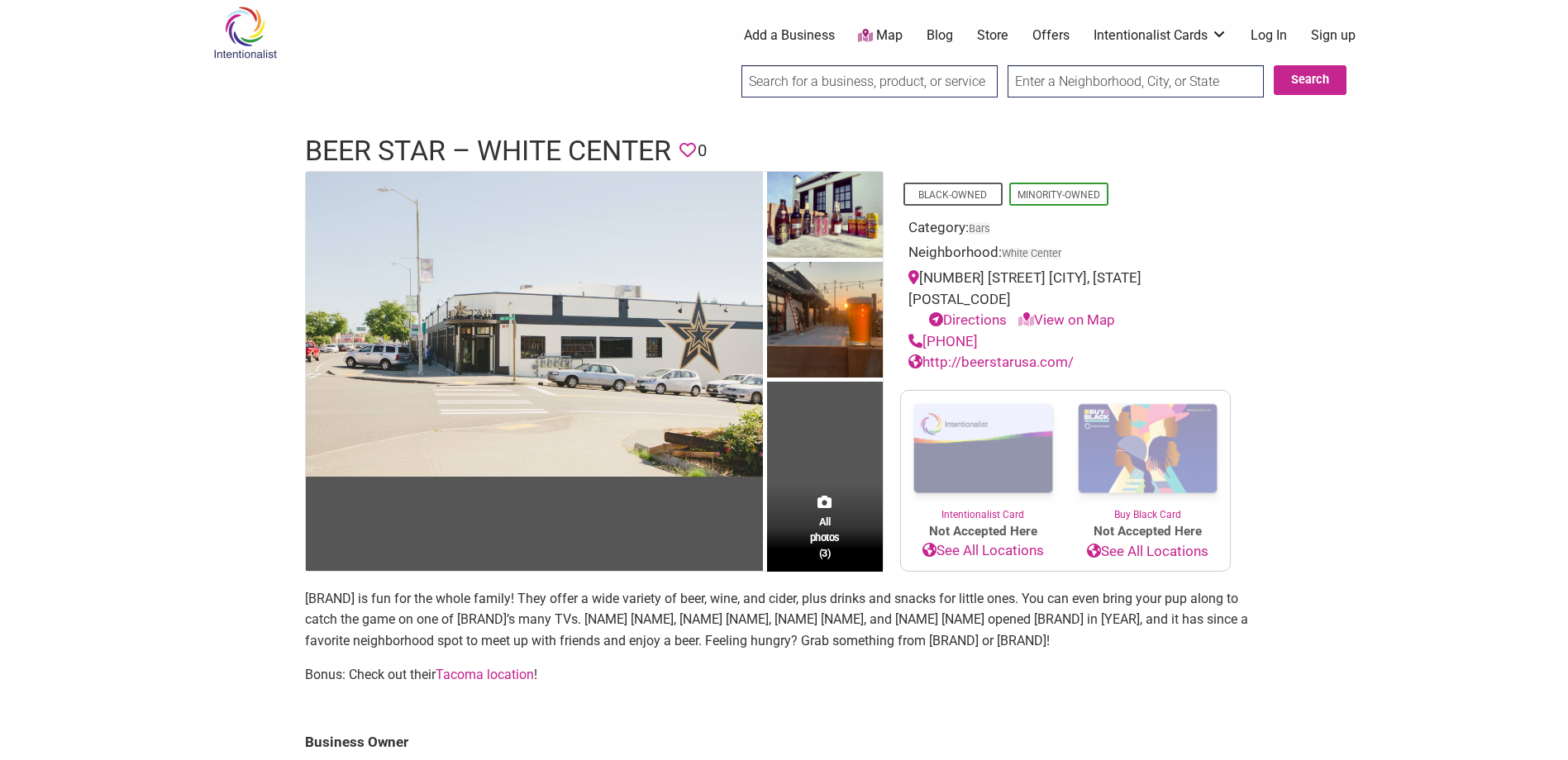 scroll, scrollTop: 0, scrollLeft: 0, axis: both 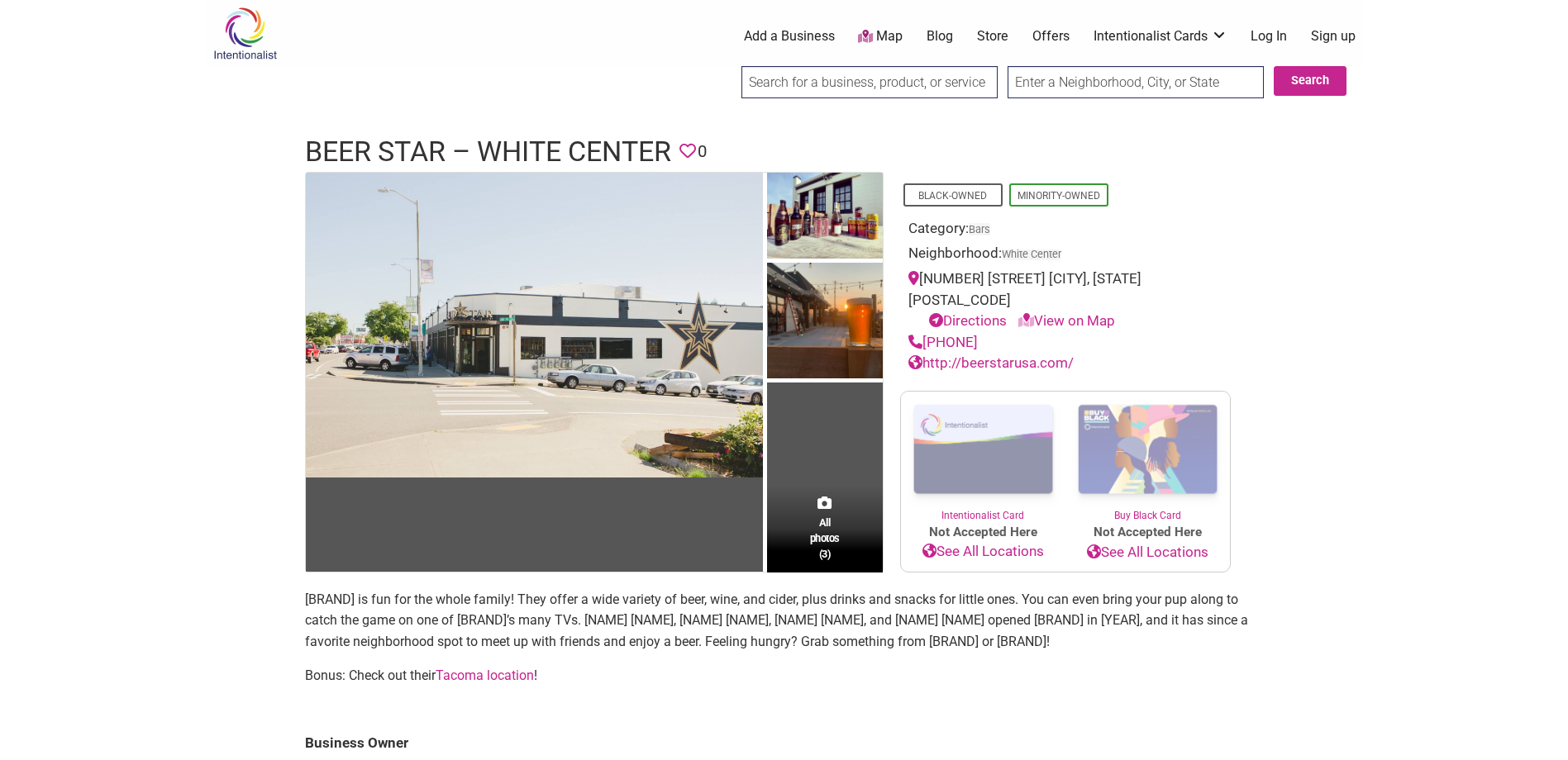 click on "http://beerstarusa.com/" at bounding box center (991, 363) 